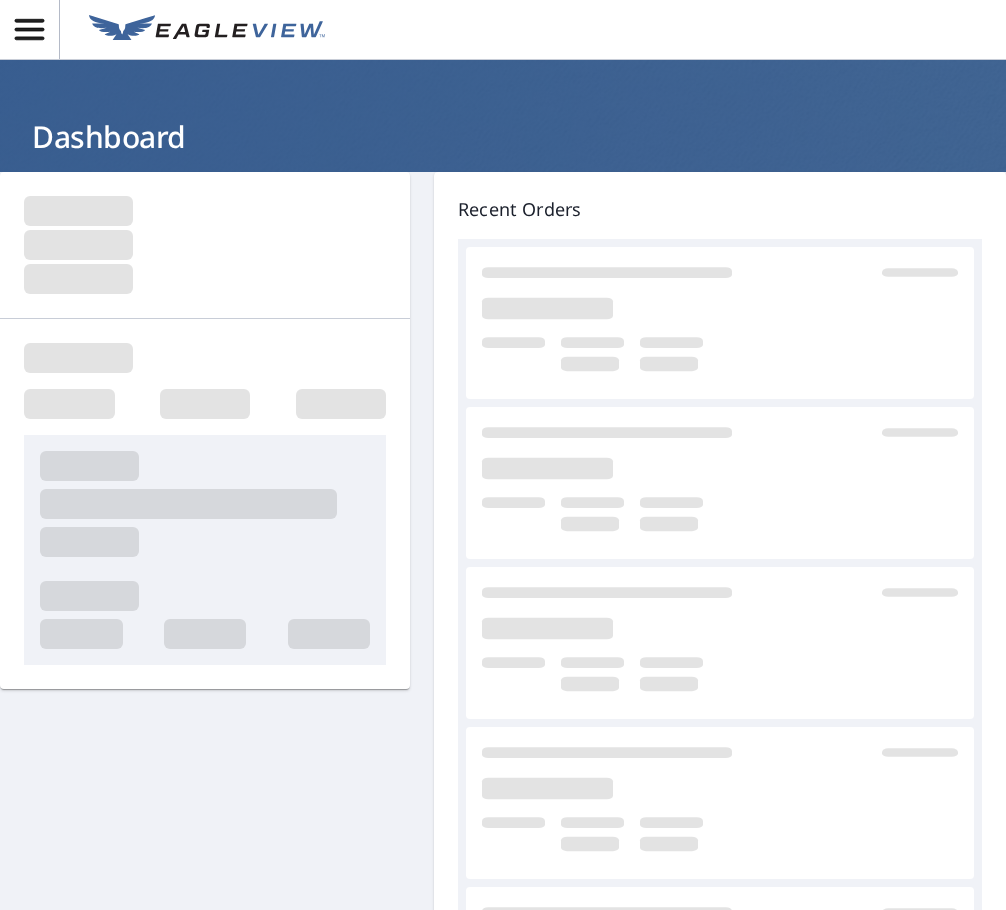 scroll, scrollTop: 0, scrollLeft: 0, axis: both 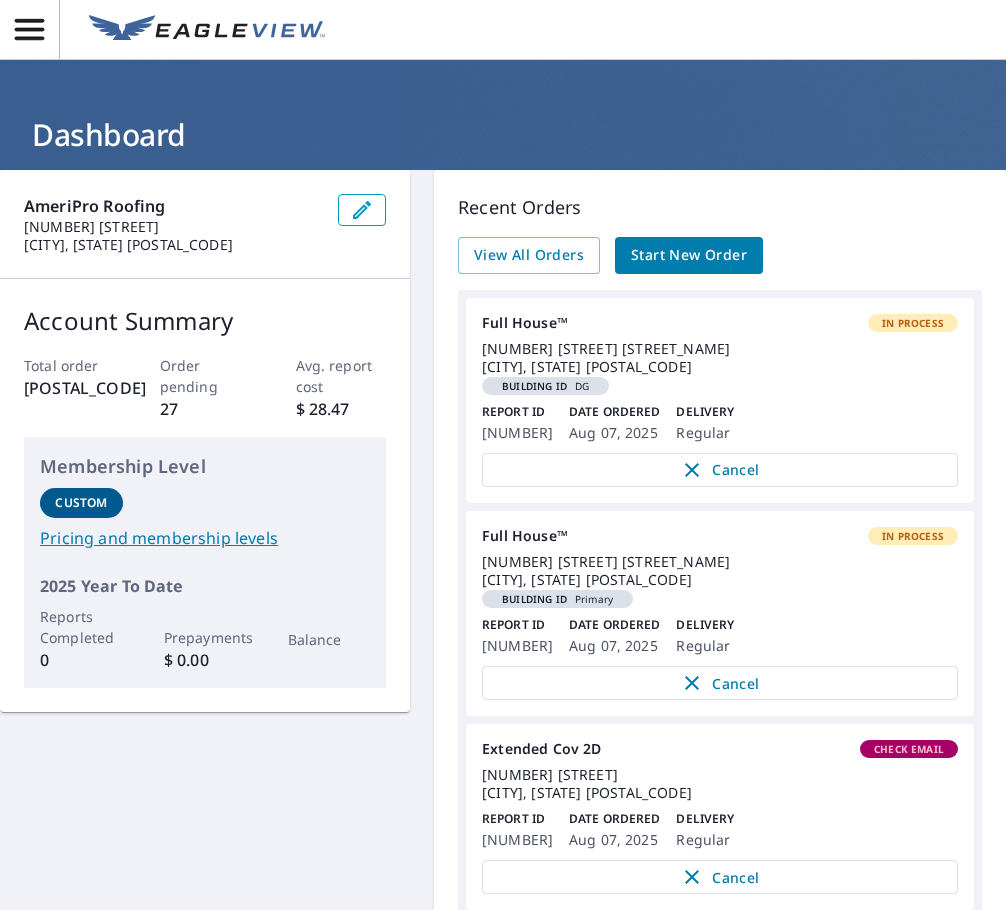 click on "Start New Order" at bounding box center (689, 255) 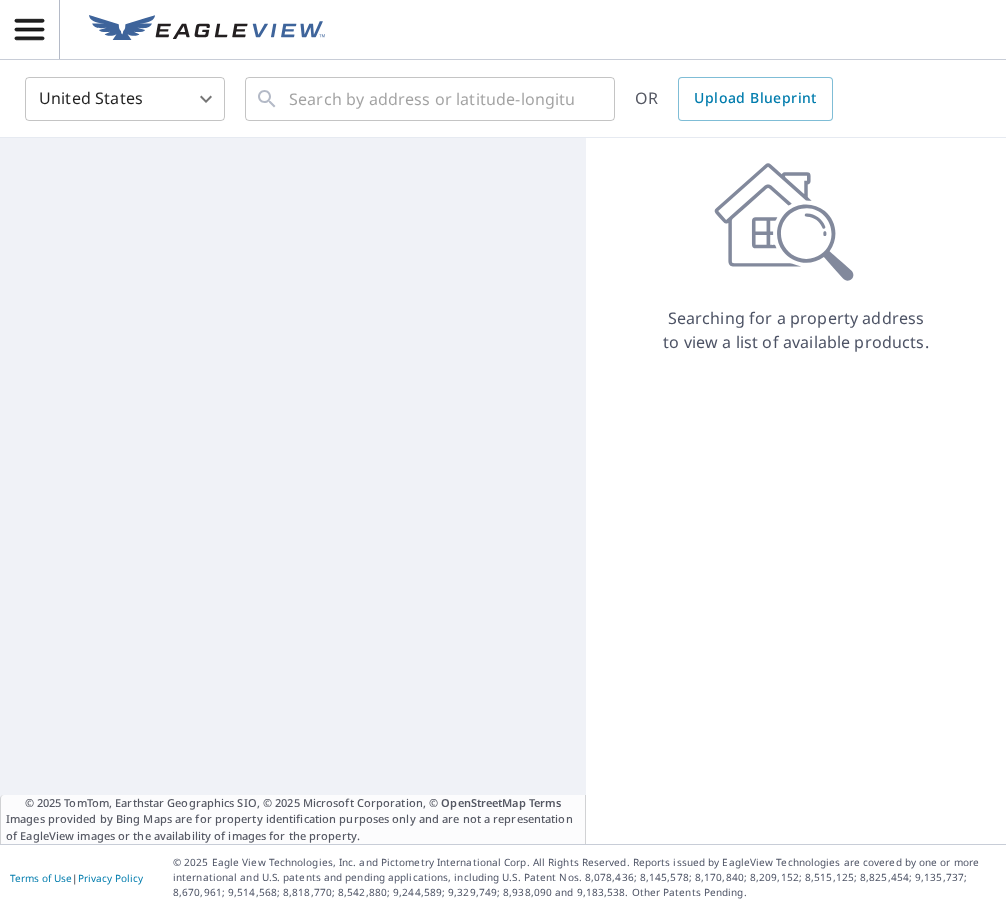 scroll, scrollTop: 0, scrollLeft: 0, axis: both 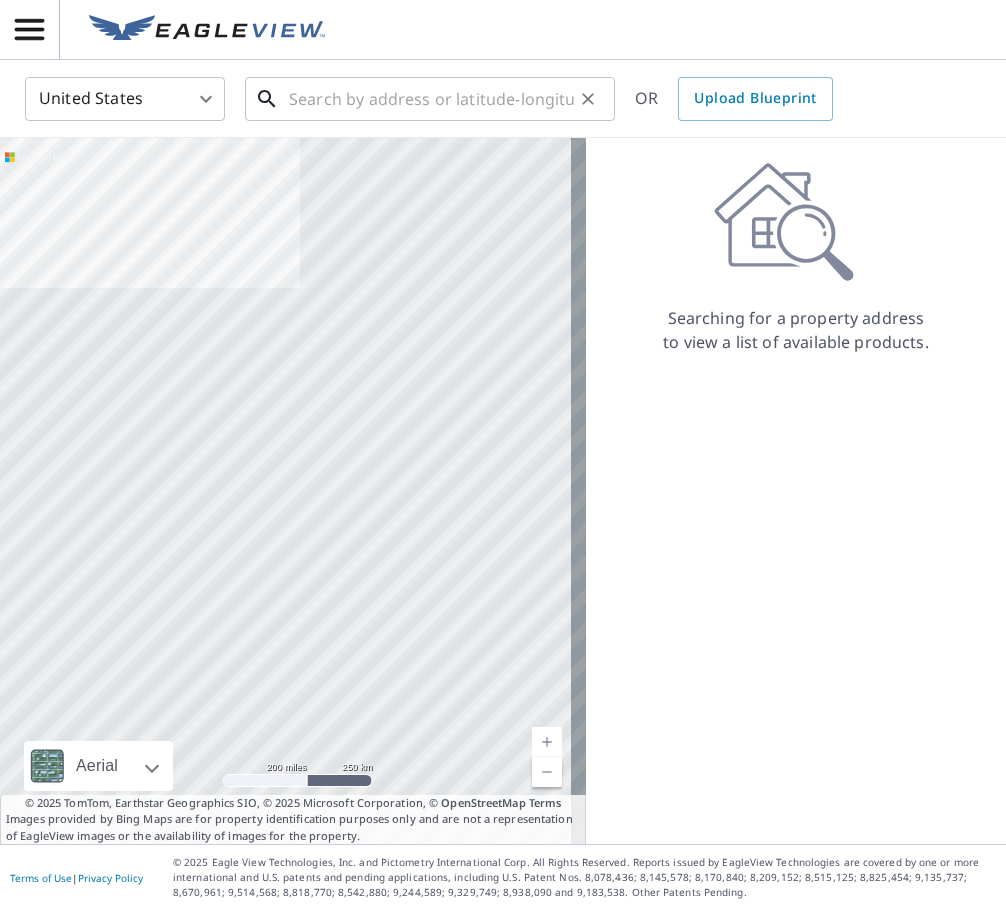 click at bounding box center (431, 99) 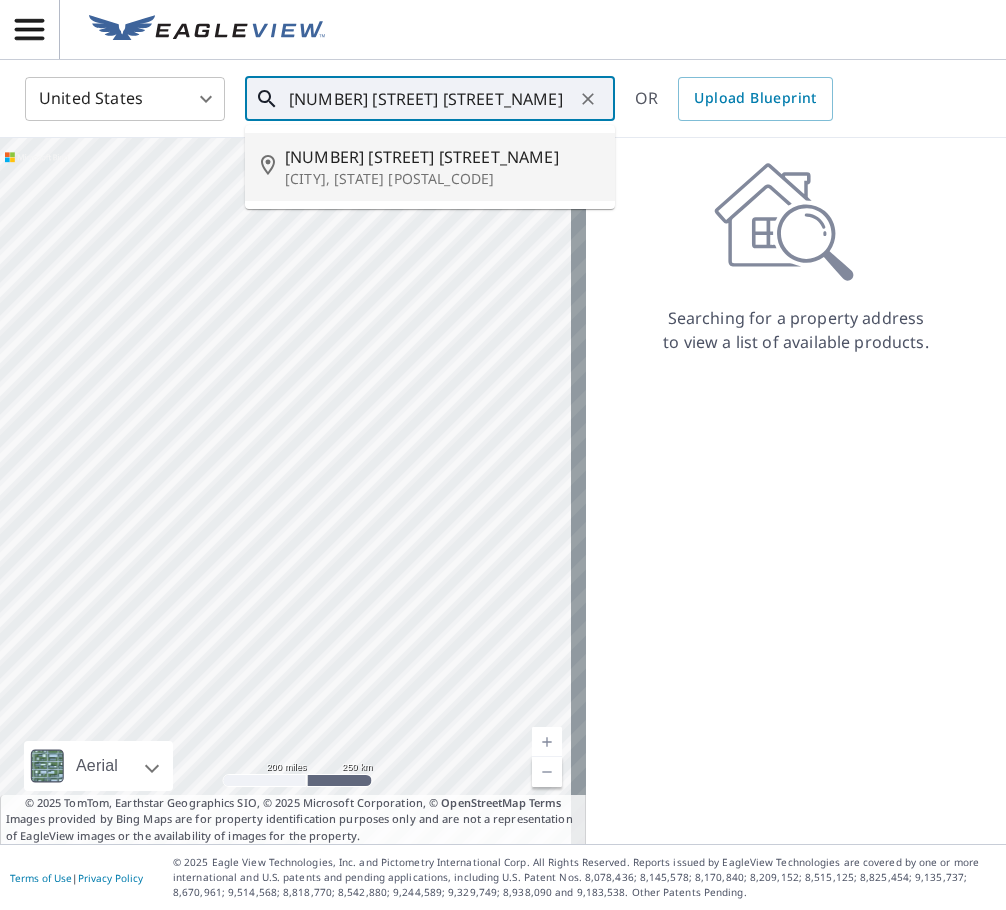 drag, startPoint x: 355, startPoint y: 154, endPoint x: 340, endPoint y: 151, distance: 15.297058 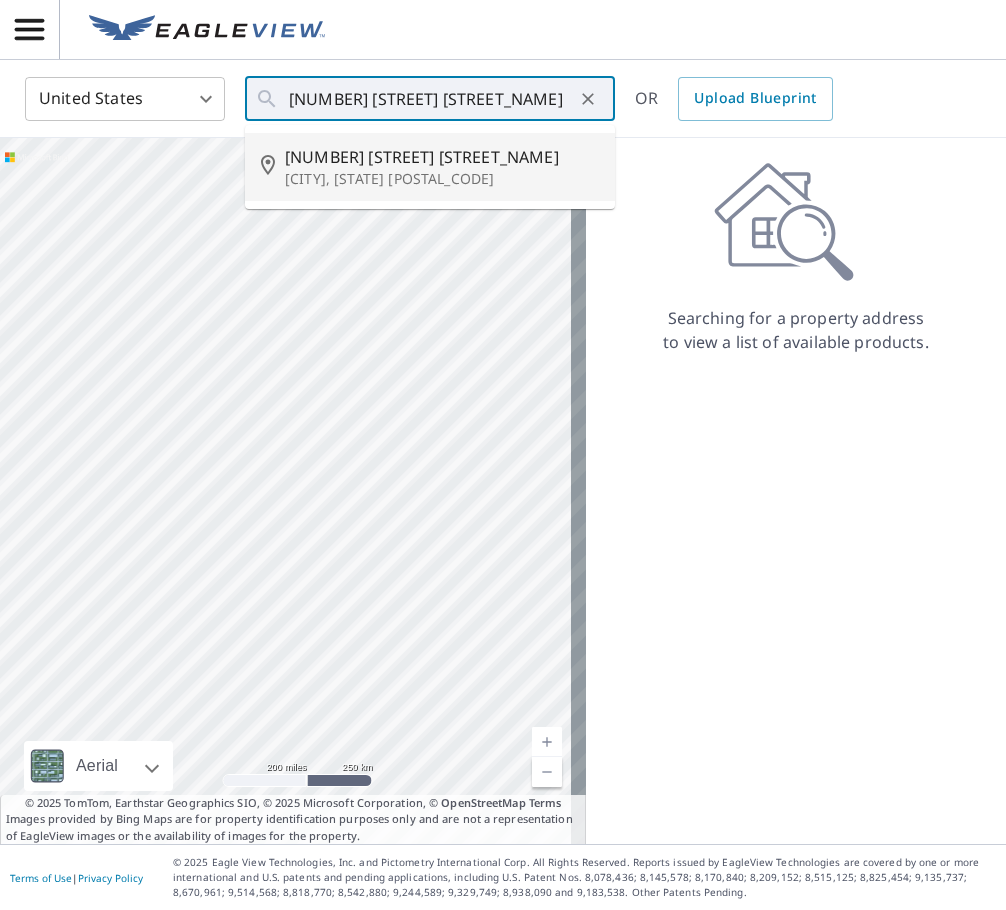 type on "[NUMBER] [STREET] [STREET_NAME] [CITY], [STATE] [POSTAL_CODE]" 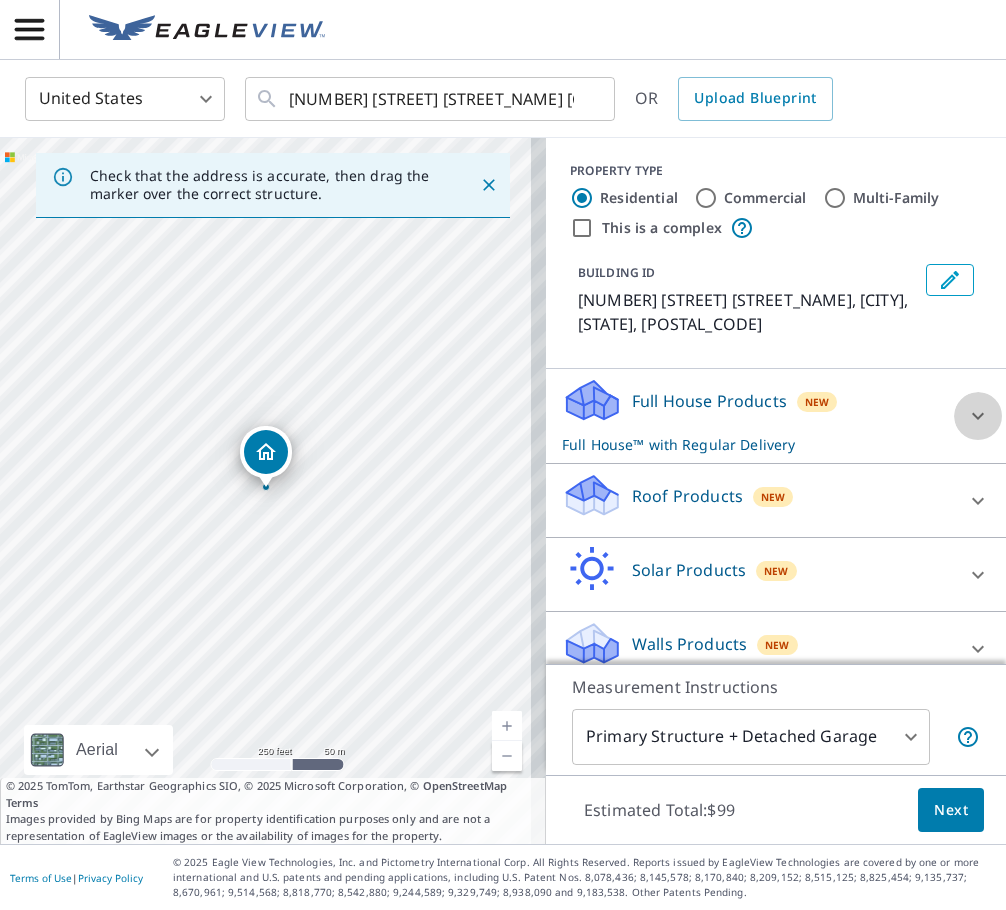 click at bounding box center (978, 416) 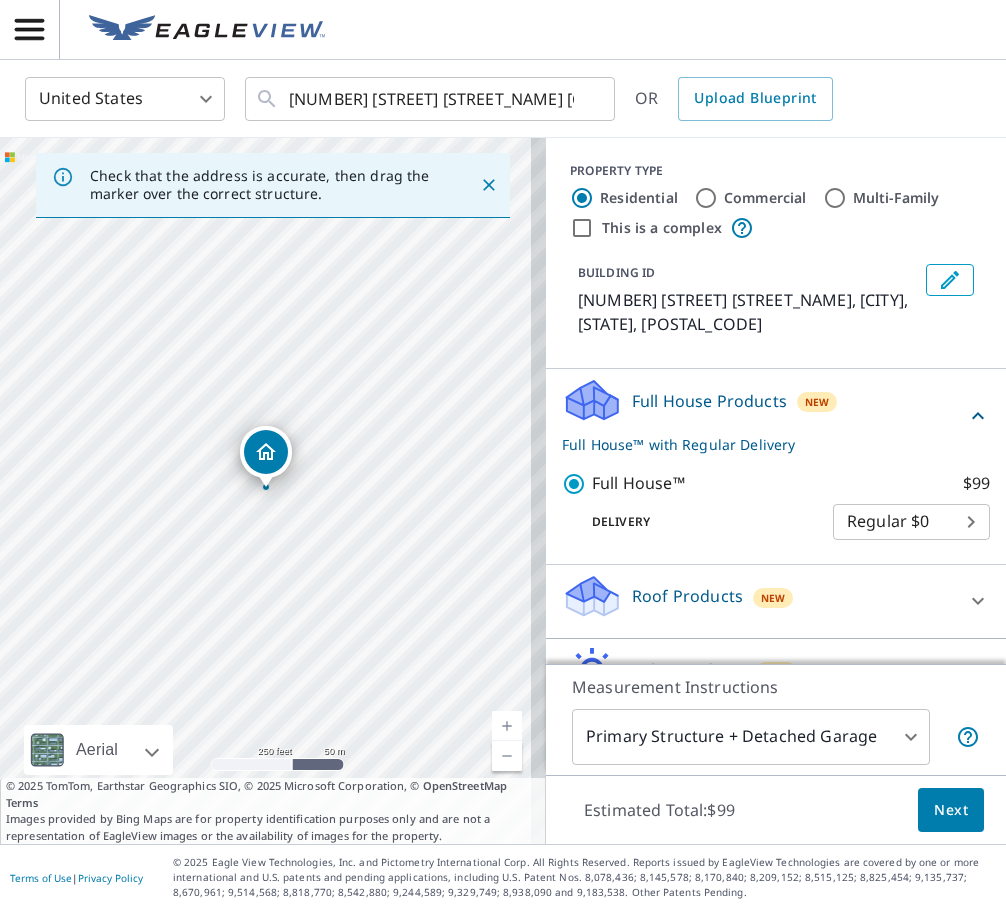 click 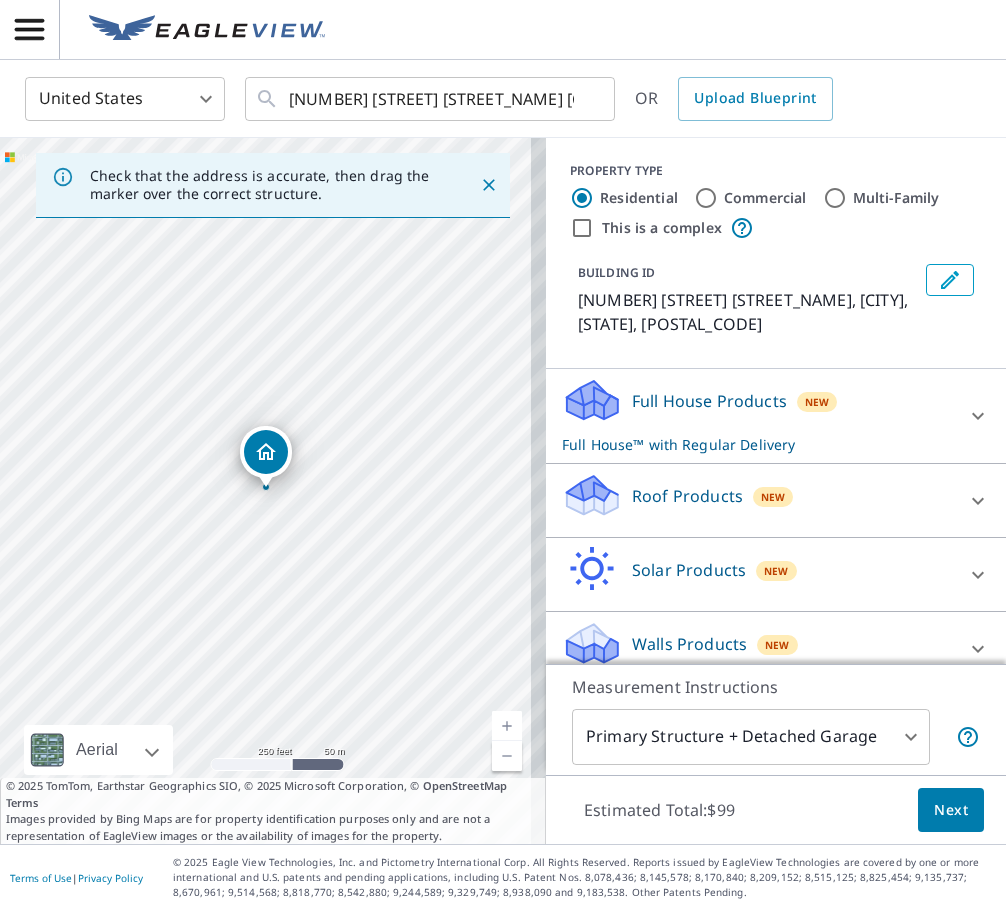 click on "Next" at bounding box center (951, 810) 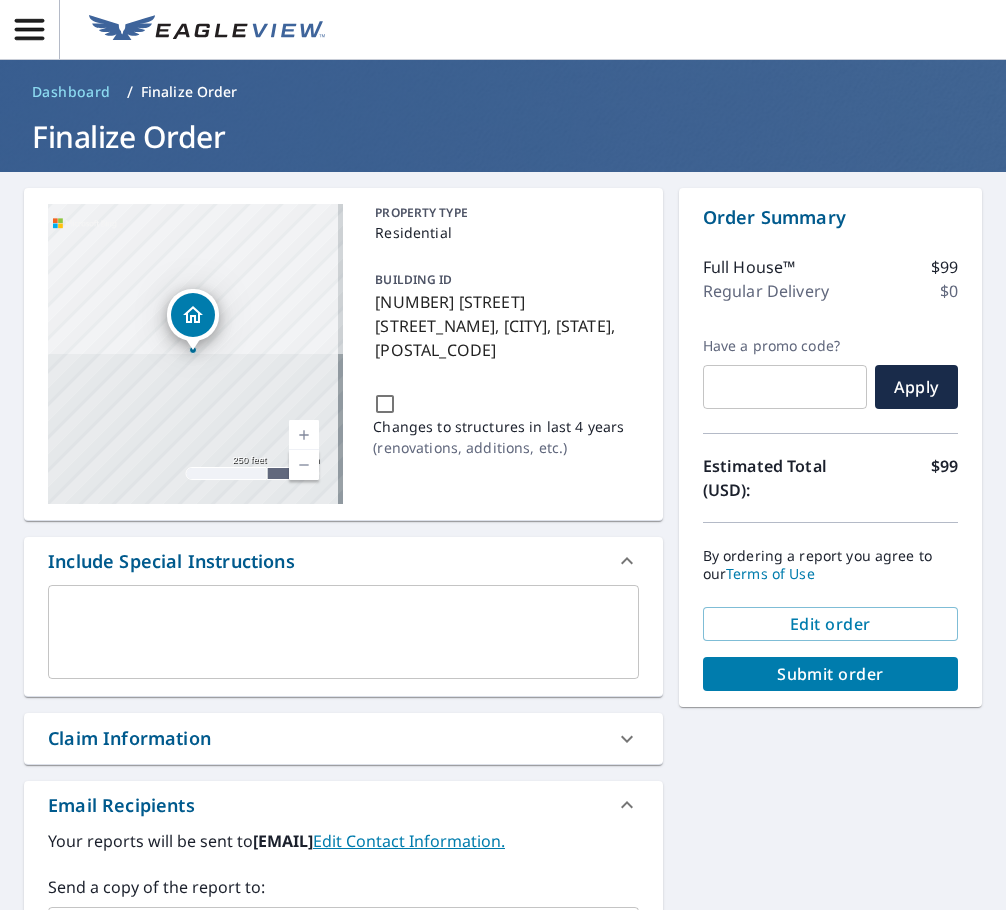 click on "Claim Information" at bounding box center (343, 738) 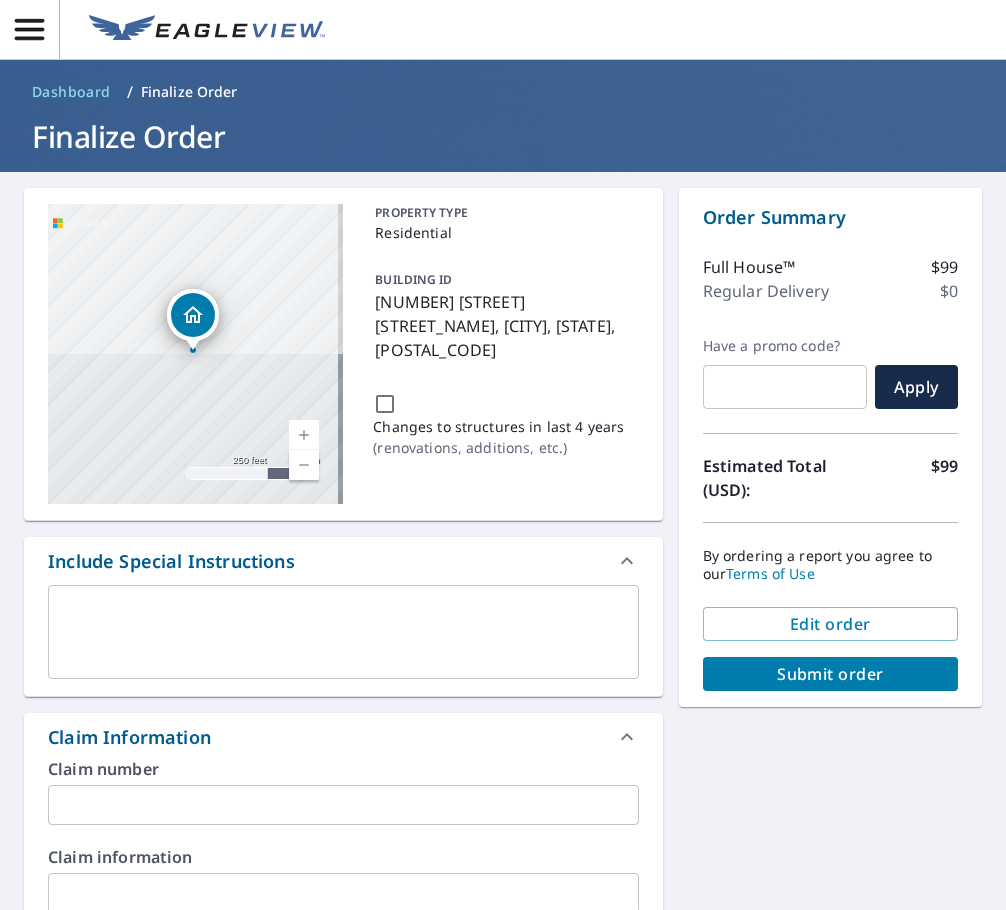 click at bounding box center (343, 805) 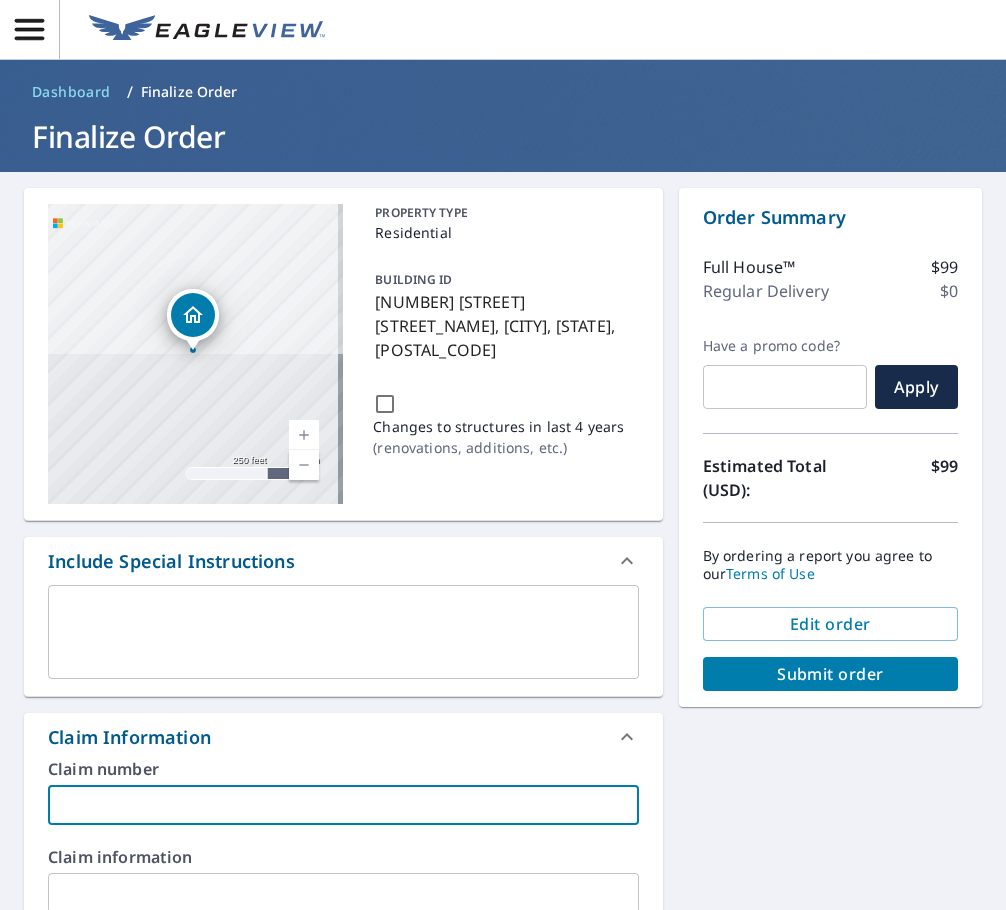 type on "N" 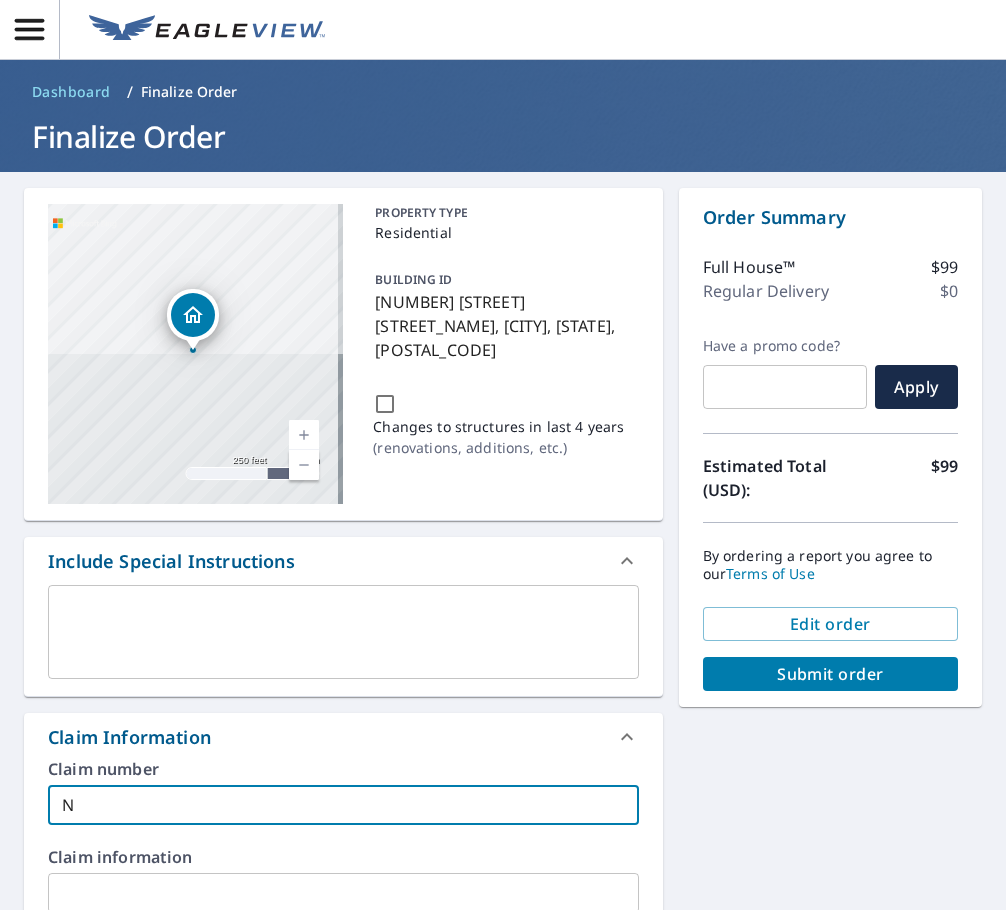 type on "NV" 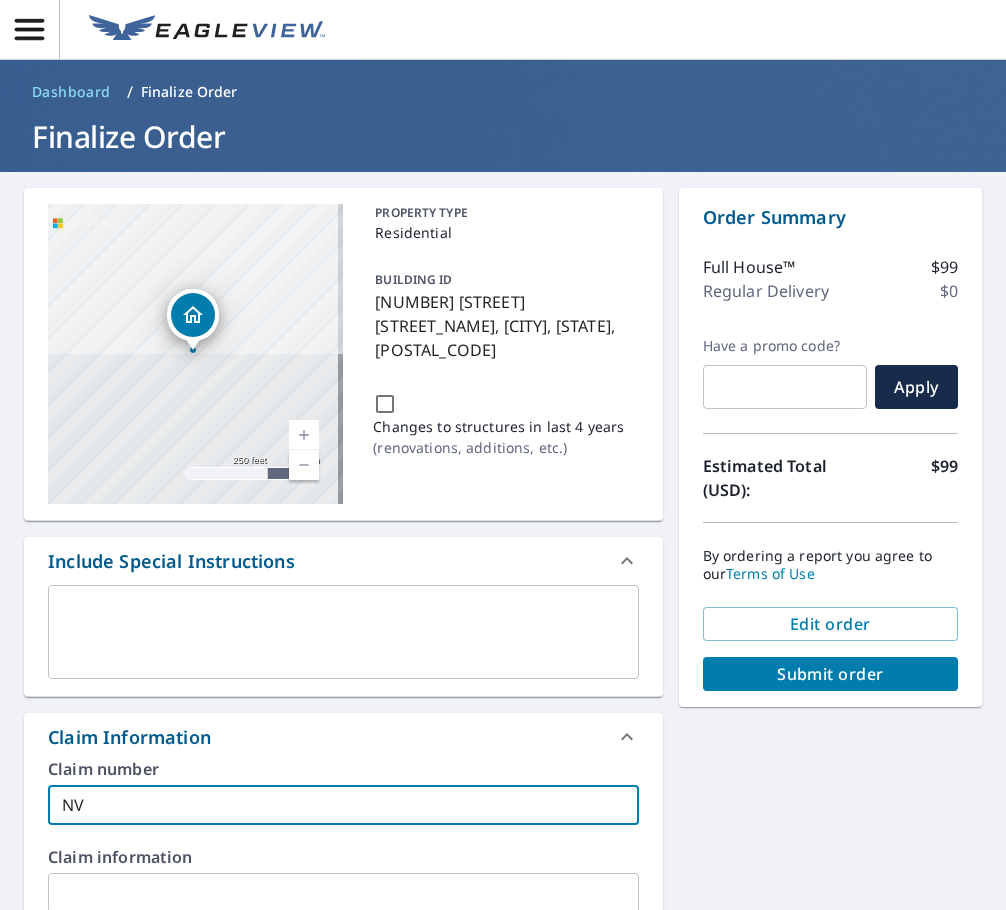 type on "NVT" 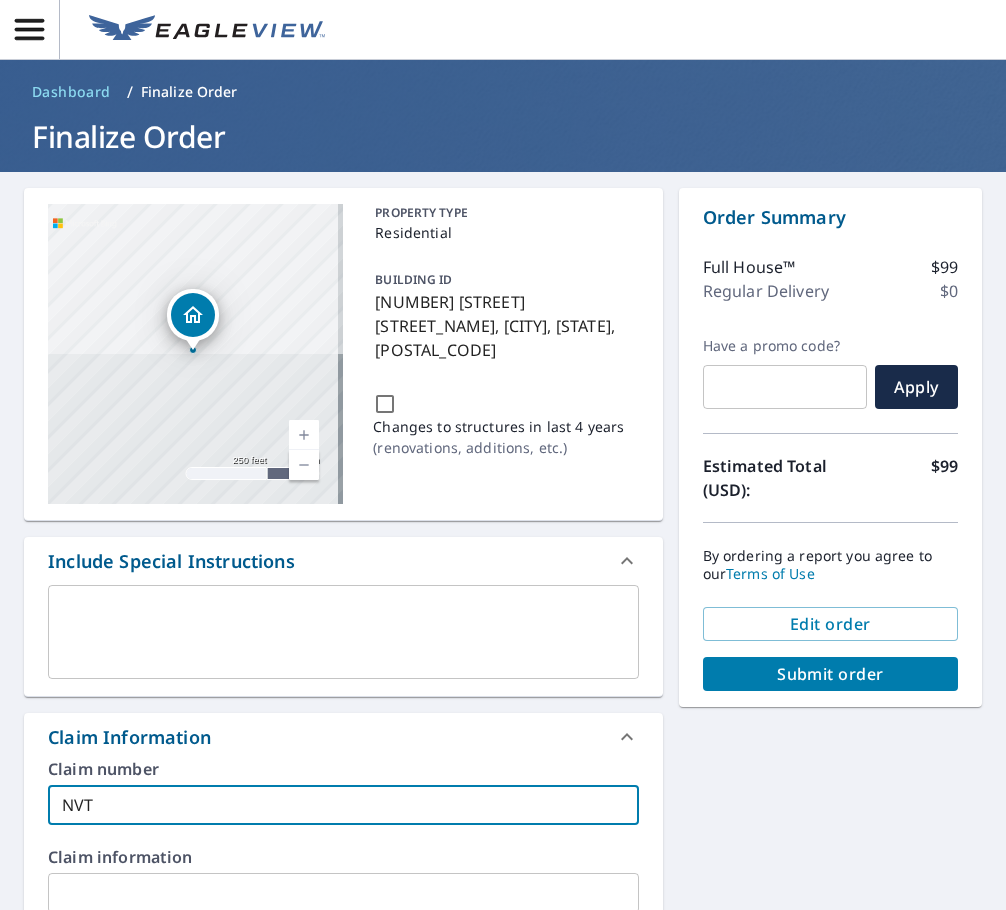 type on "NVTN" 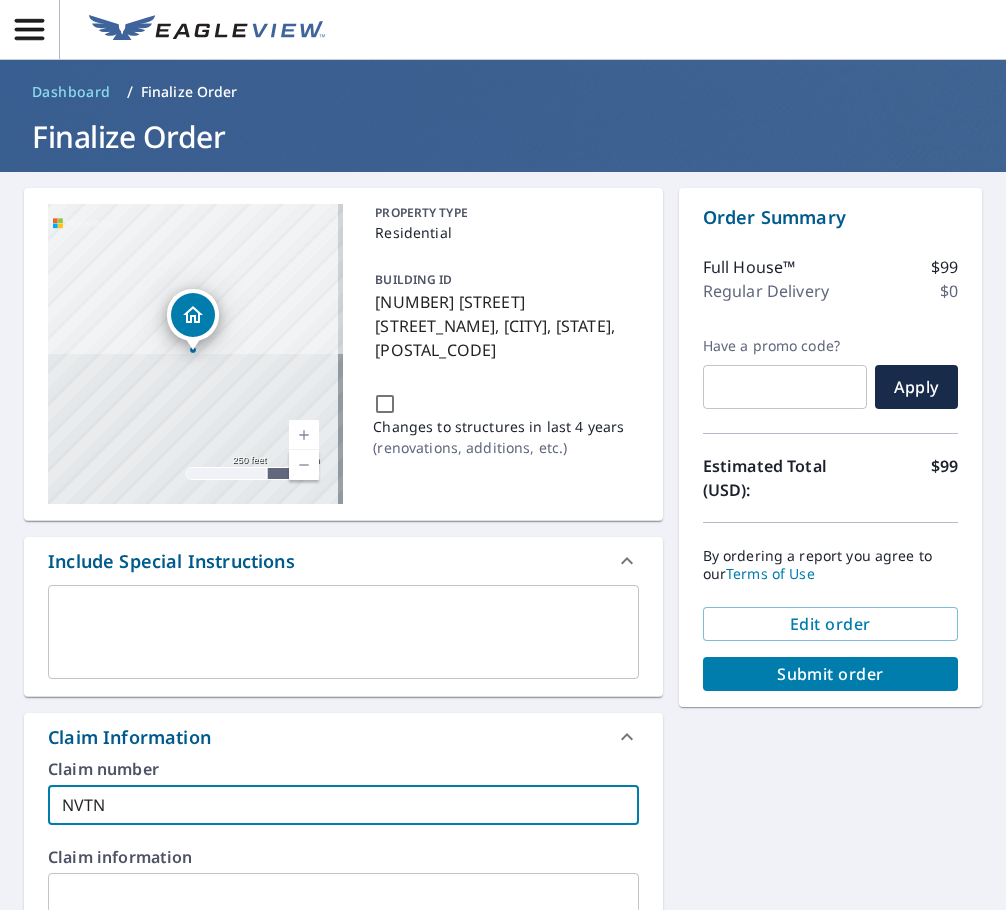 type on "NVTN-" 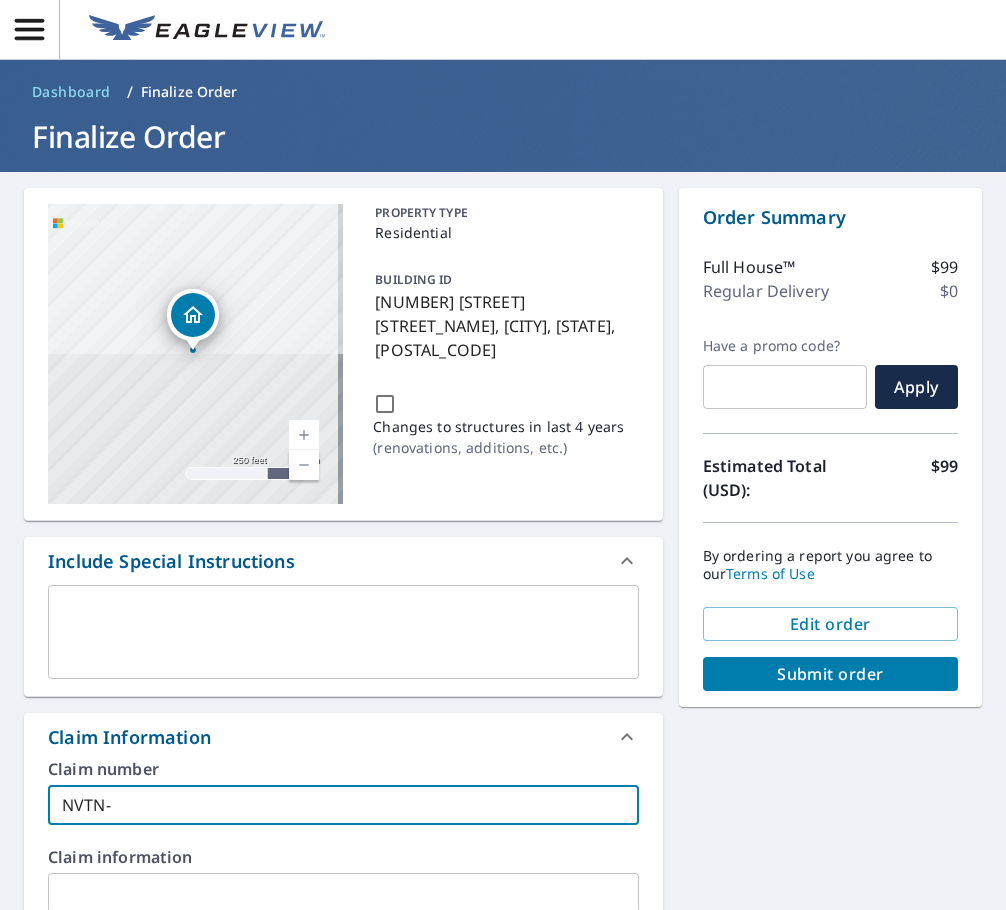 type on "[ID_NUMBER]" 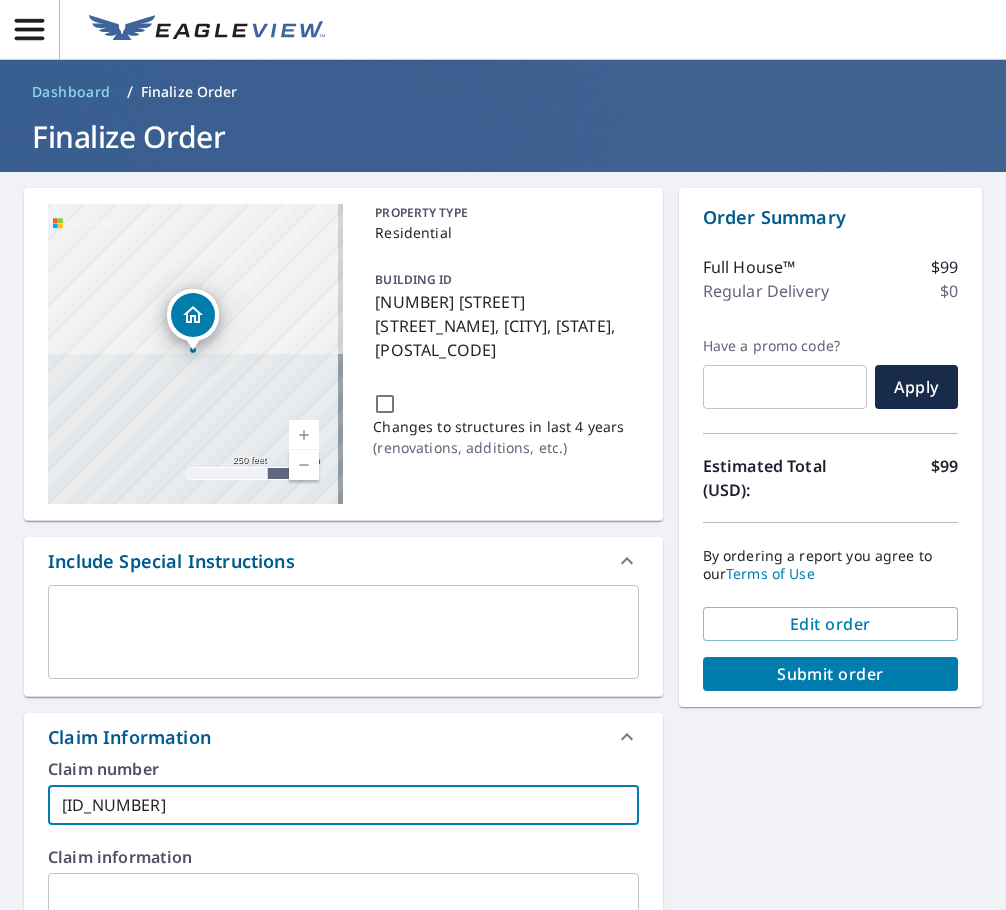 type on "NVTN-" 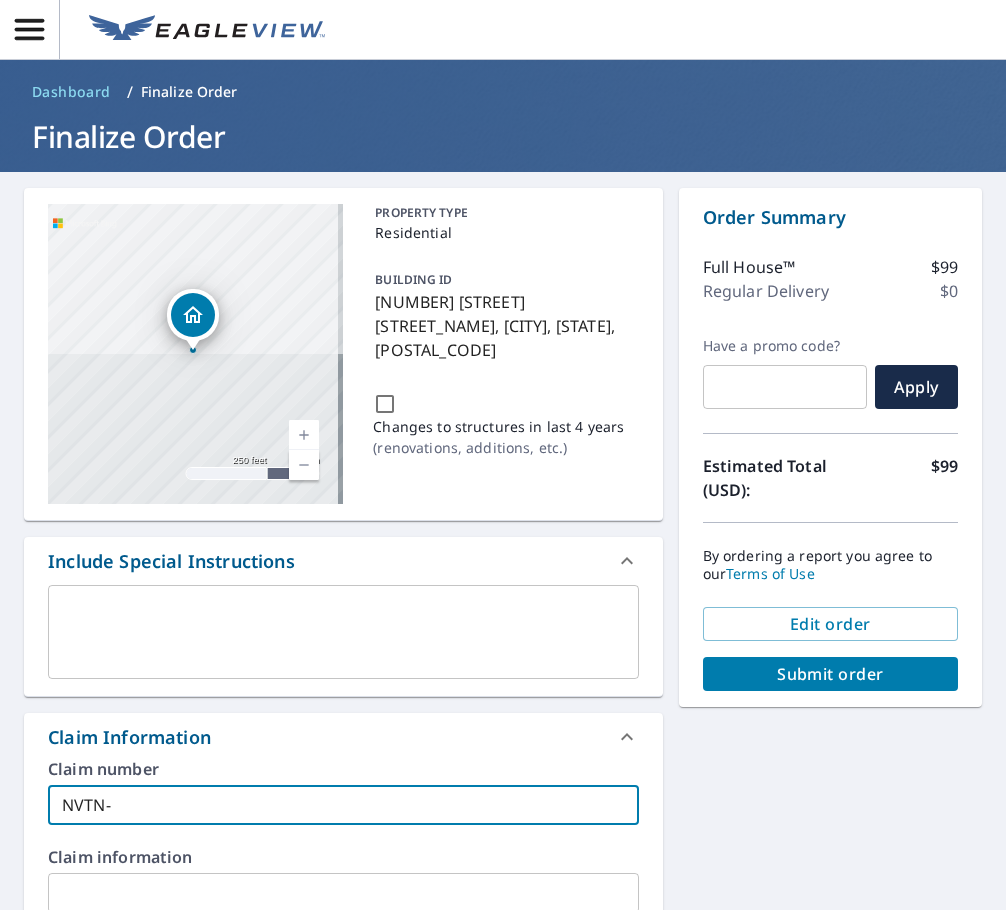 type on "[ID_NUMBER]" 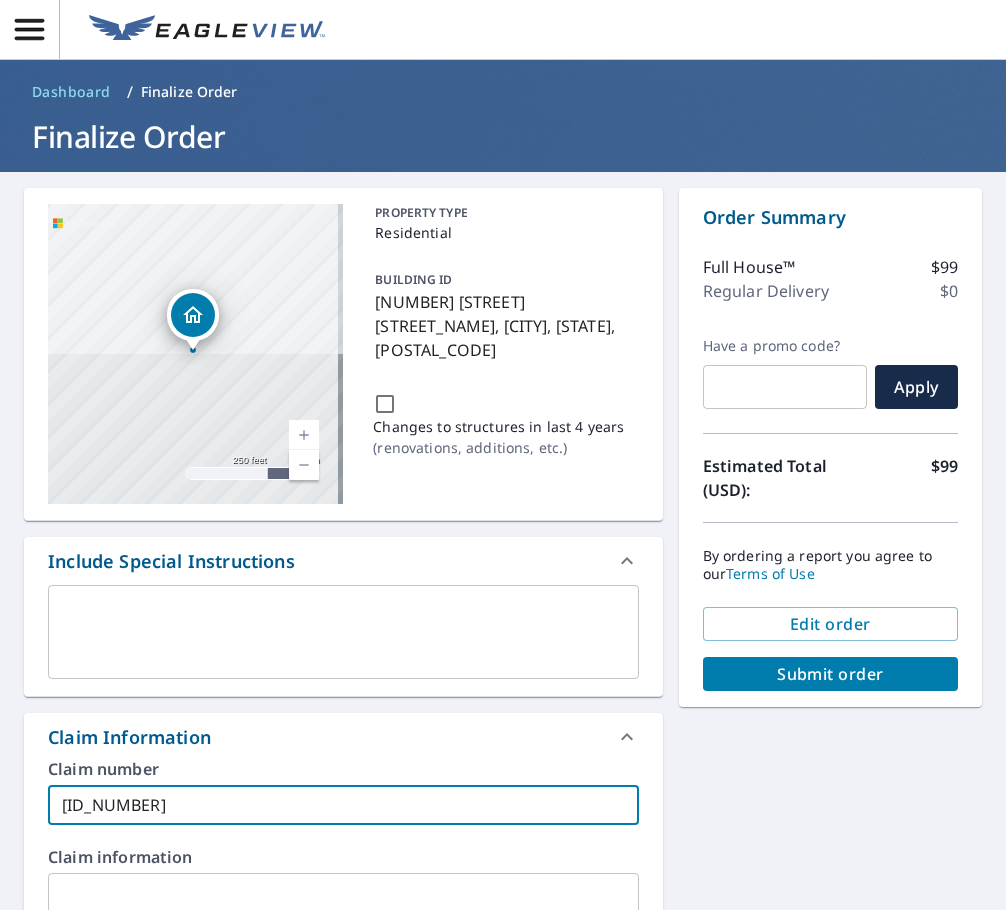 type on "[ID_NUMBER]" 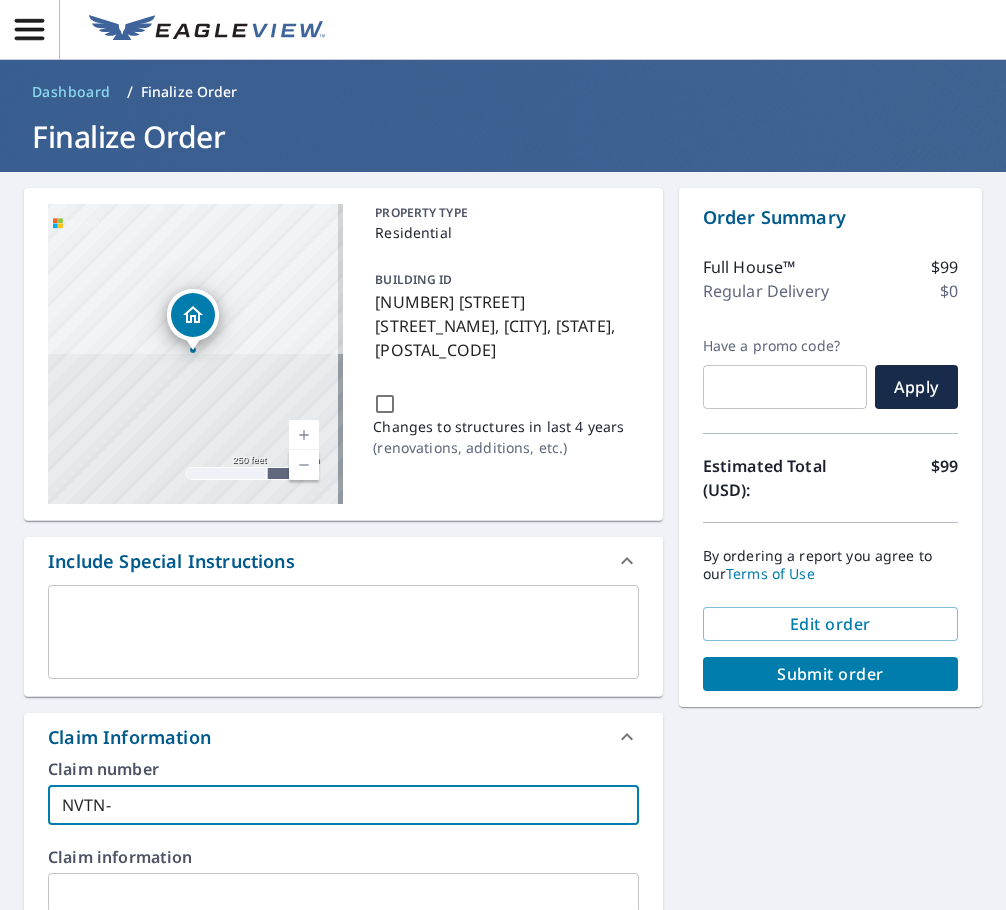 type on "NVTN-" 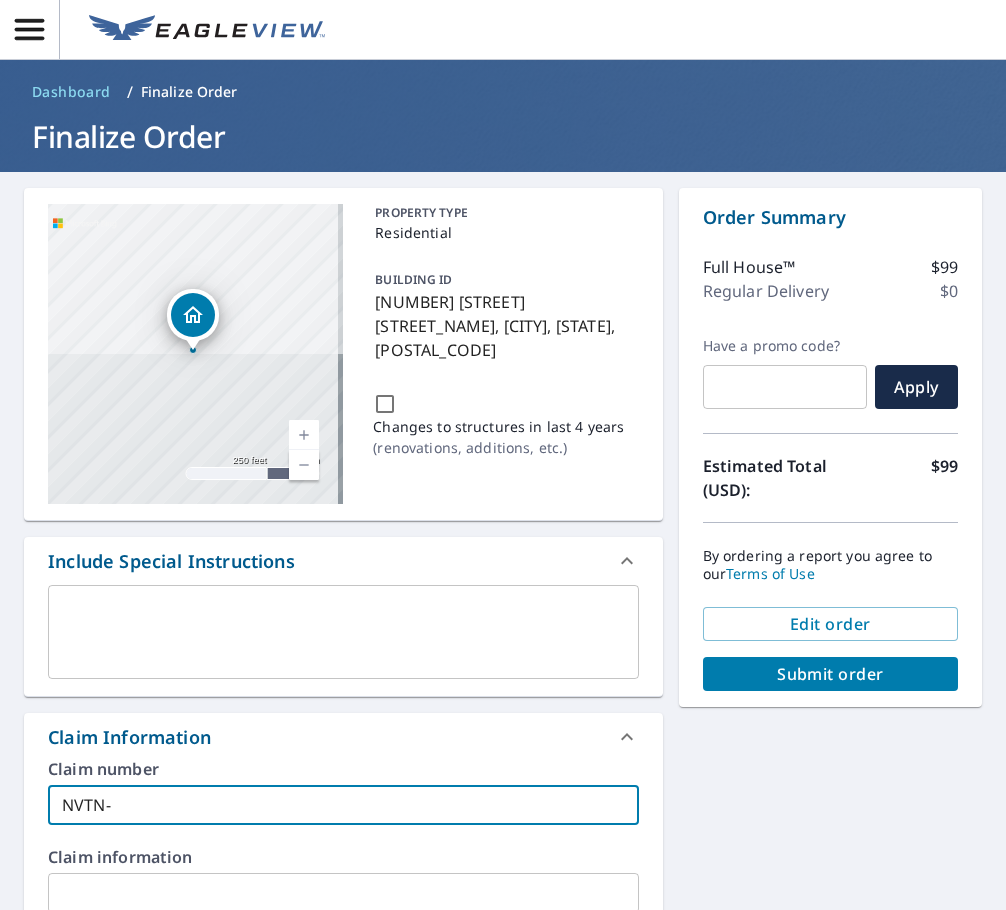 type on "NVTN-" 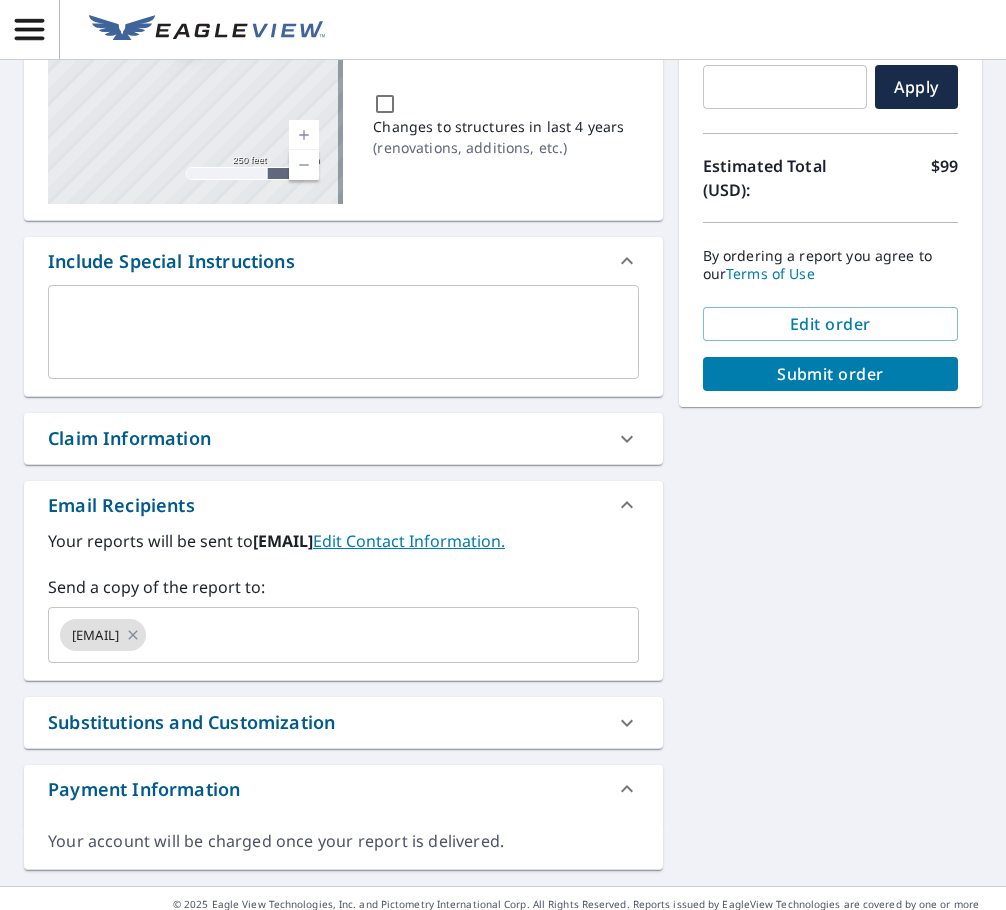 click on "Submit order" at bounding box center [830, 374] 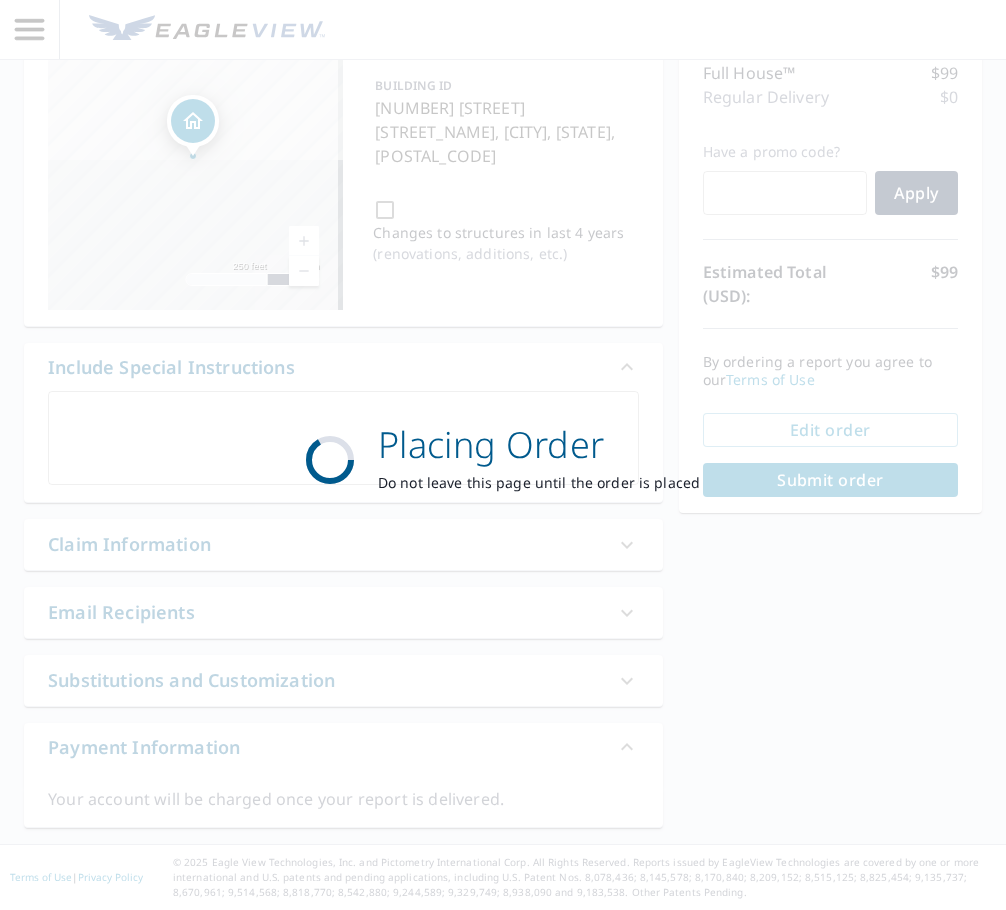 scroll, scrollTop: 194, scrollLeft: 0, axis: vertical 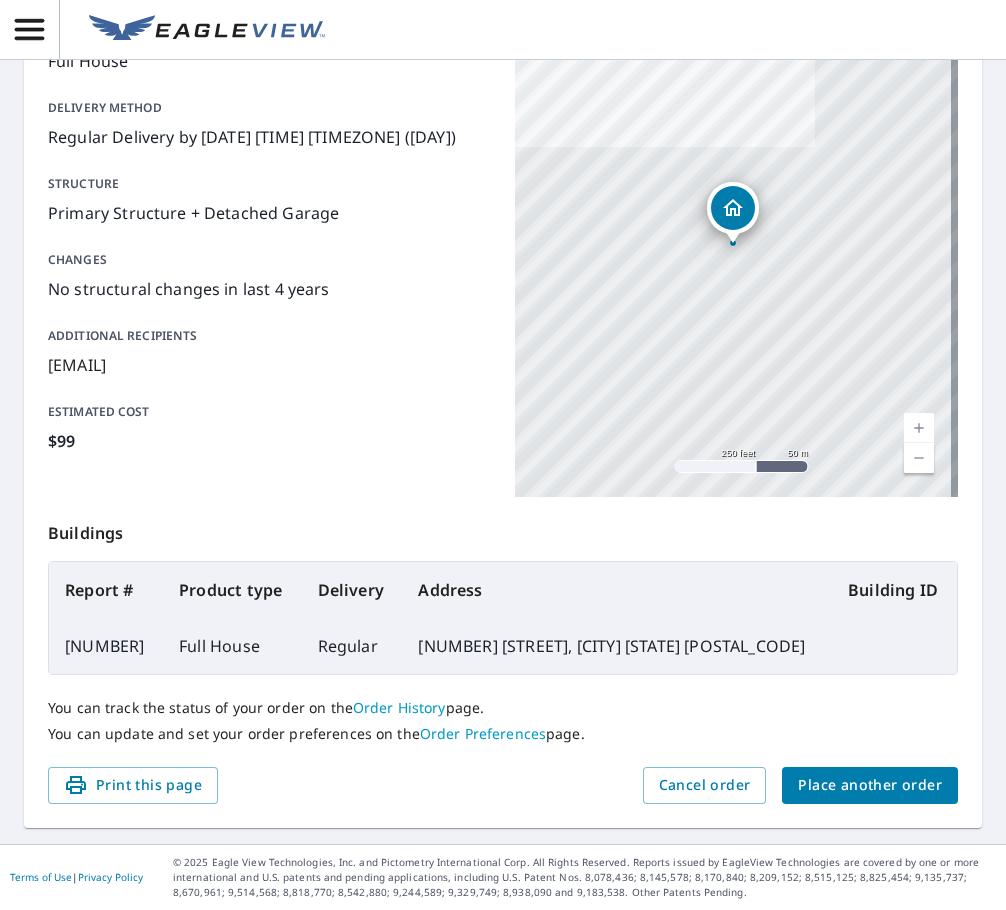 click on "Place another order" at bounding box center [870, 785] 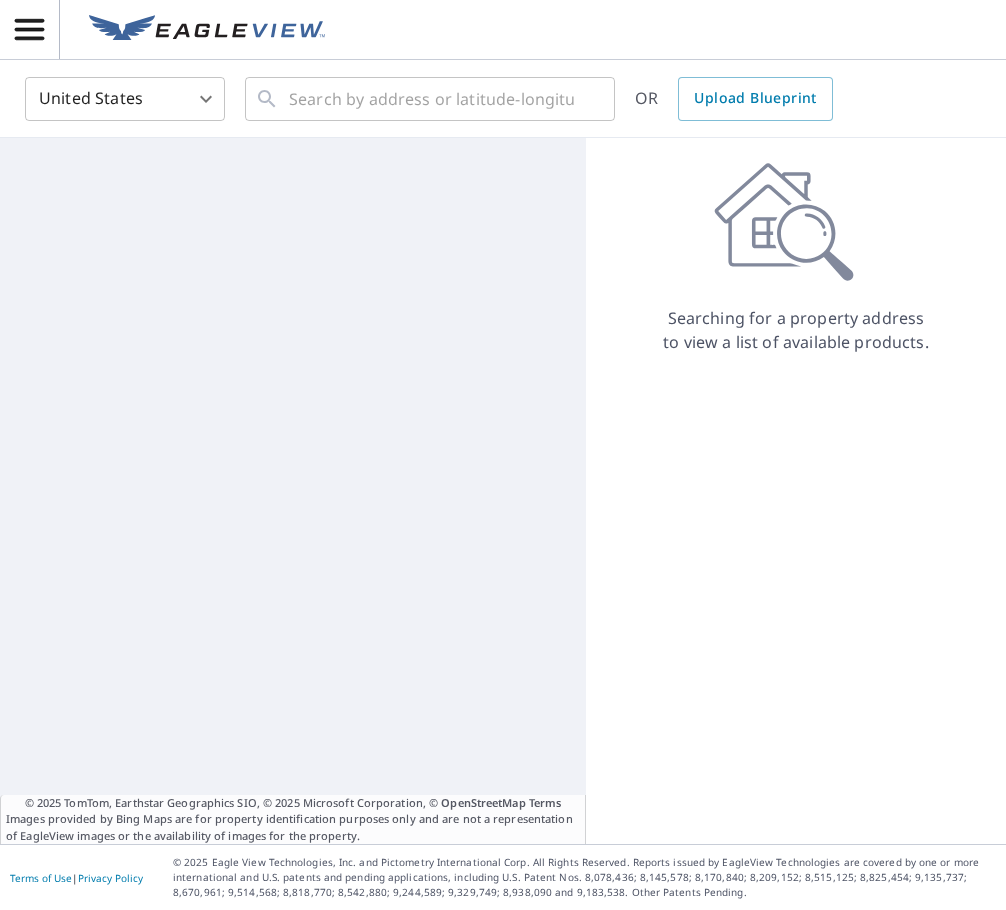 scroll, scrollTop: 0, scrollLeft: 0, axis: both 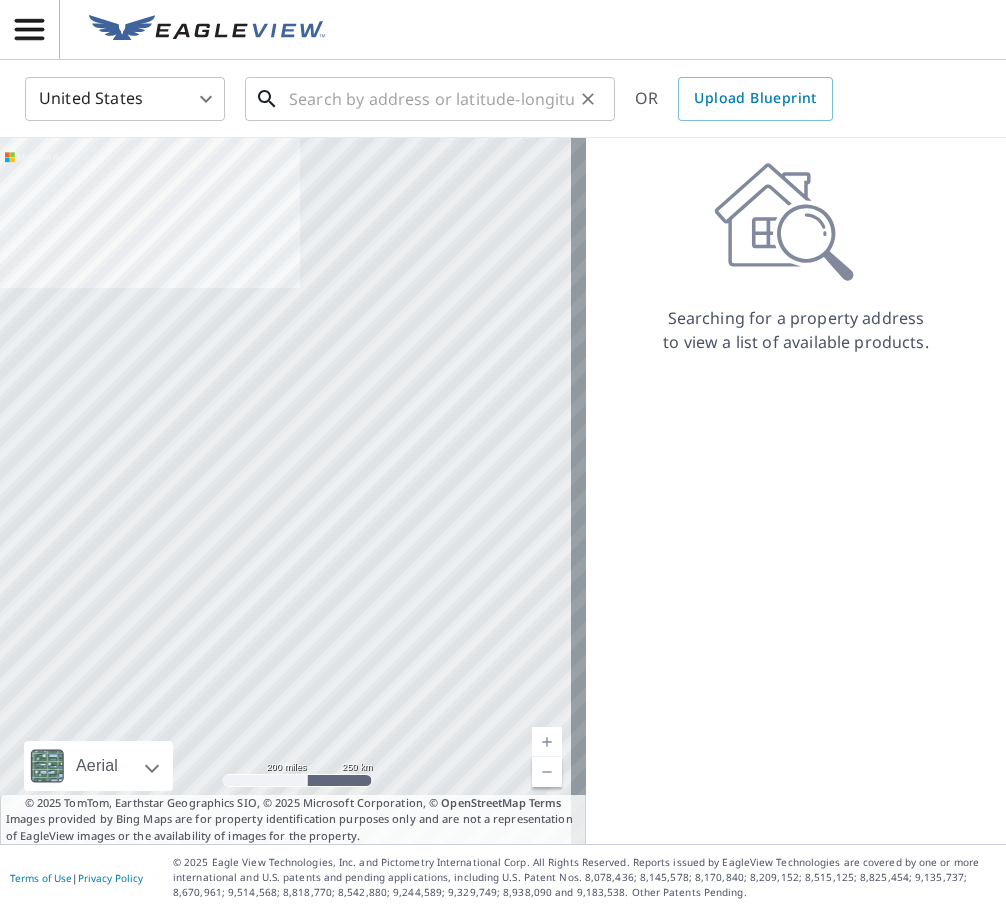 click at bounding box center [431, 99] 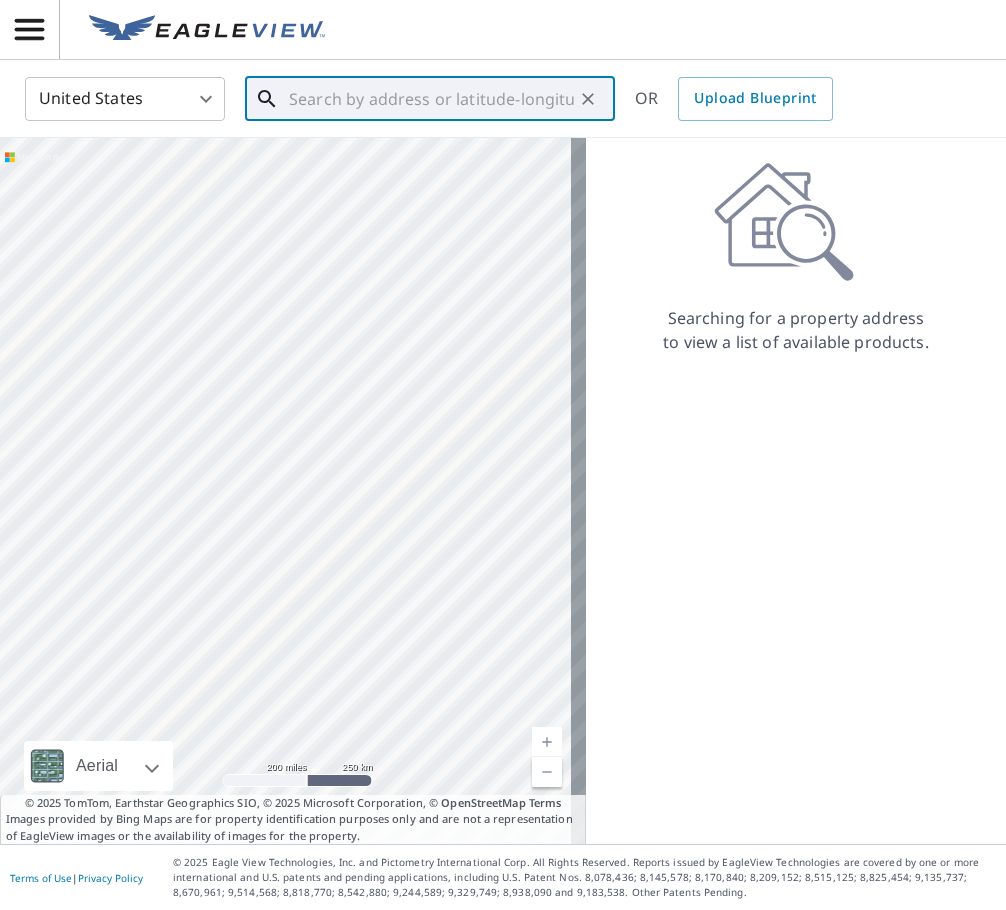 drag, startPoint x: 410, startPoint y: 91, endPoint x: 448, endPoint y: 80, distance: 39.56008 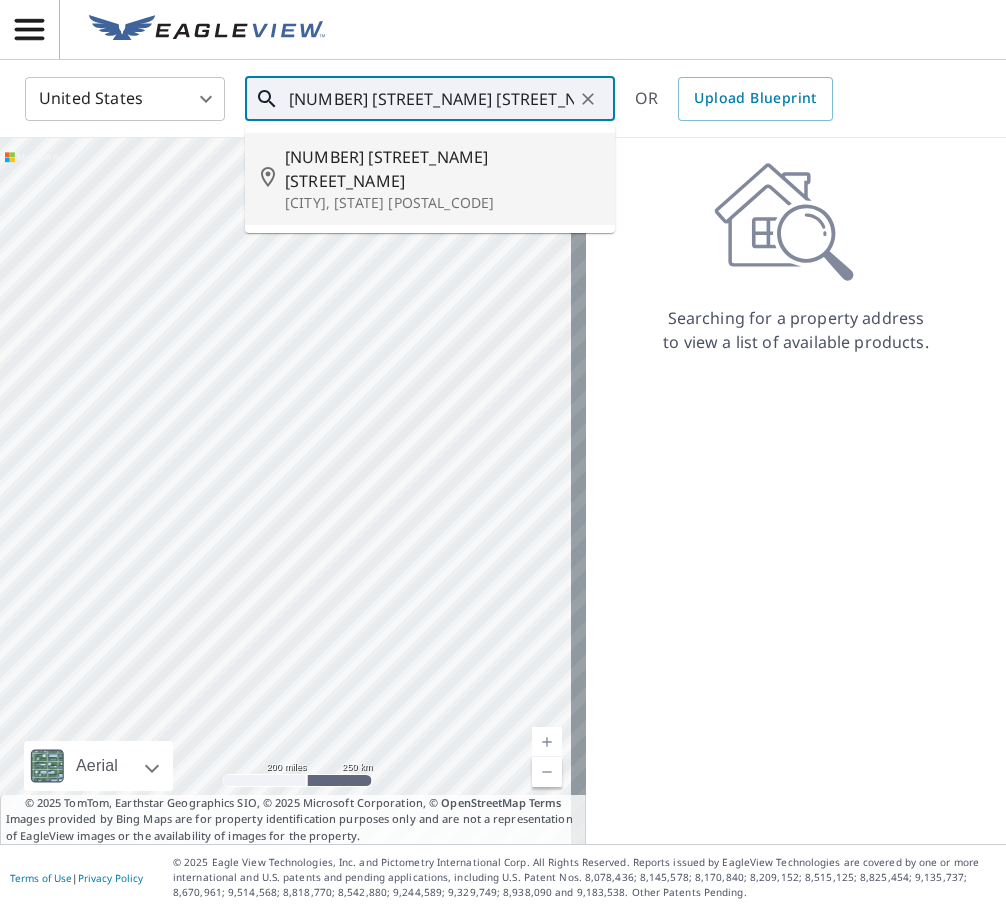 click on "[NUMBER] [STREET_NAME] [STREET_NAME]" at bounding box center [442, 169] 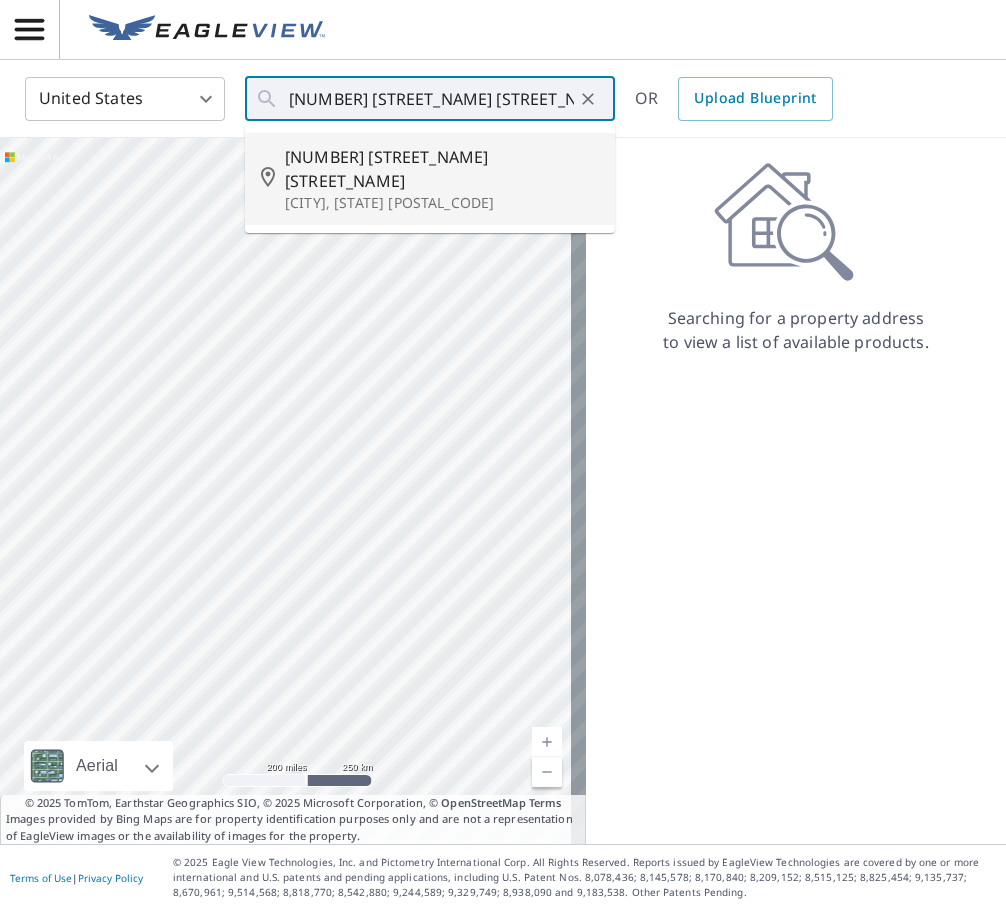 type on "[NUMBER] [STREET_NAME] [STREET_NAME] [CITY], [STATE] [POSTAL_CODE]" 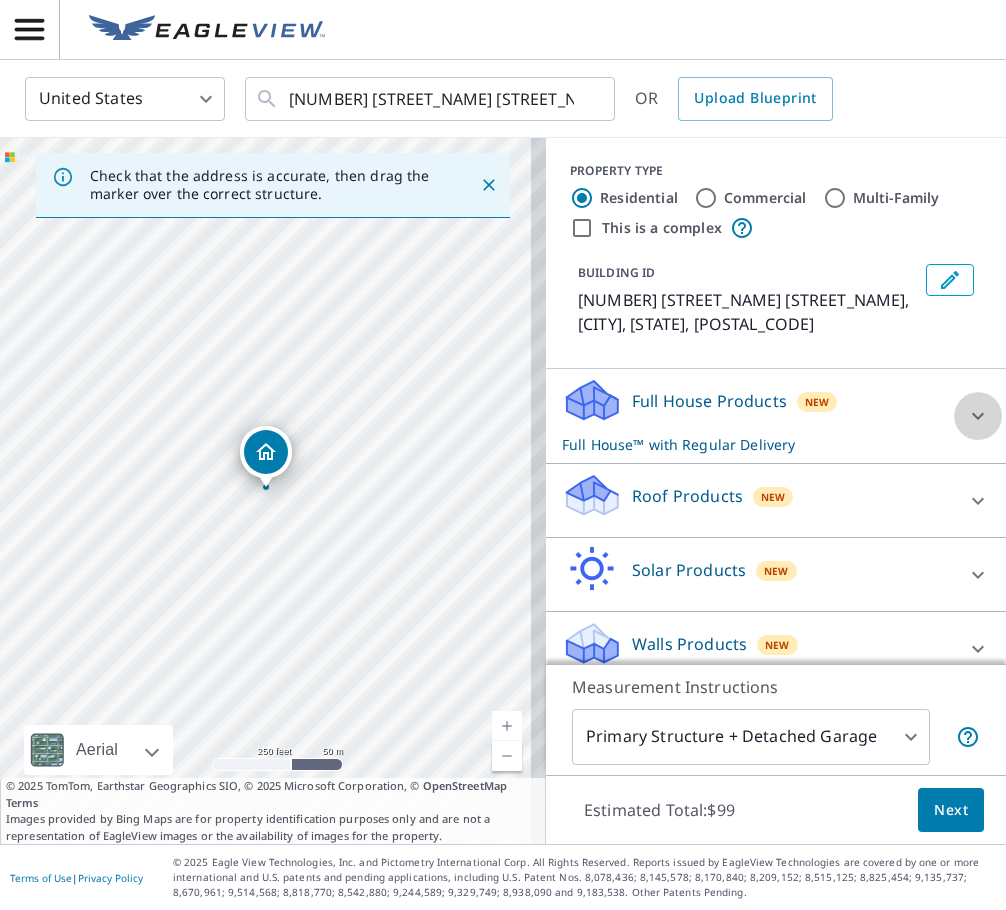 click at bounding box center (978, 416) 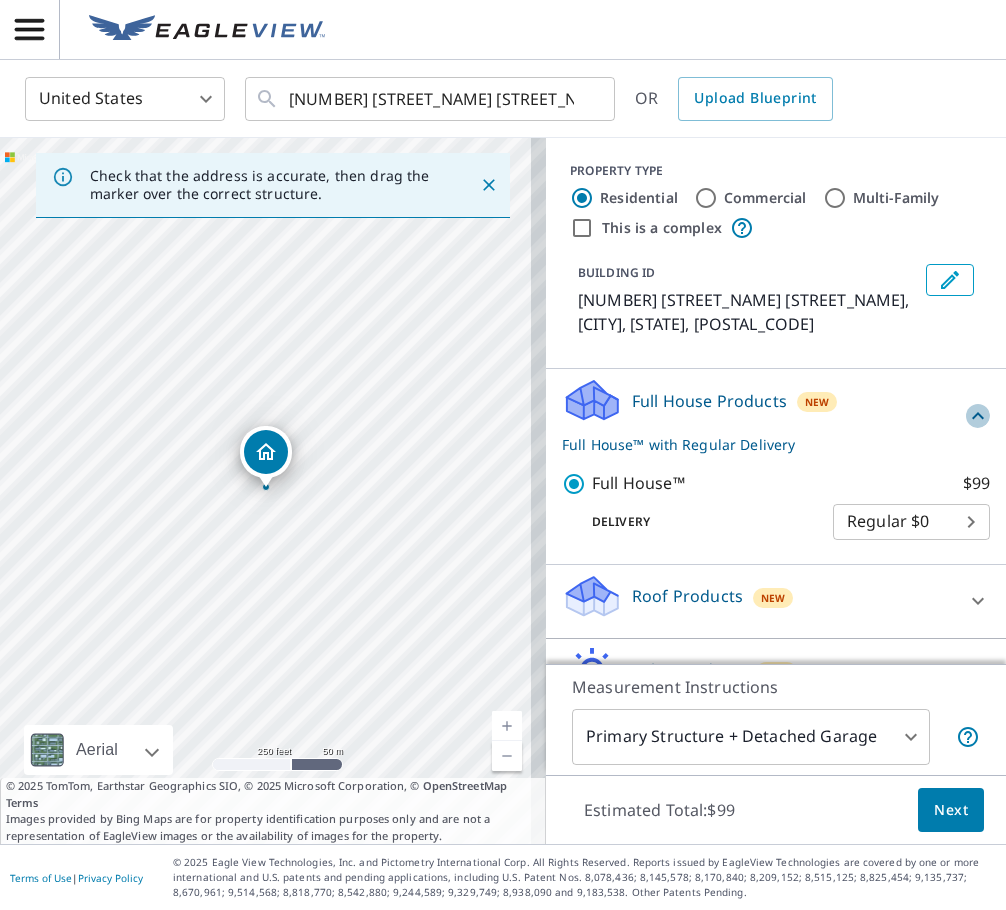 click 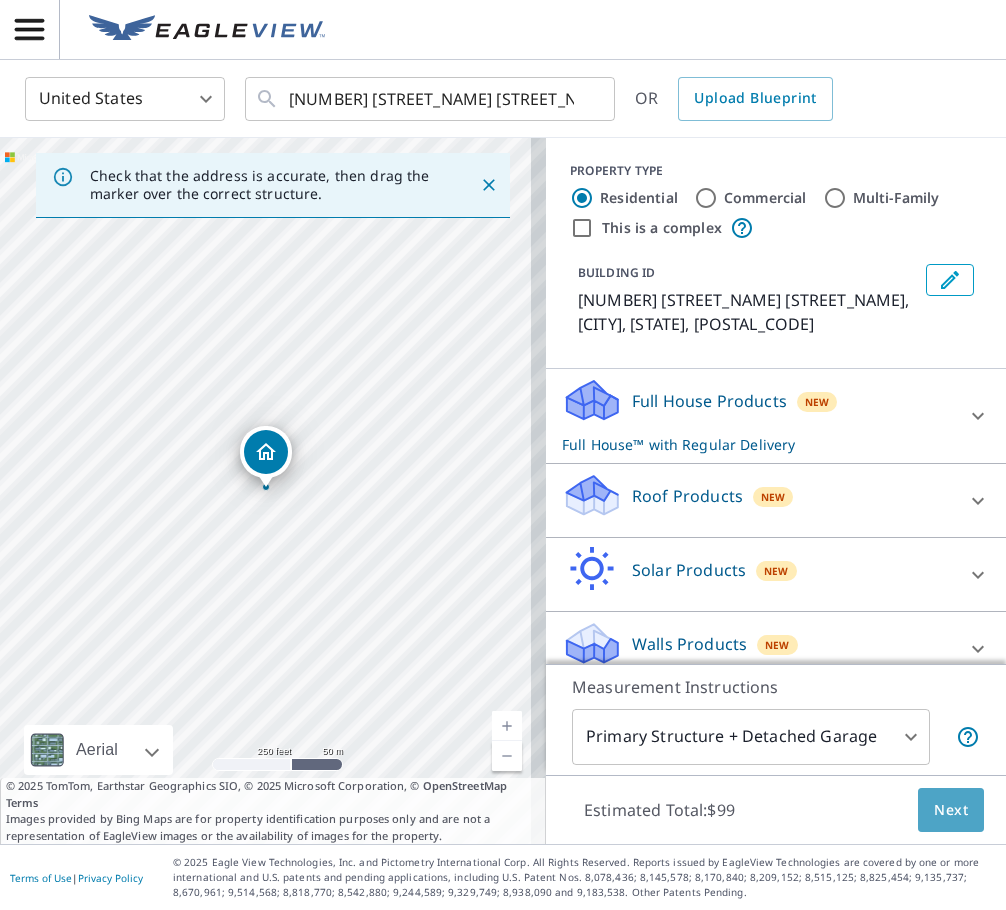 click on "Next" at bounding box center (951, 810) 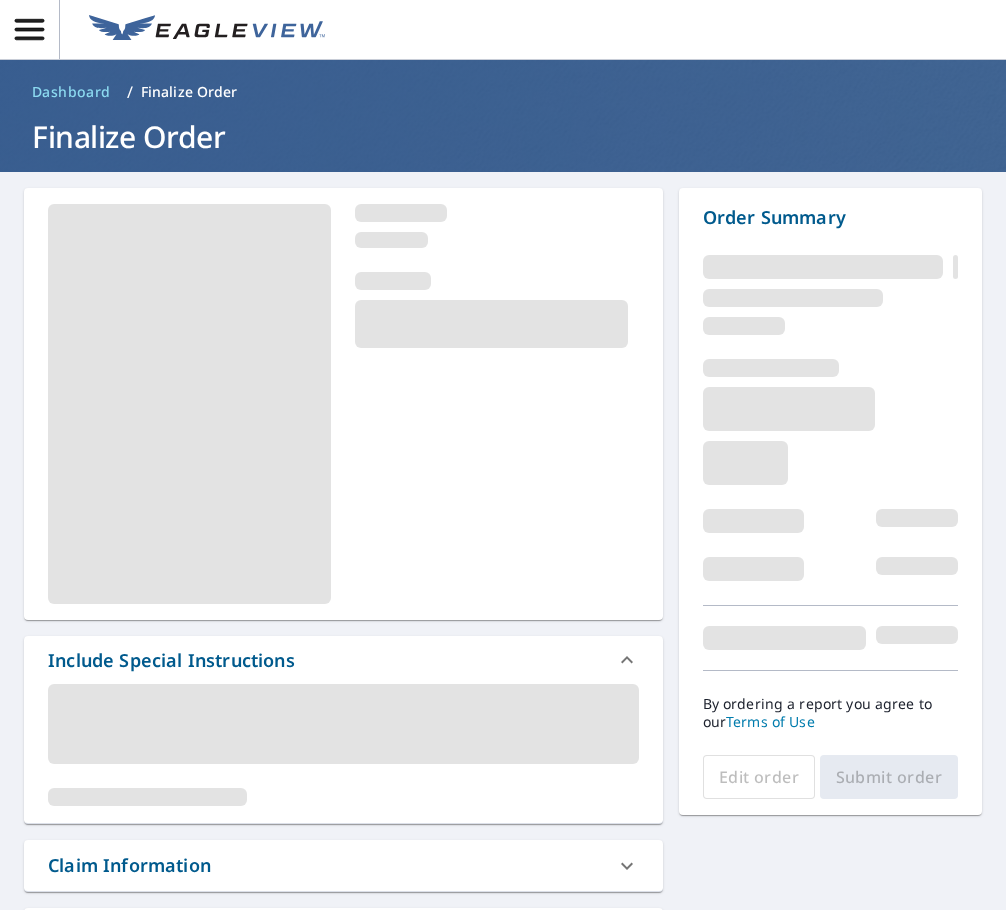 click on "Claim Information" at bounding box center [129, 865] 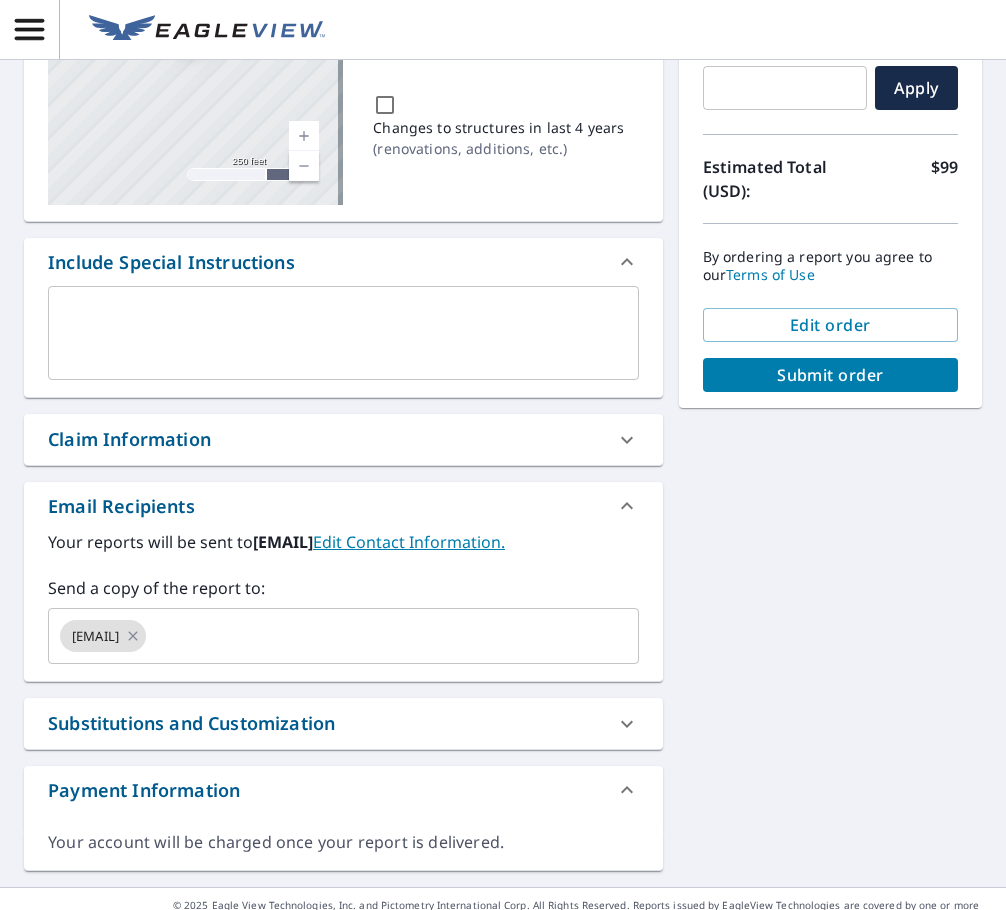 scroll, scrollTop: 300, scrollLeft: 0, axis: vertical 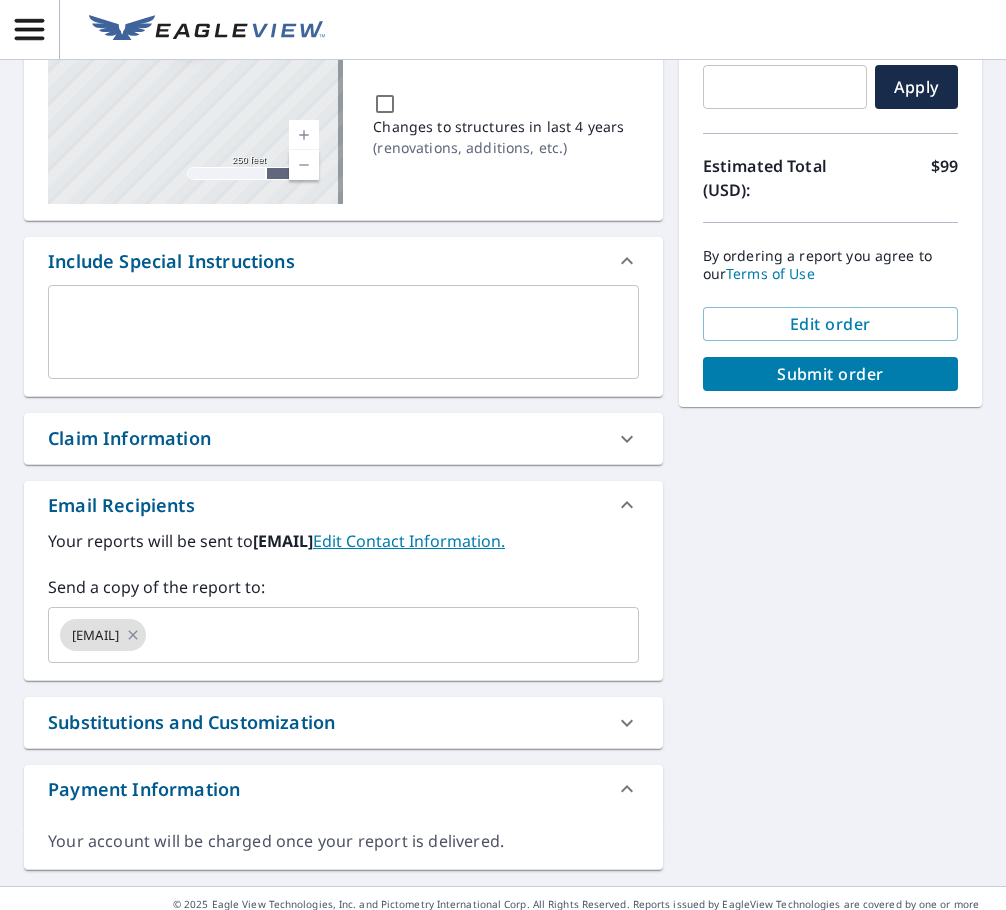 click on "Claim Information" at bounding box center [325, 438] 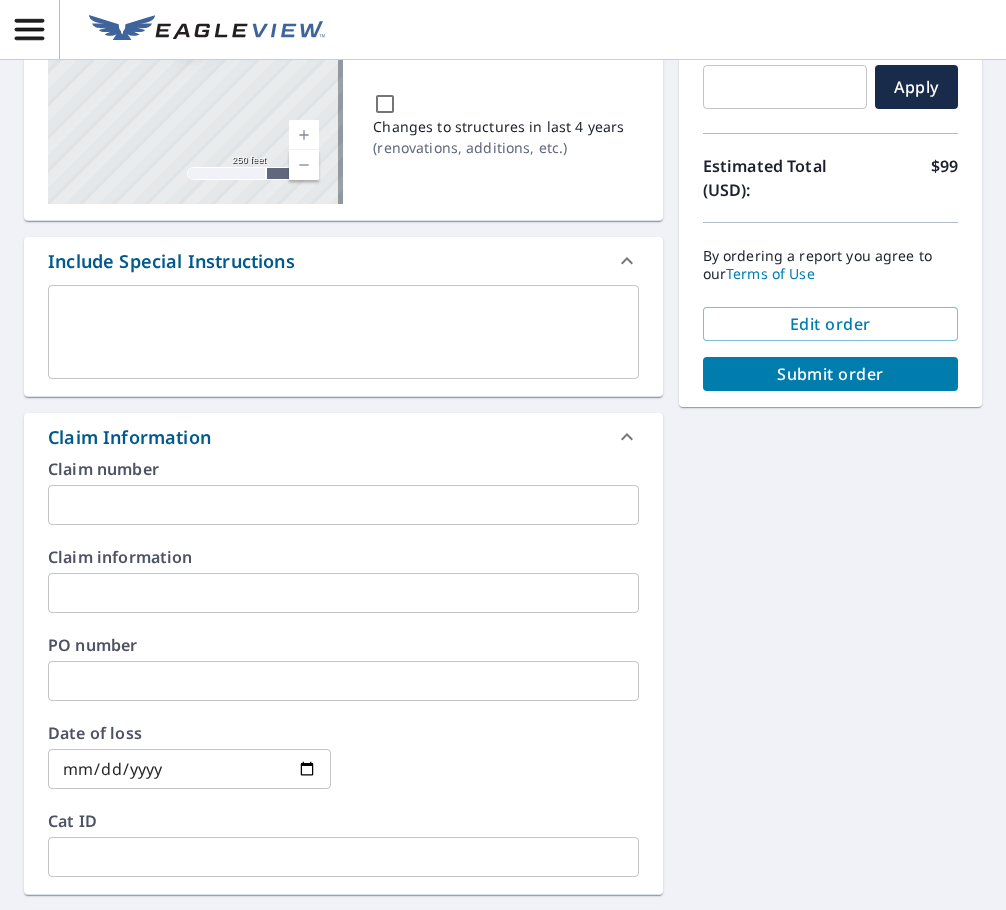 click at bounding box center (343, 505) 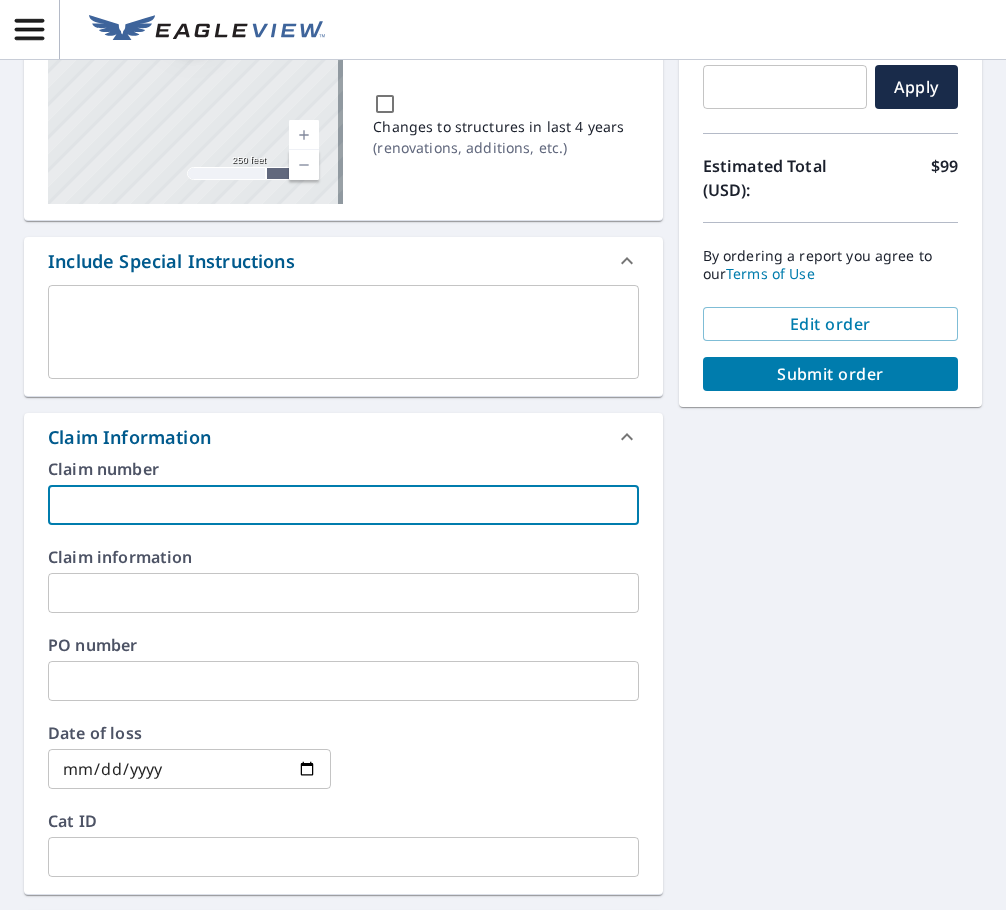 type on "C" 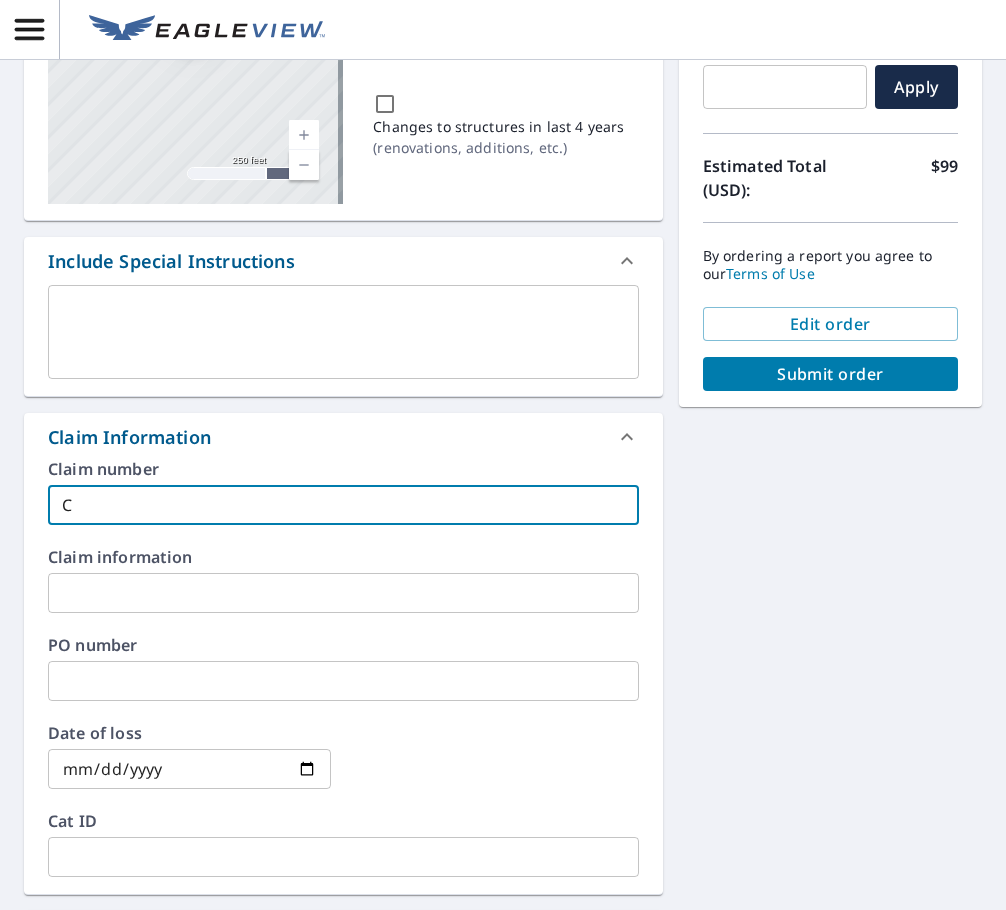 type on "CH" 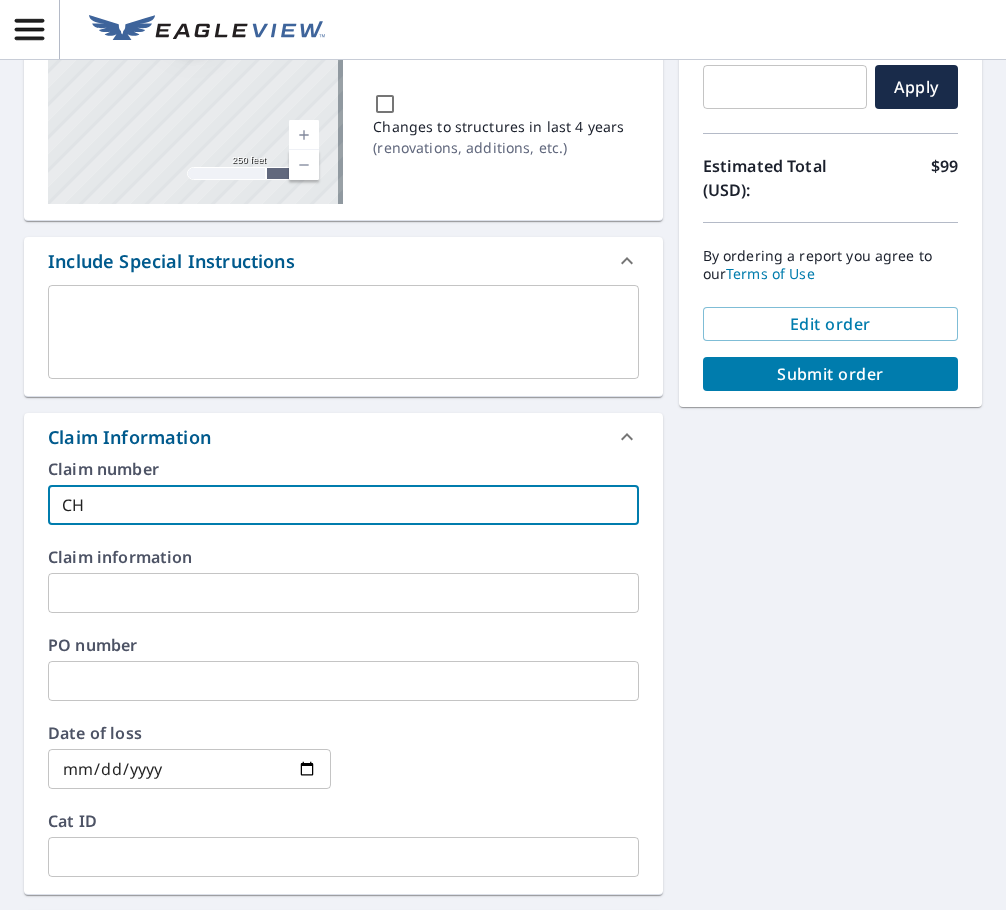 type on "CHN" 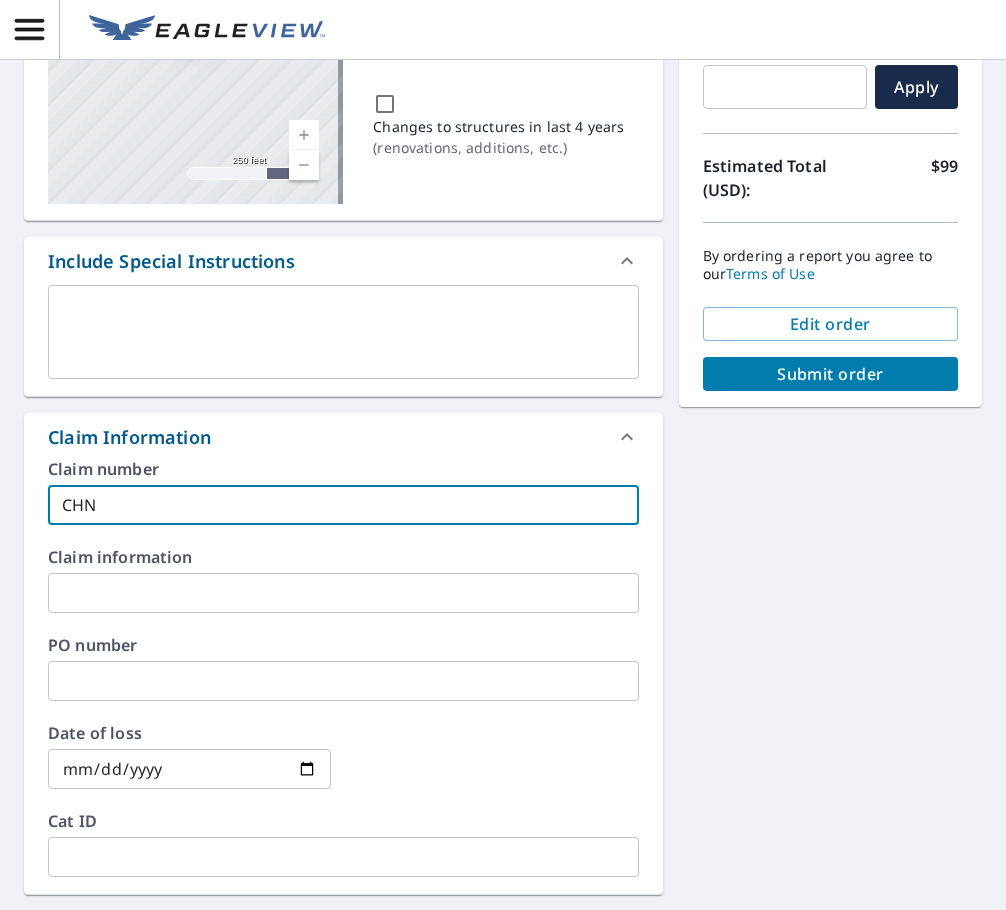 type on "CHNC" 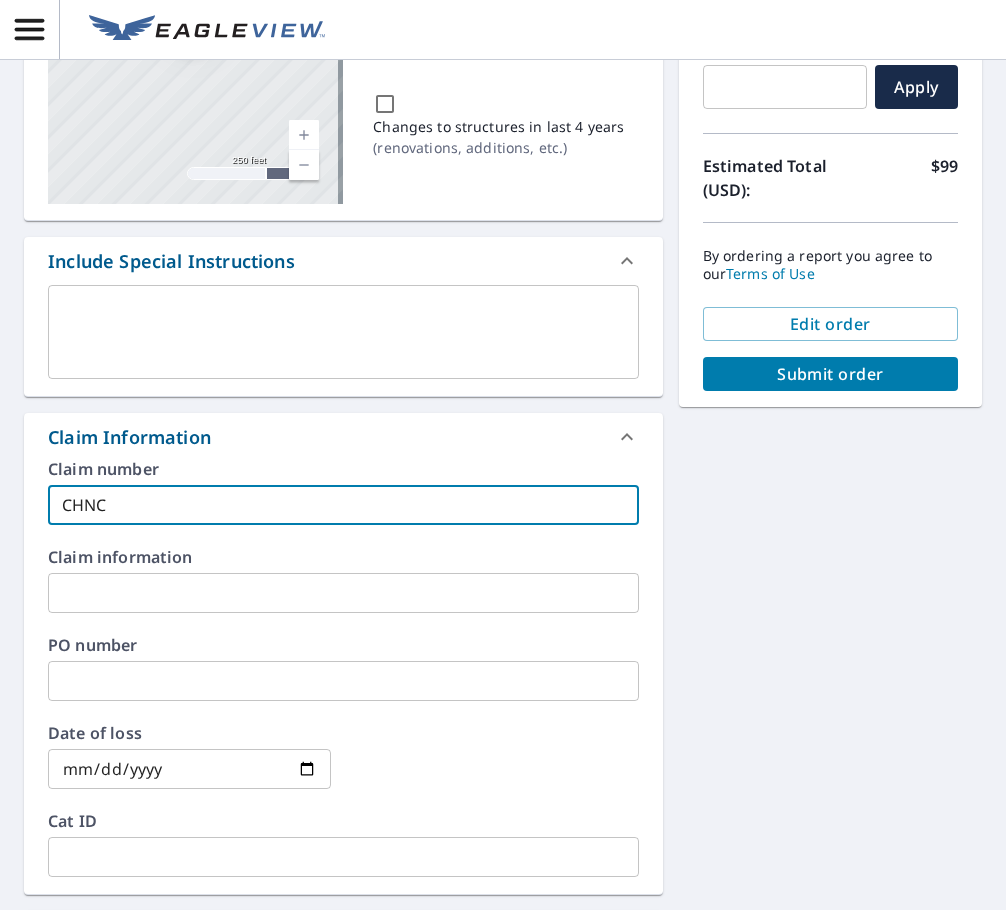 checkbox on "true" 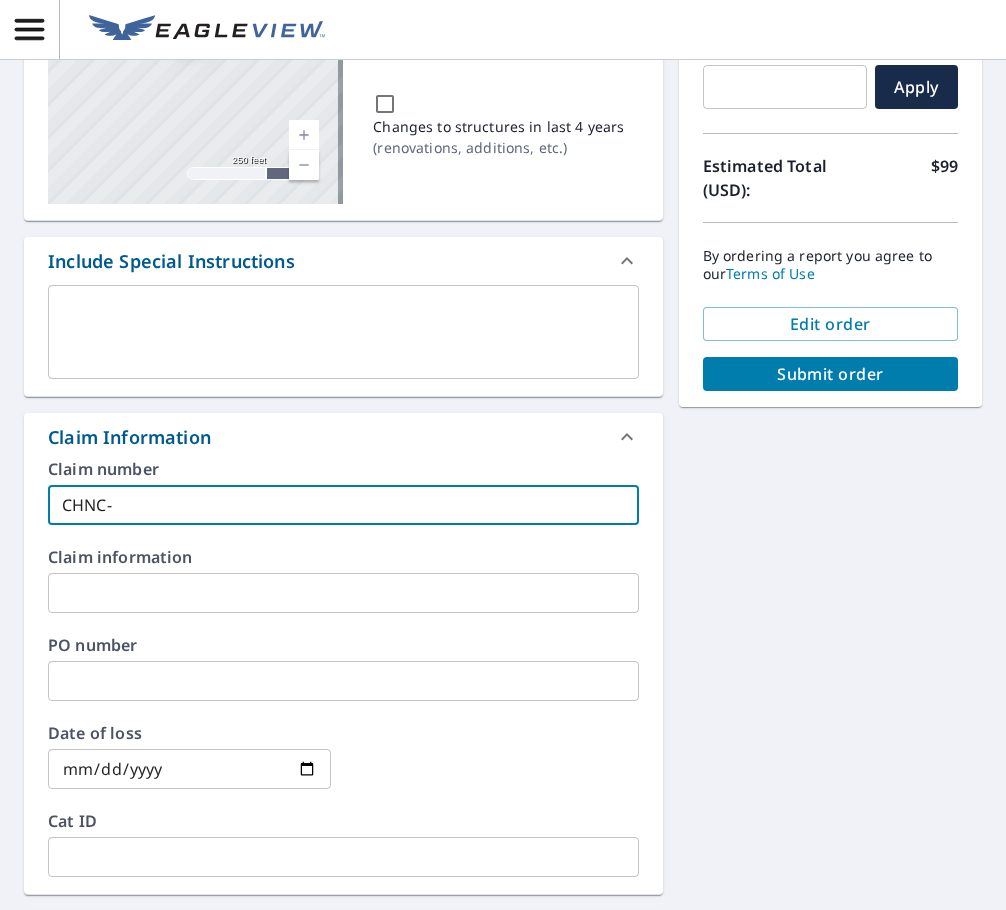 type on "CHNC-" 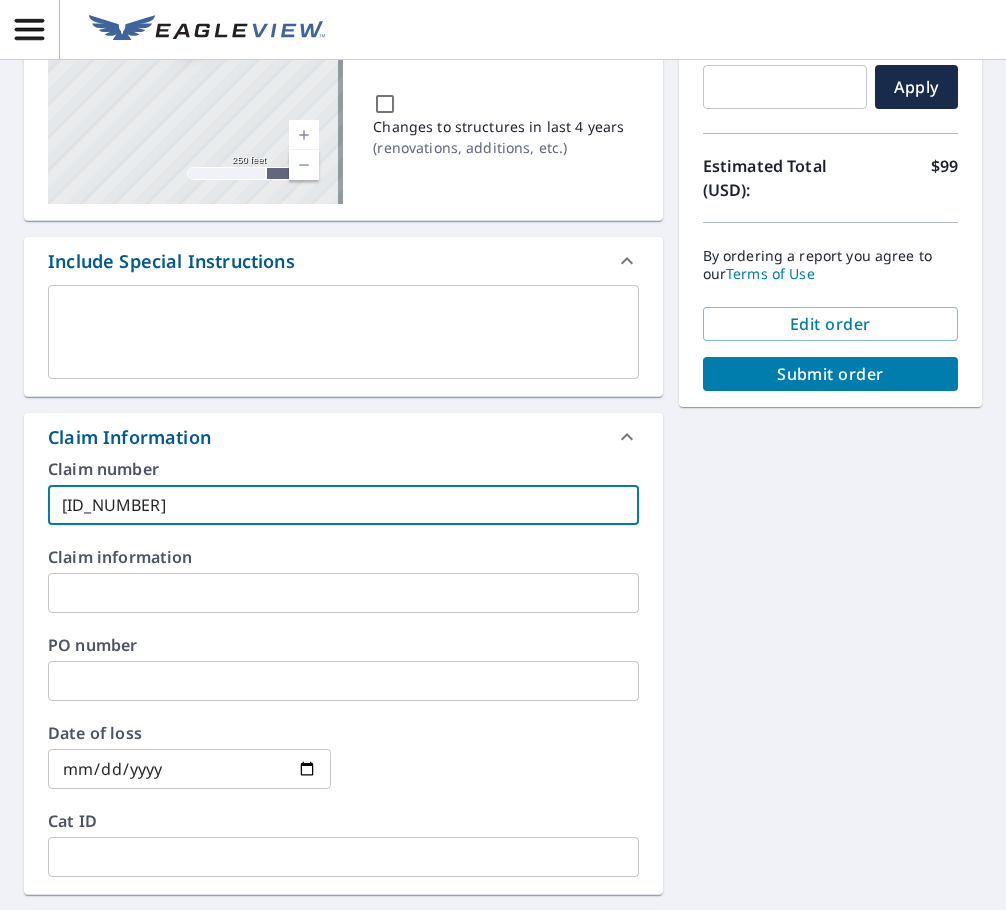 type on "CHNC-" 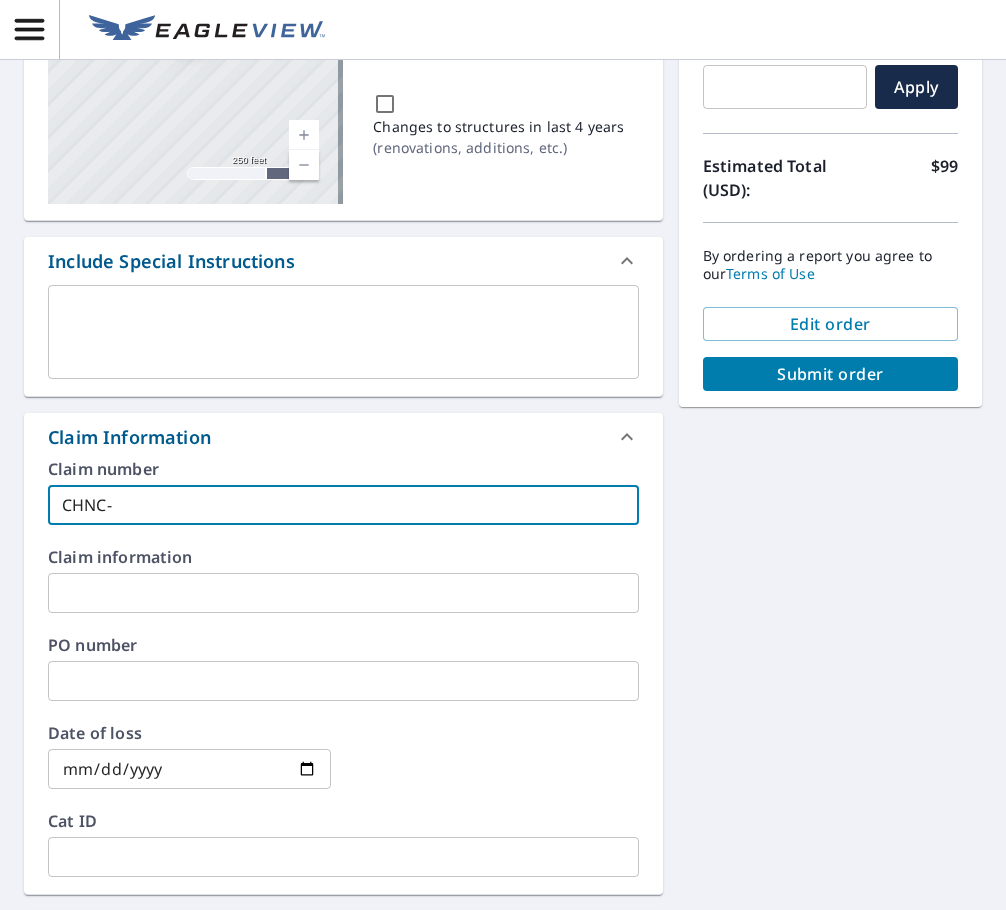 type on "CHNC-" 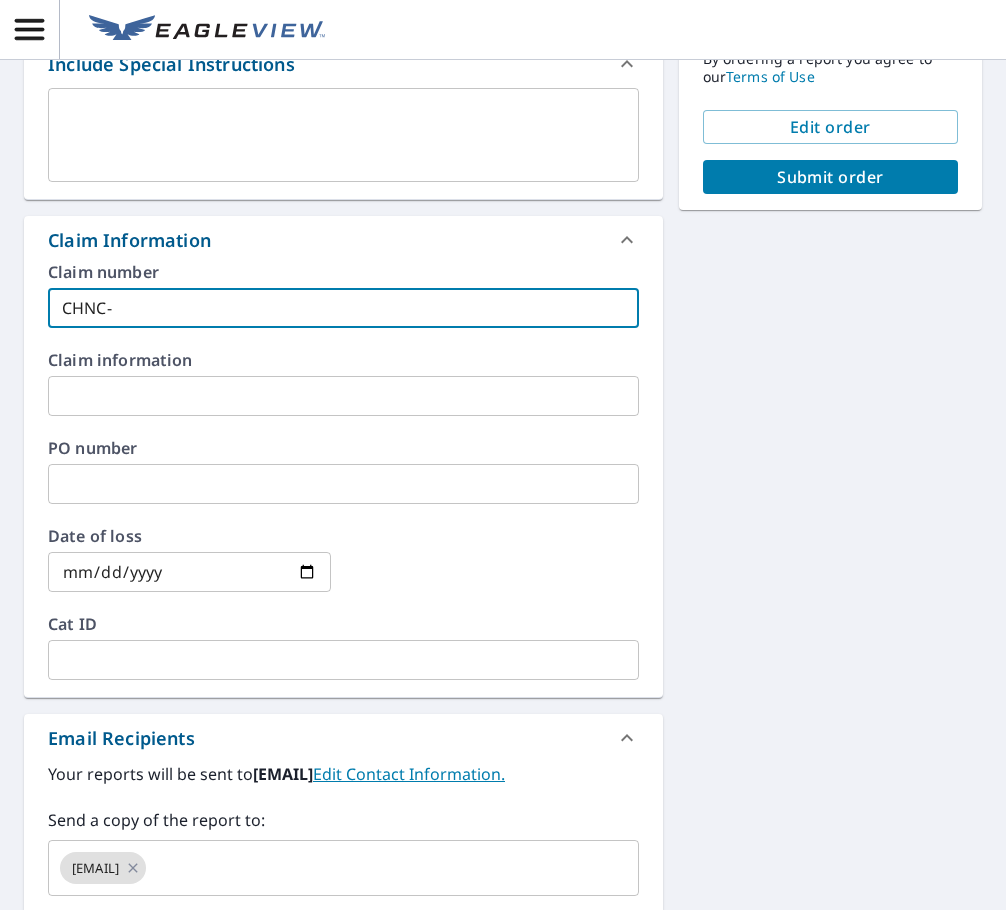 type on "CHNC-" 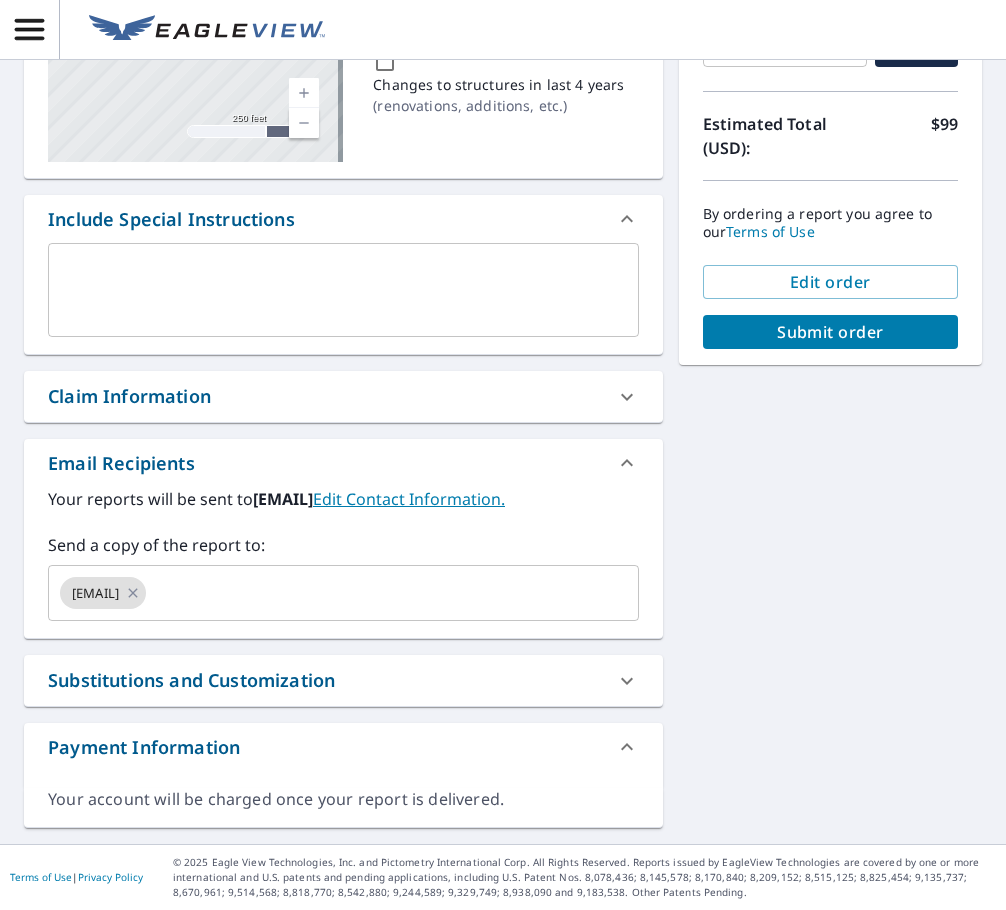 click on "Submit order" at bounding box center (830, 332) 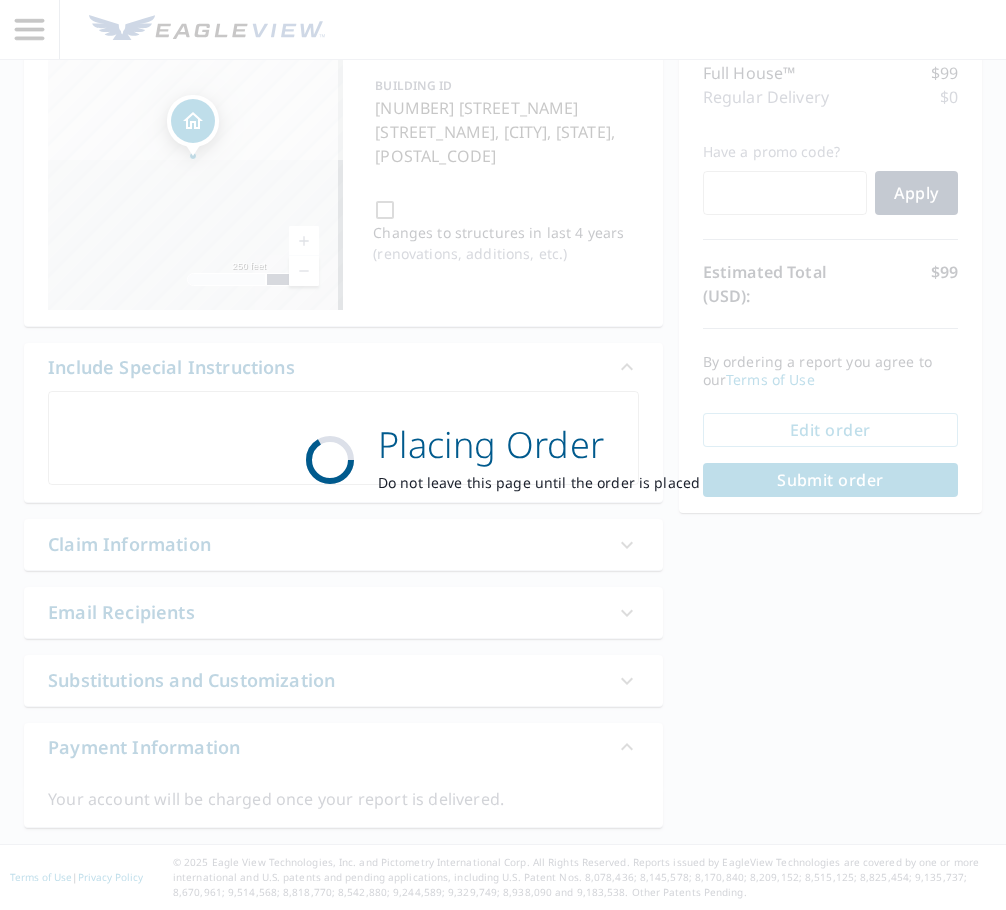 scroll, scrollTop: 194, scrollLeft: 0, axis: vertical 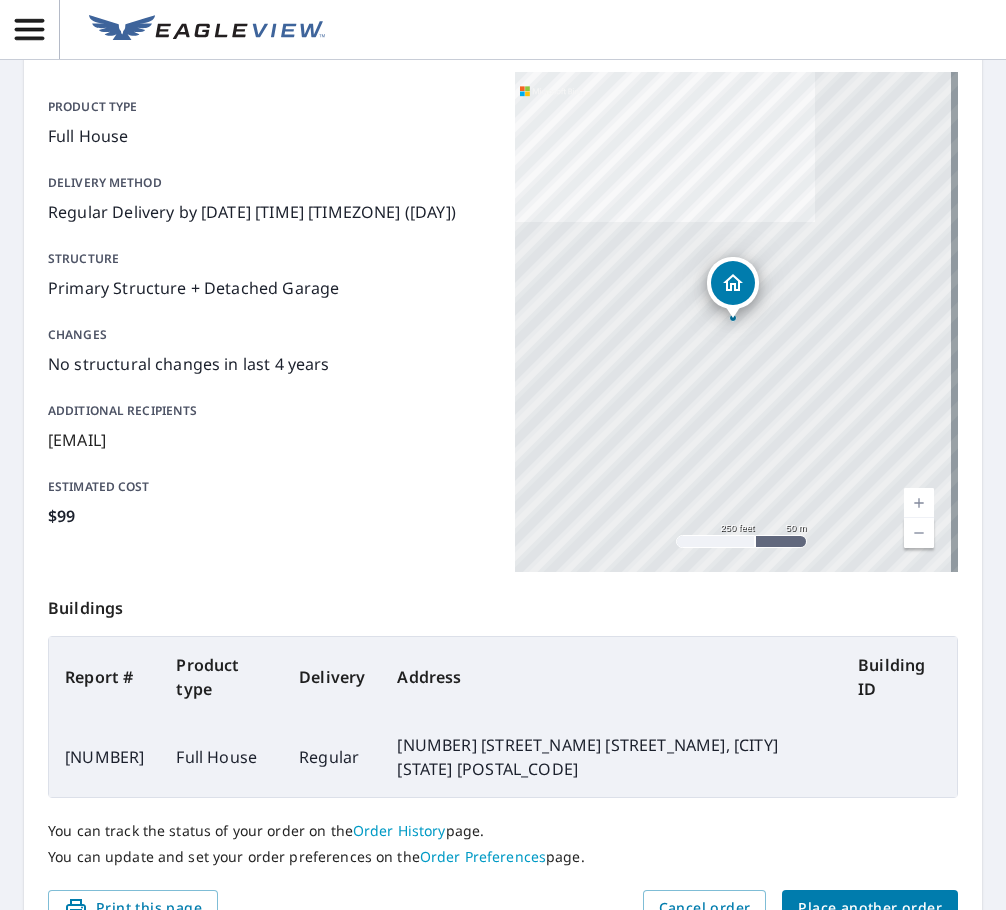 click on "Place another order" at bounding box center [870, 908] 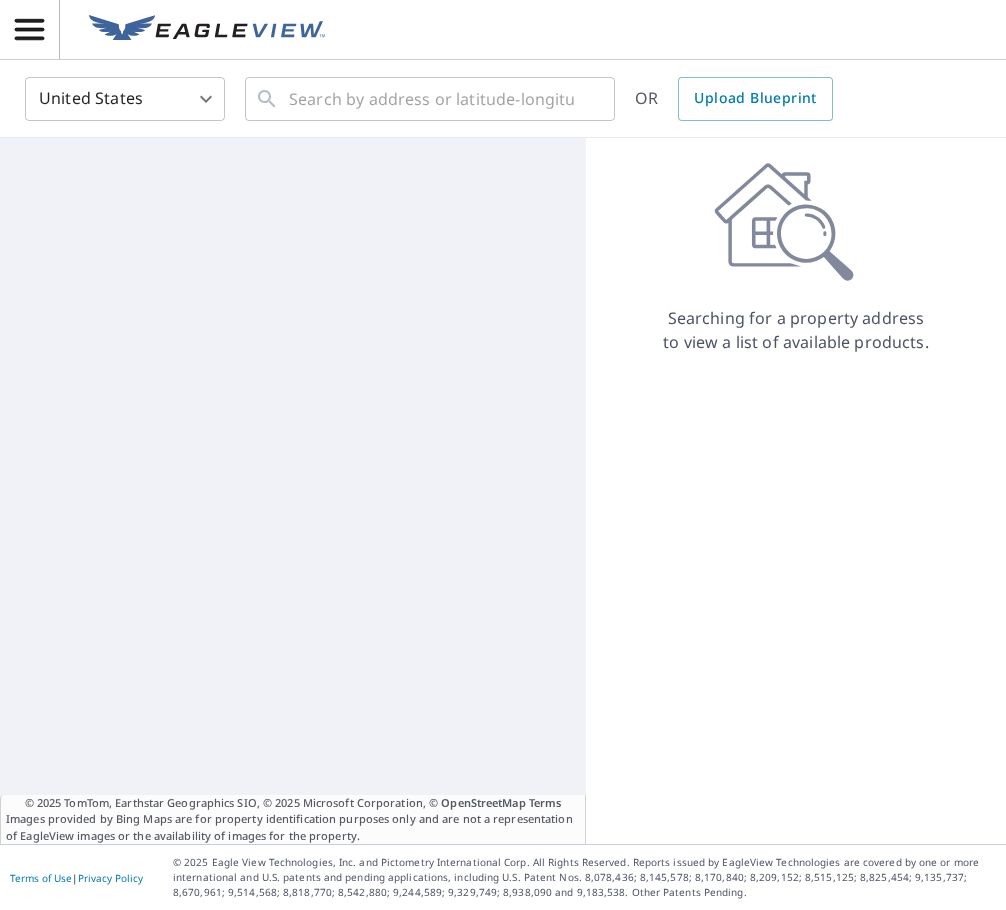 scroll, scrollTop: 0, scrollLeft: 0, axis: both 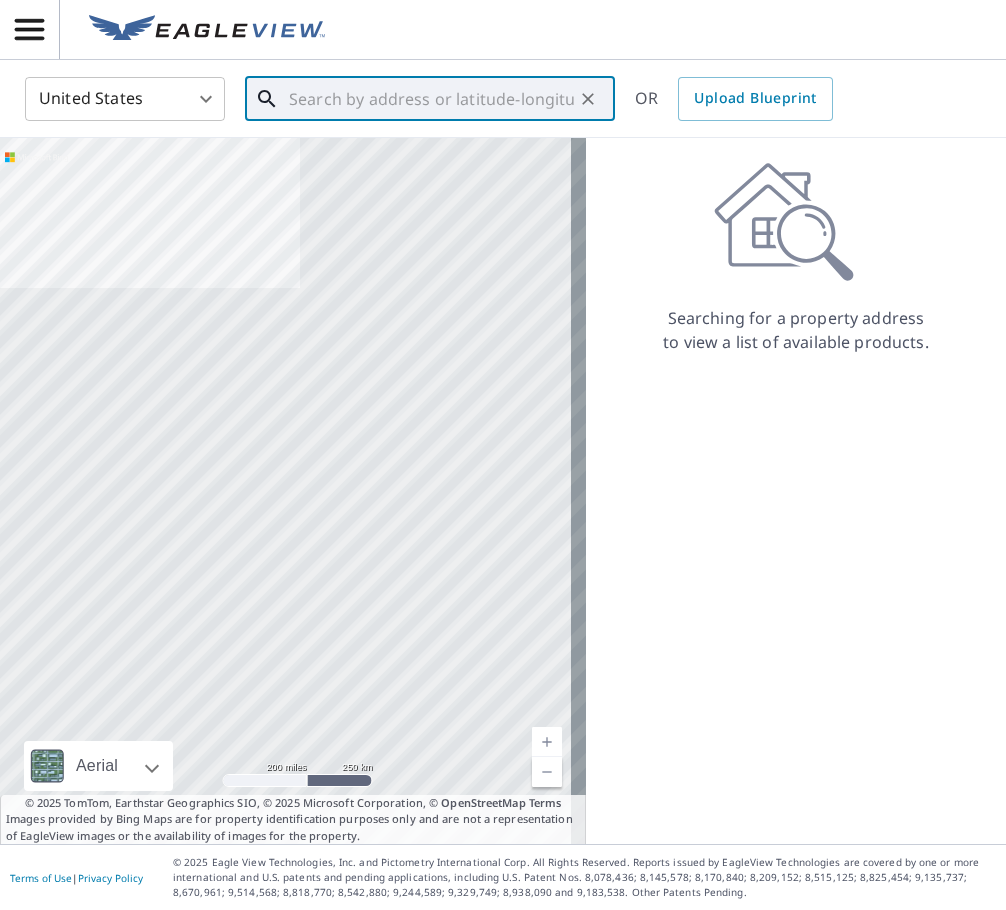 click at bounding box center [431, 99] 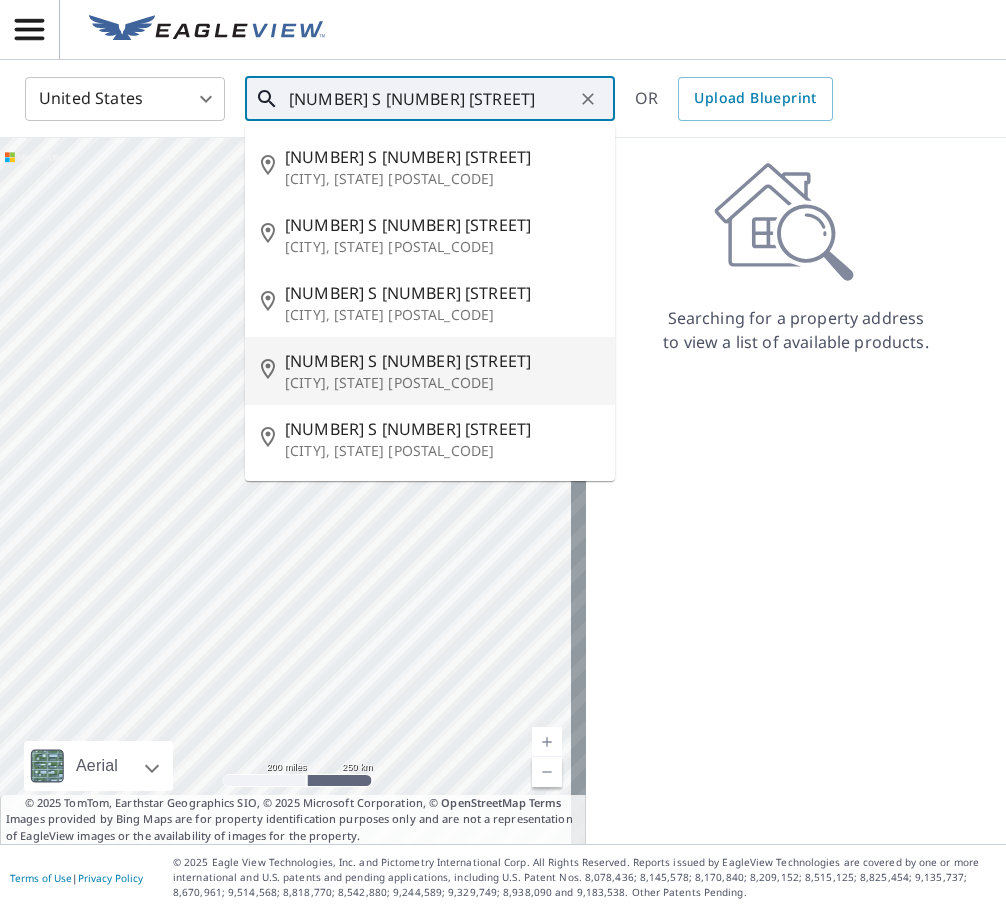 click on "[CITY], [STATE] [POSTAL_CODE]" at bounding box center [442, 383] 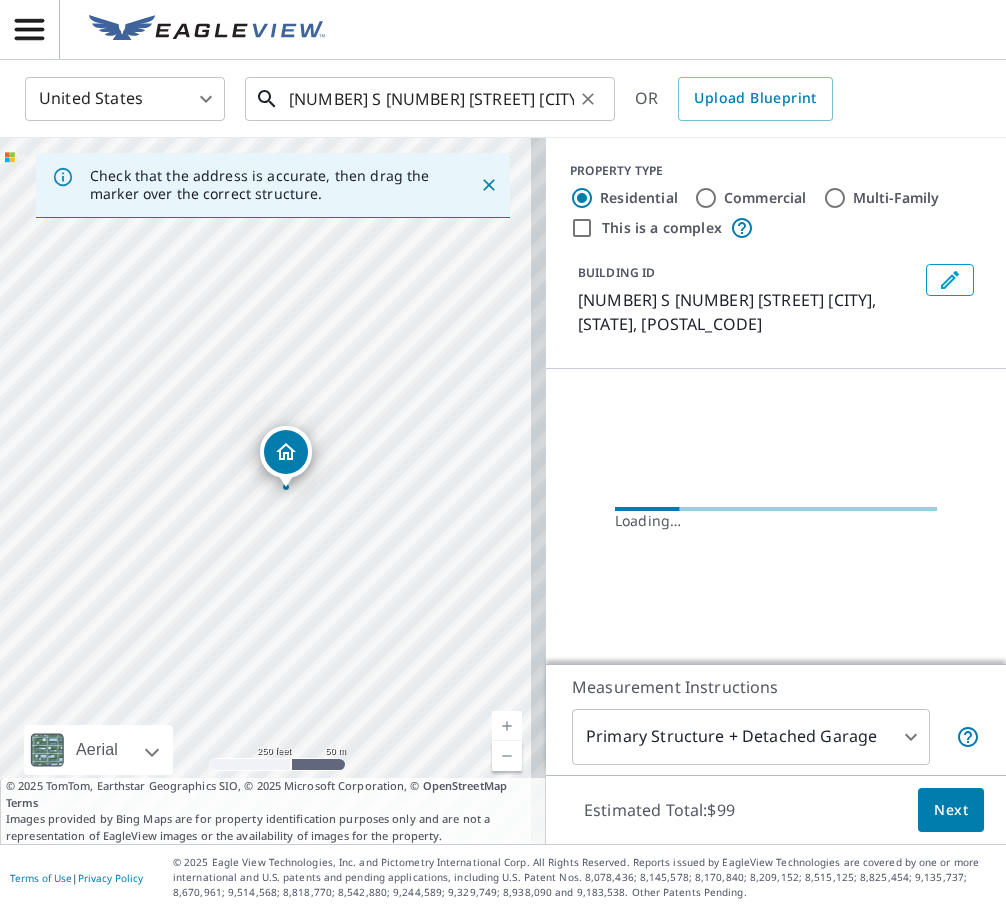 click on "[NUMBER] S [NUMBER] [STREET] [CITY], [STATE] [POSTAL_CODE]" at bounding box center [431, 99] 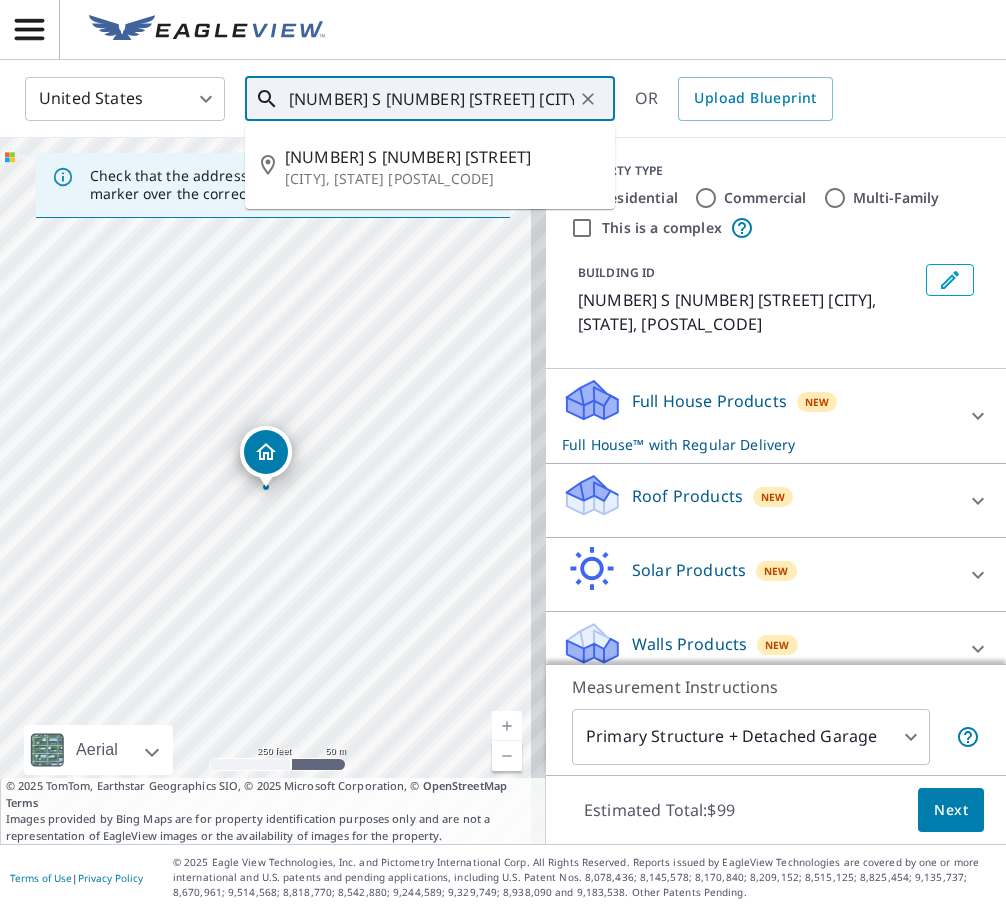 drag, startPoint x: 543, startPoint y: 104, endPoint x: 499, endPoint y: 98, distance: 44.407207 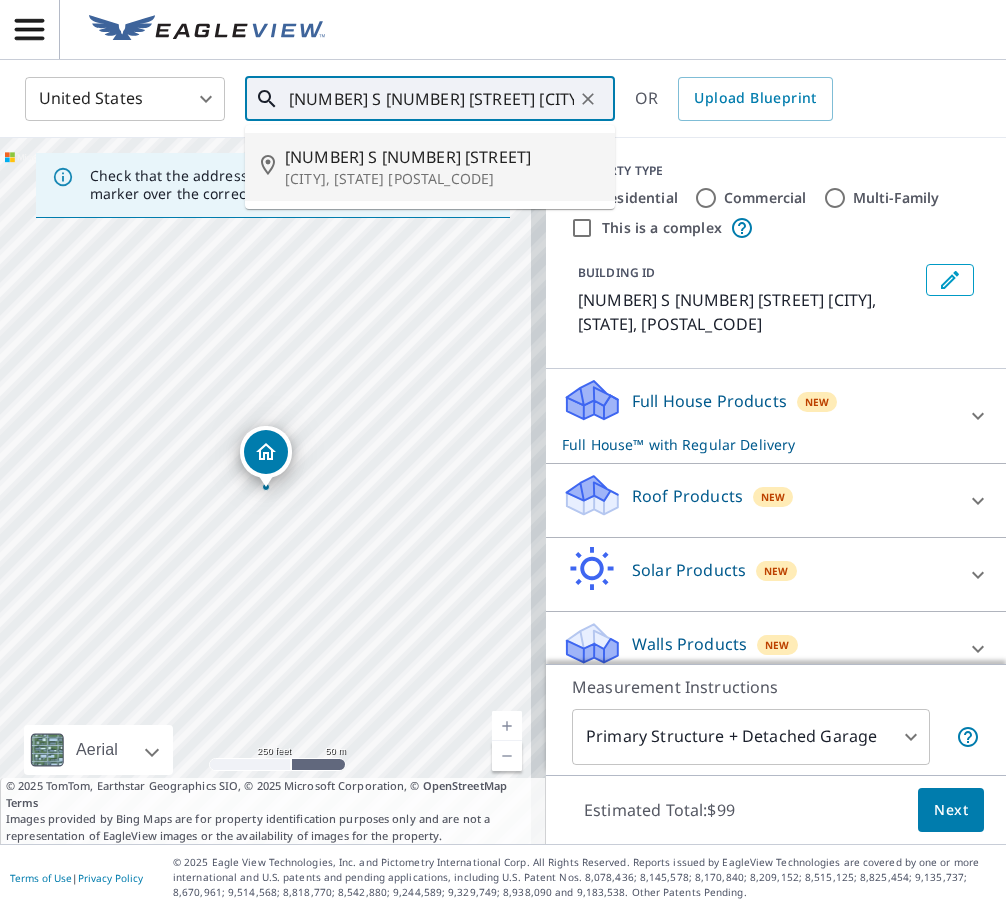 click 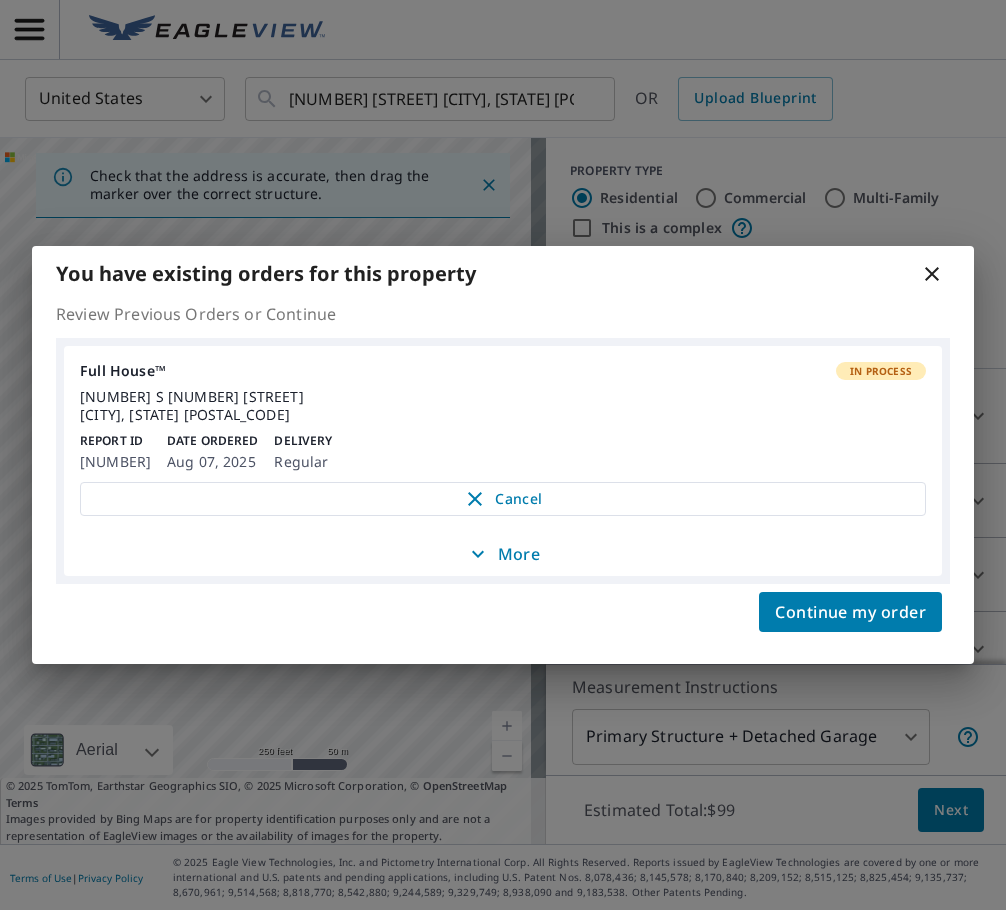 click on "More" at bounding box center (503, 554) 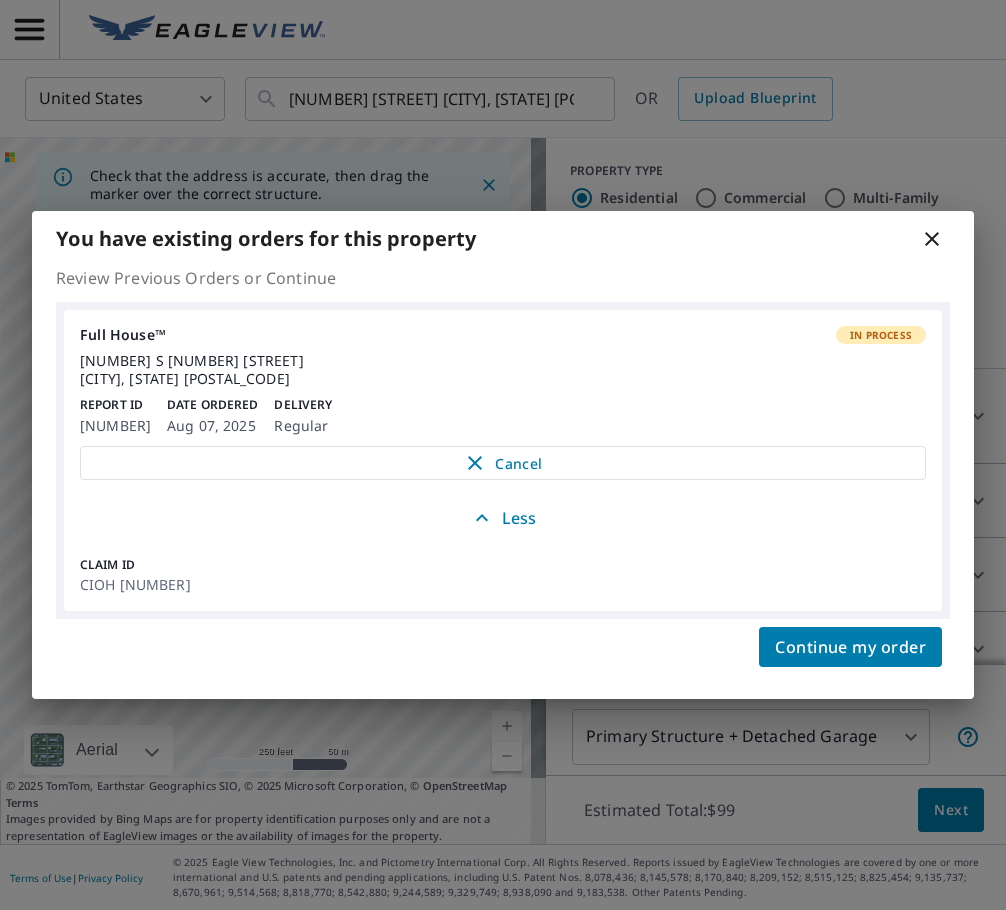 click 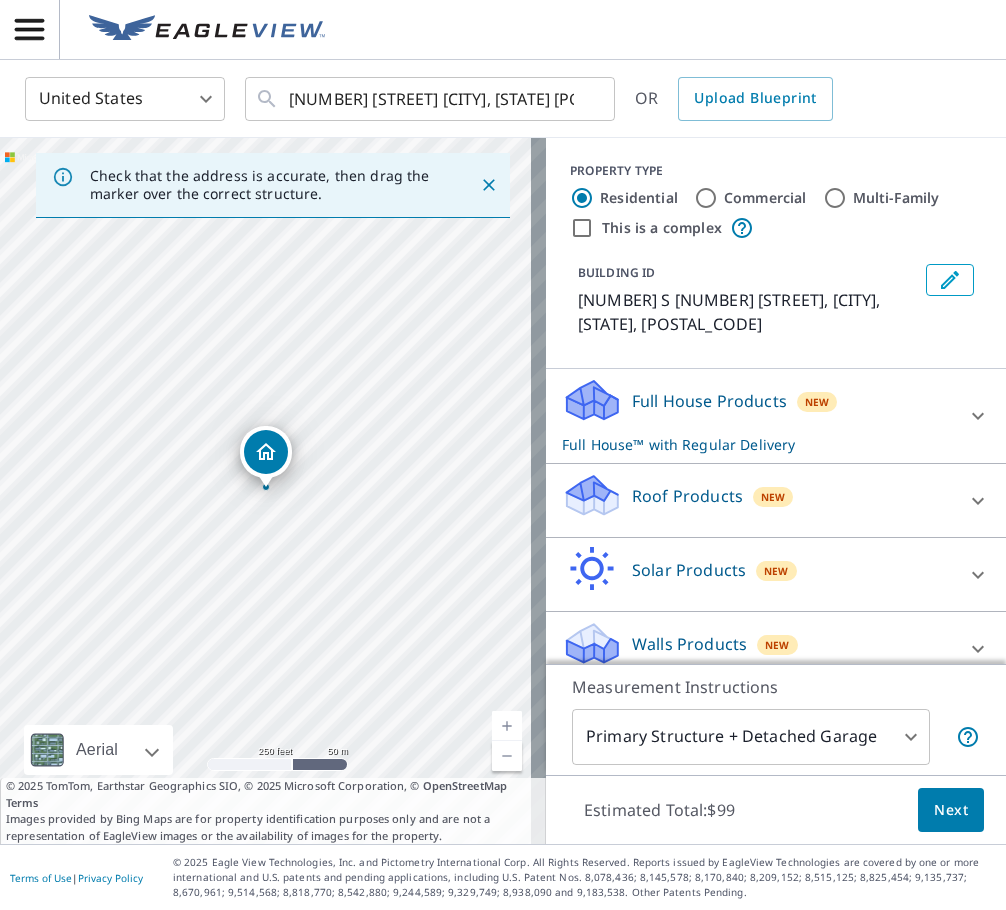 click on "Estimated Total:  $[PRICE] Next" at bounding box center [776, 810] 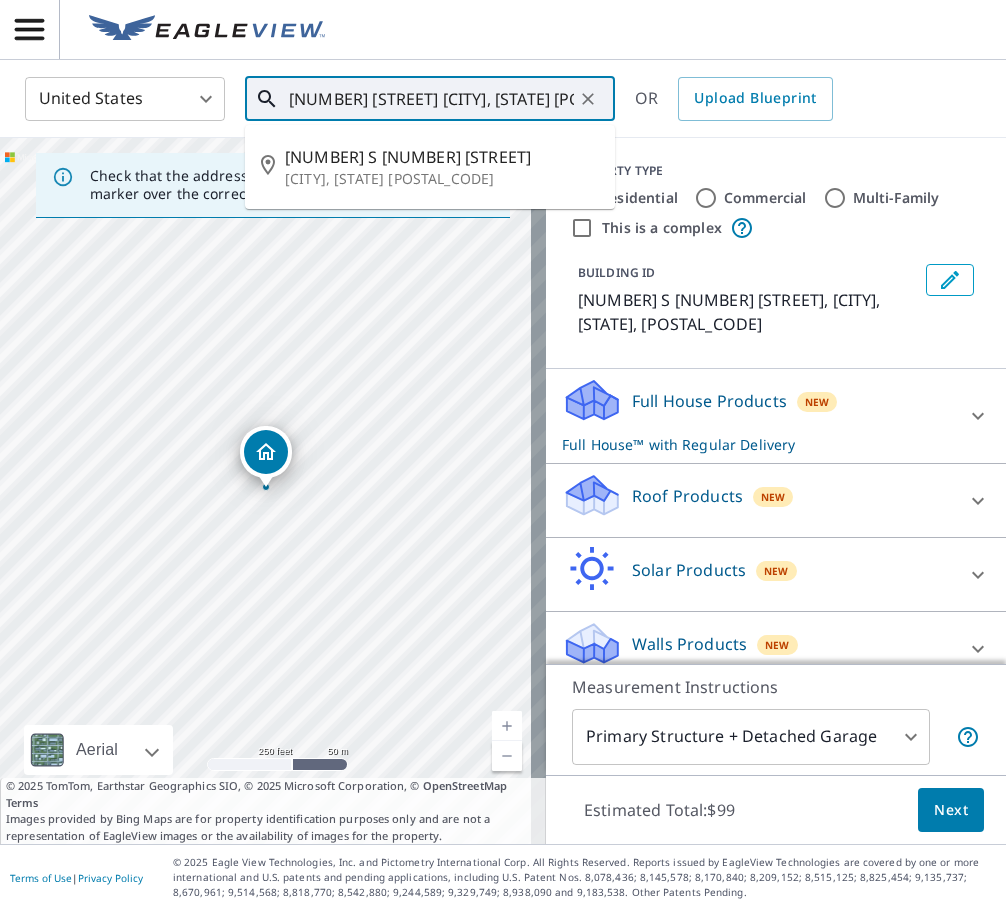 drag, startPoint x: 552, startPoint y: 99, endPoint x: 39, endPoint y: 137, distance: 514.40546 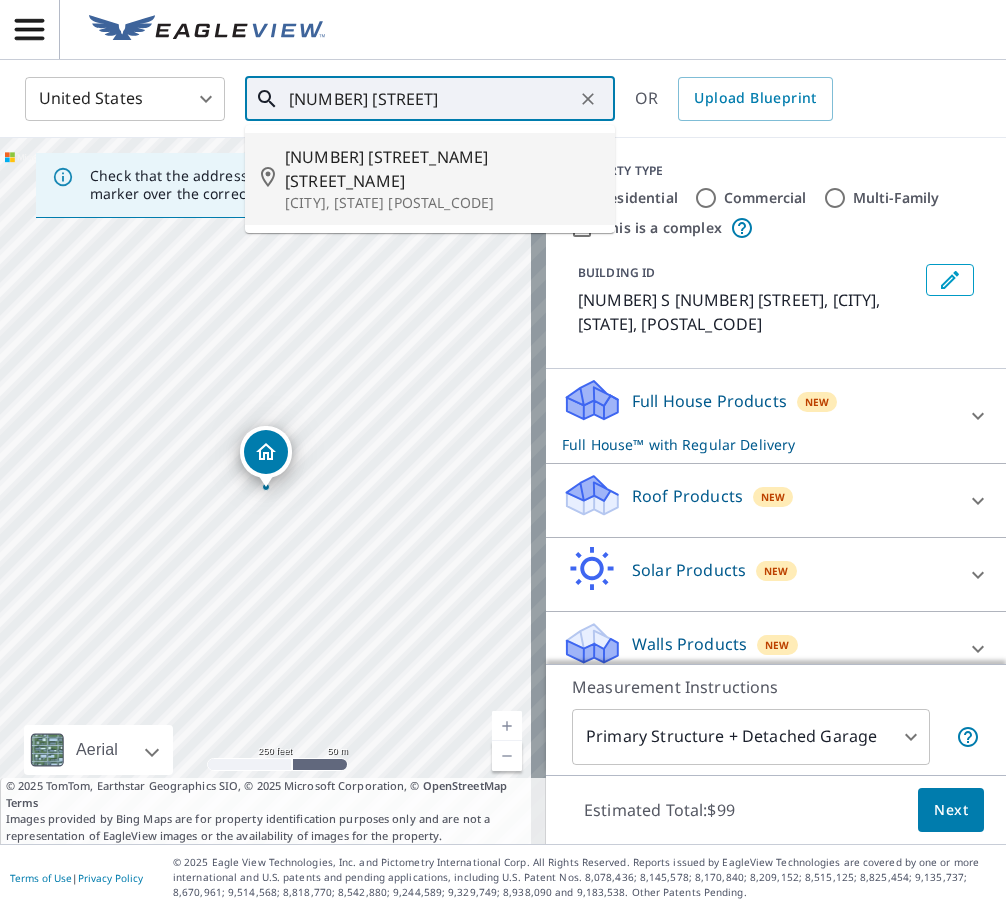 click on "[CITY], [STATE] [POSTAL_CODE]" at bounding box center (442, 203) 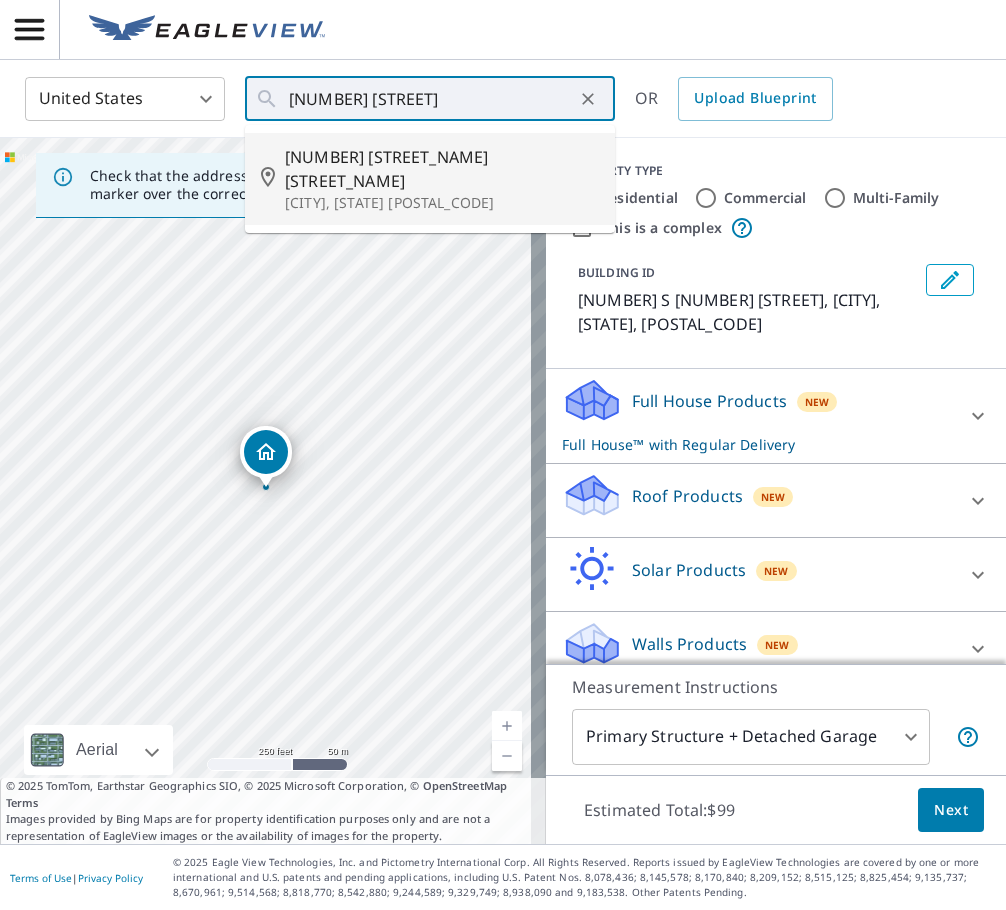 type on "[NUMBER] [STREET_NAME] [STREET_NAME], [CITY], [STATE] [POSTAL_CODE]" 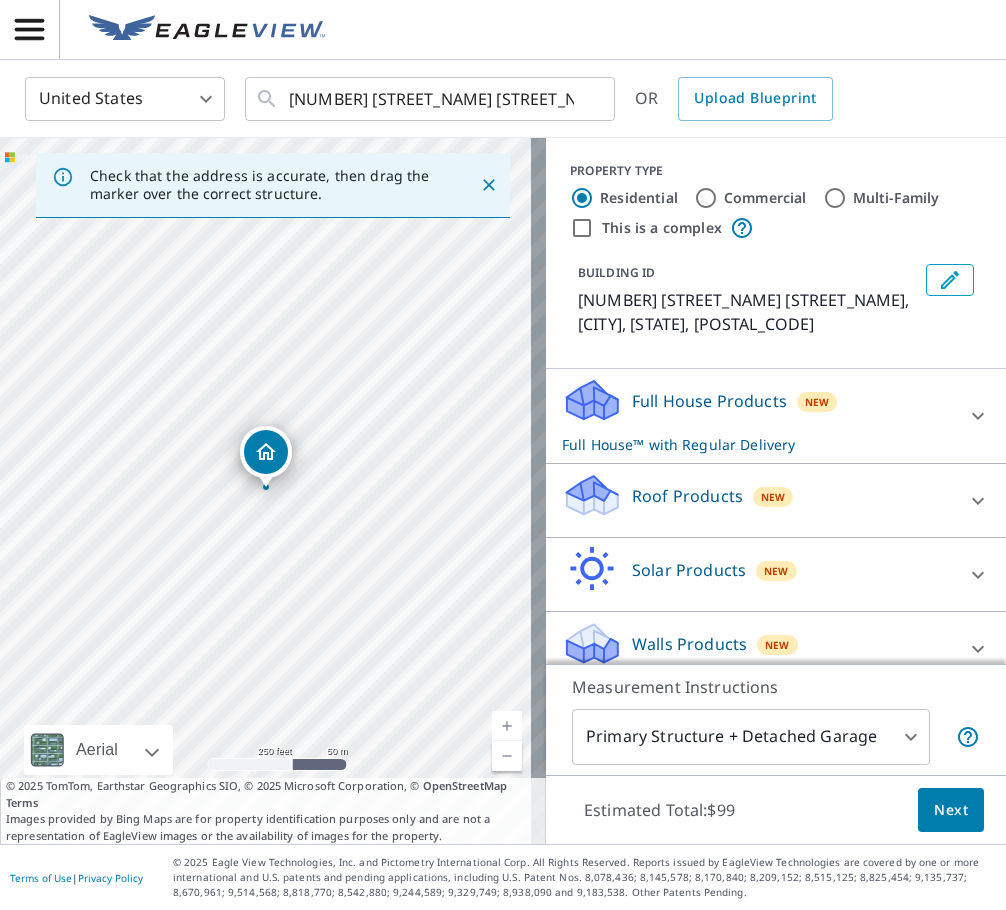 click at bounding box center [978, 416] 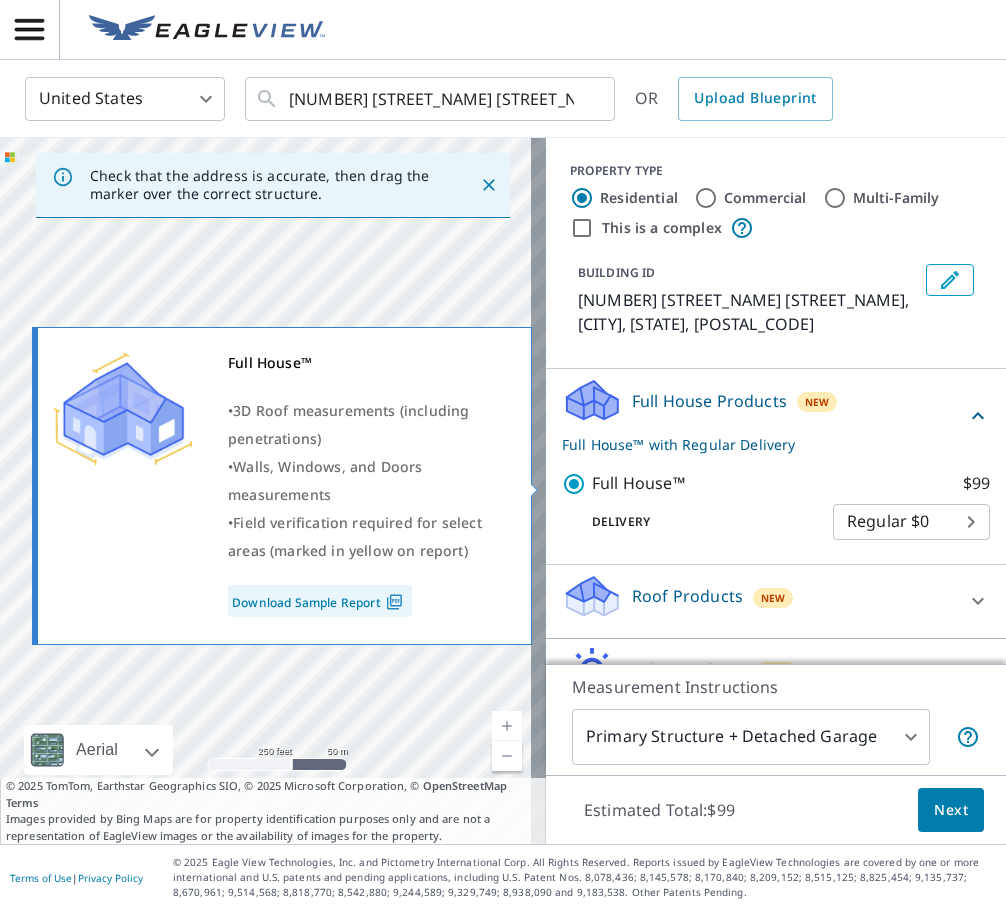 click on "Full House™ $99" at bounding box center (577, 484) 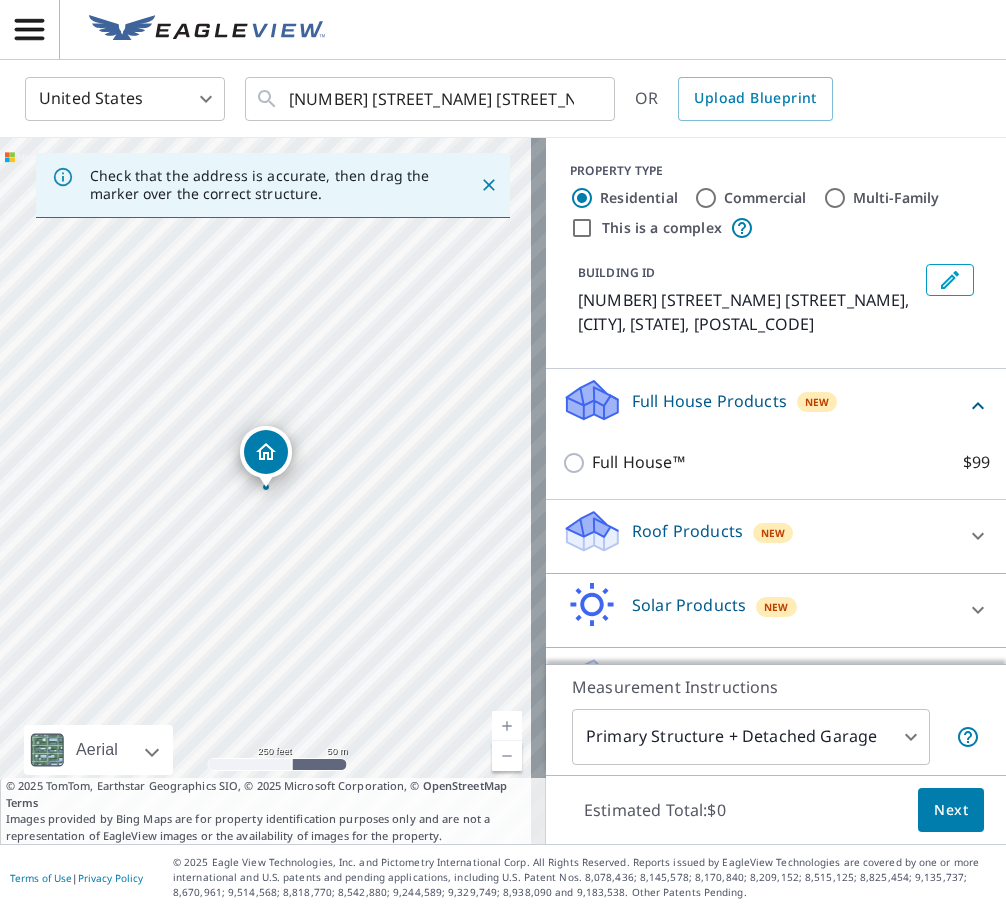 click 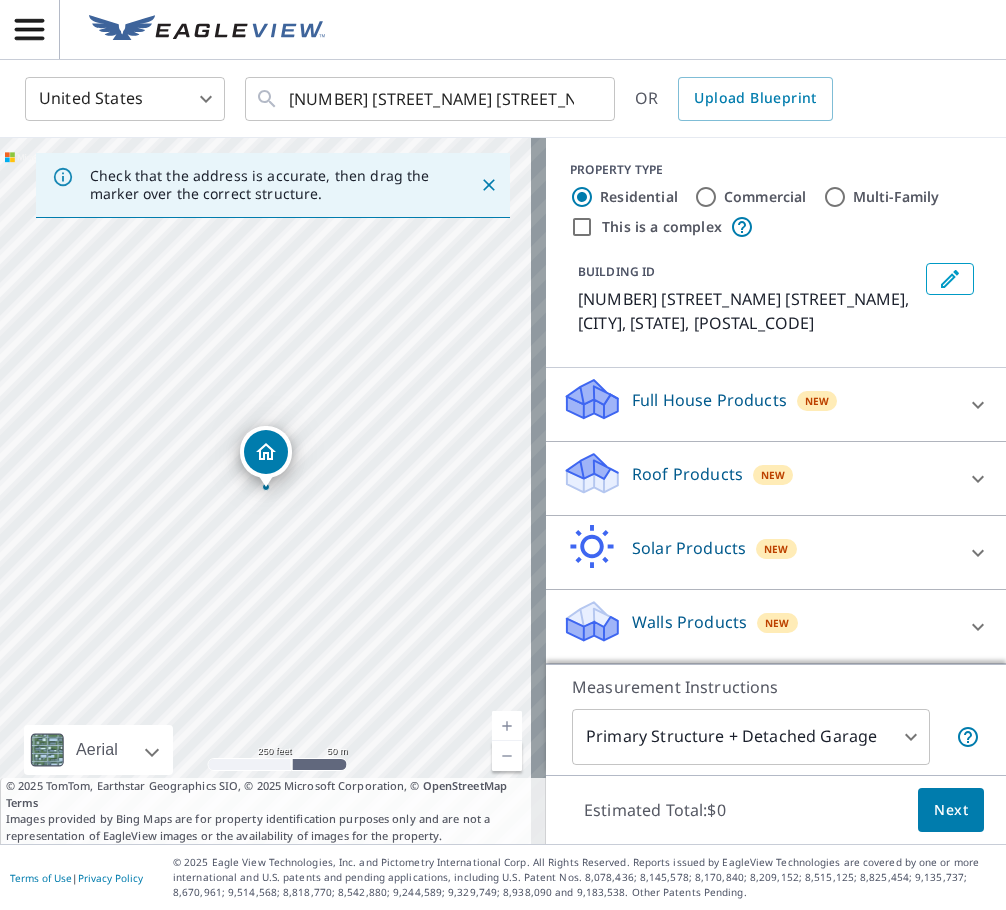 click 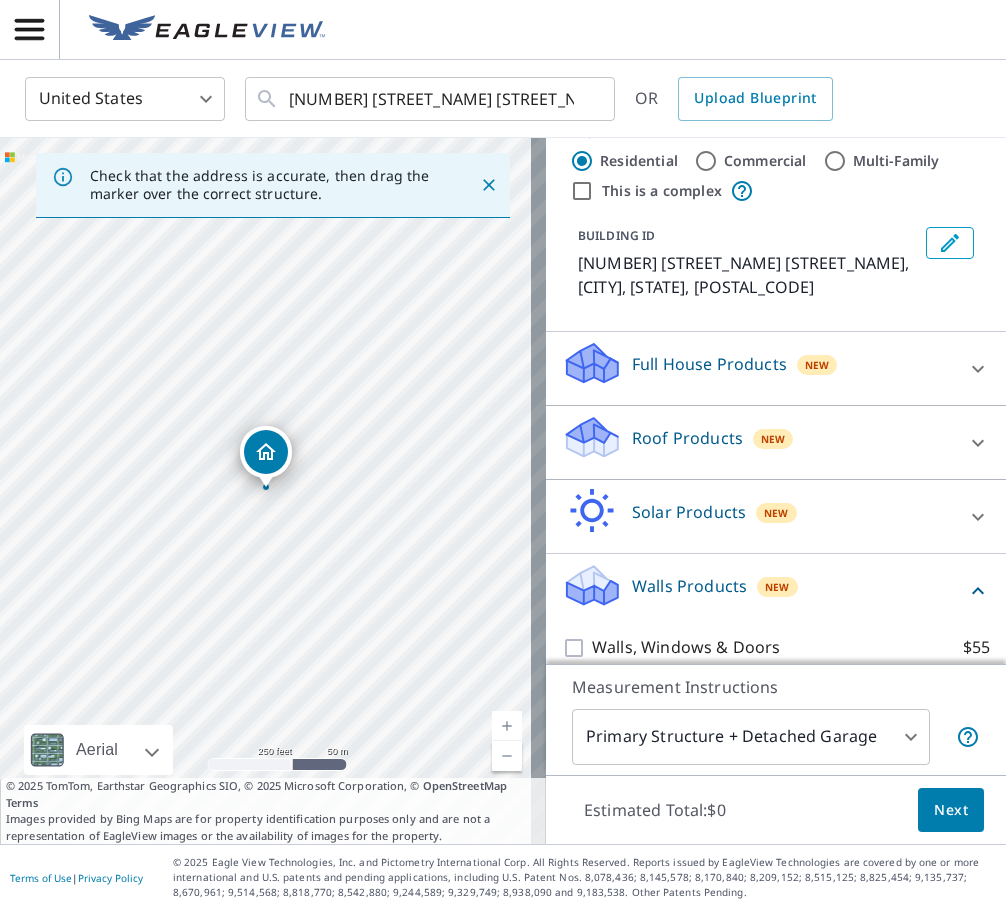 scroll, scrollTop: 114, scrollLeft: 0, axis: vertical 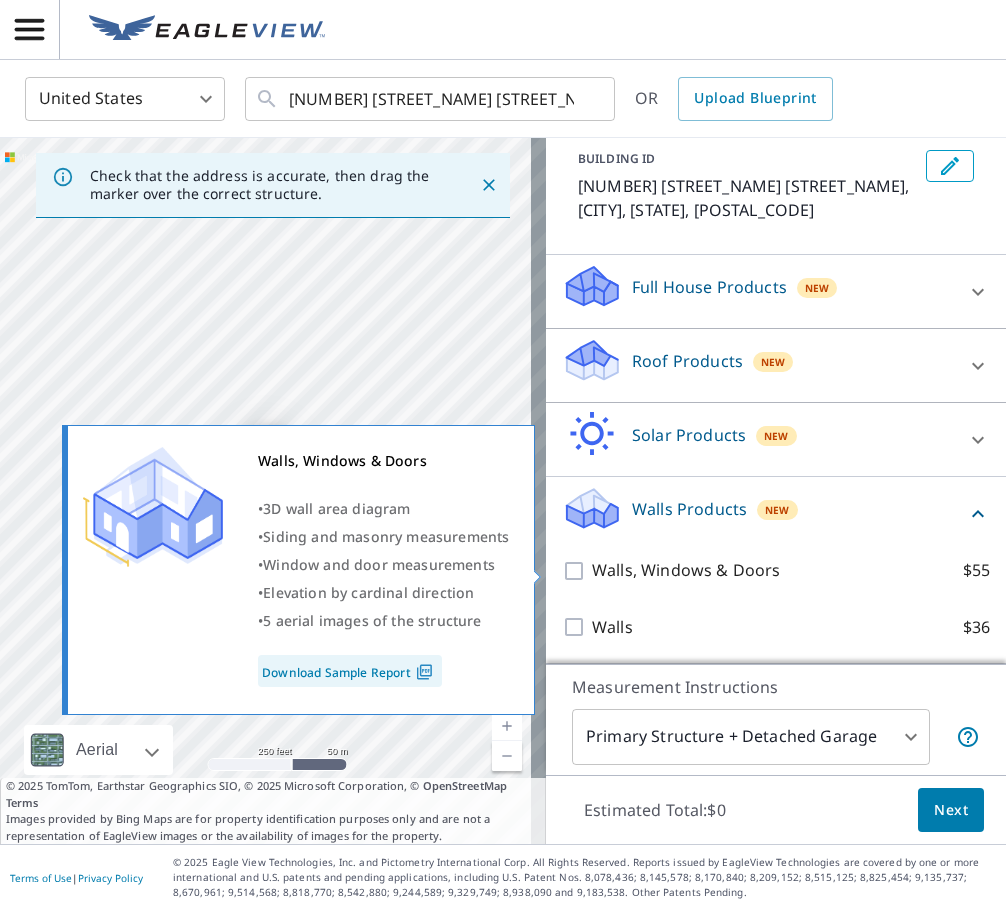click on "Walls, Windows & Doors $55" at bounding box center (577, 571) 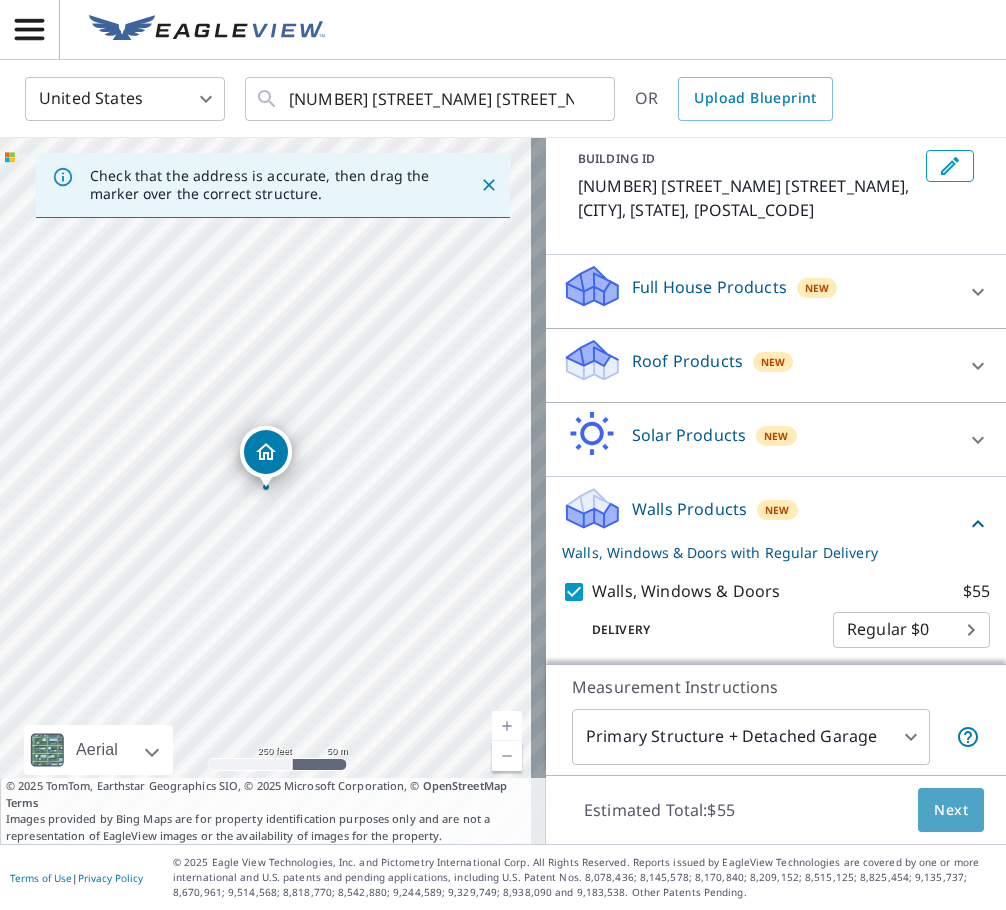 click on "Next" at bounding box center (951, 810) 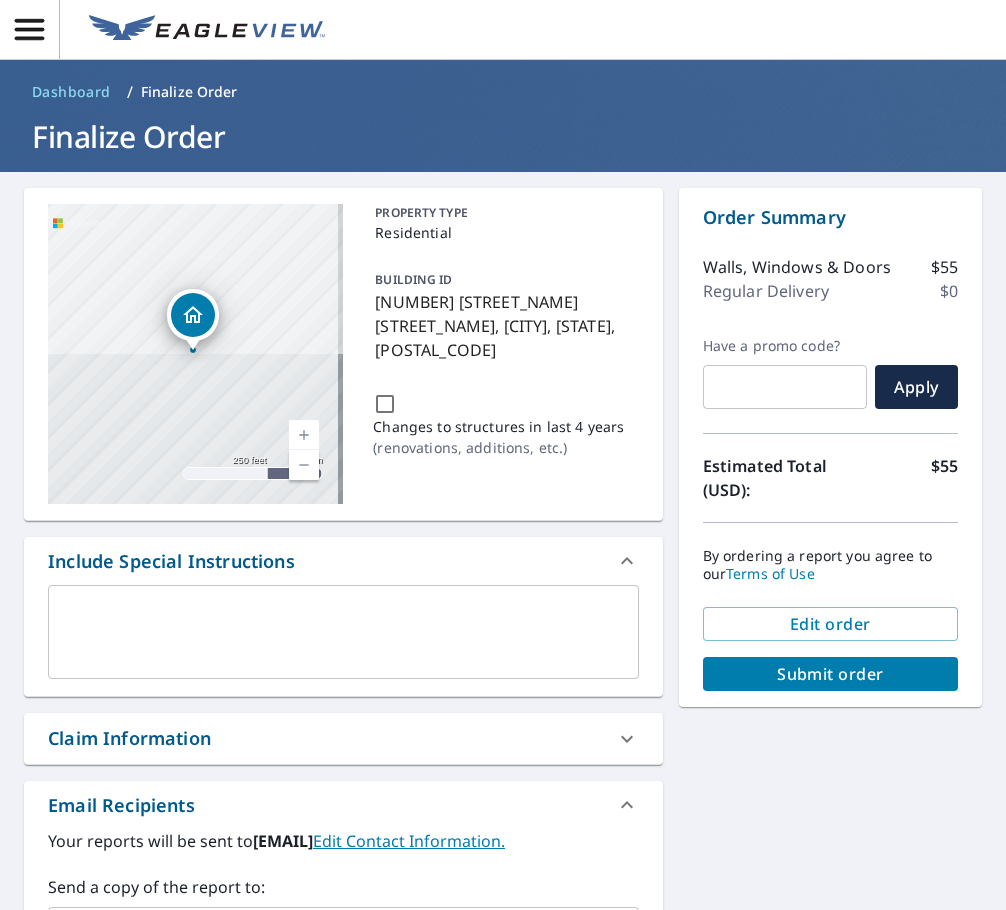 drag, startPoint x: 359, startPoint y: 730, endPoint x: 337, endPoint y: 740, distance: 24.166092 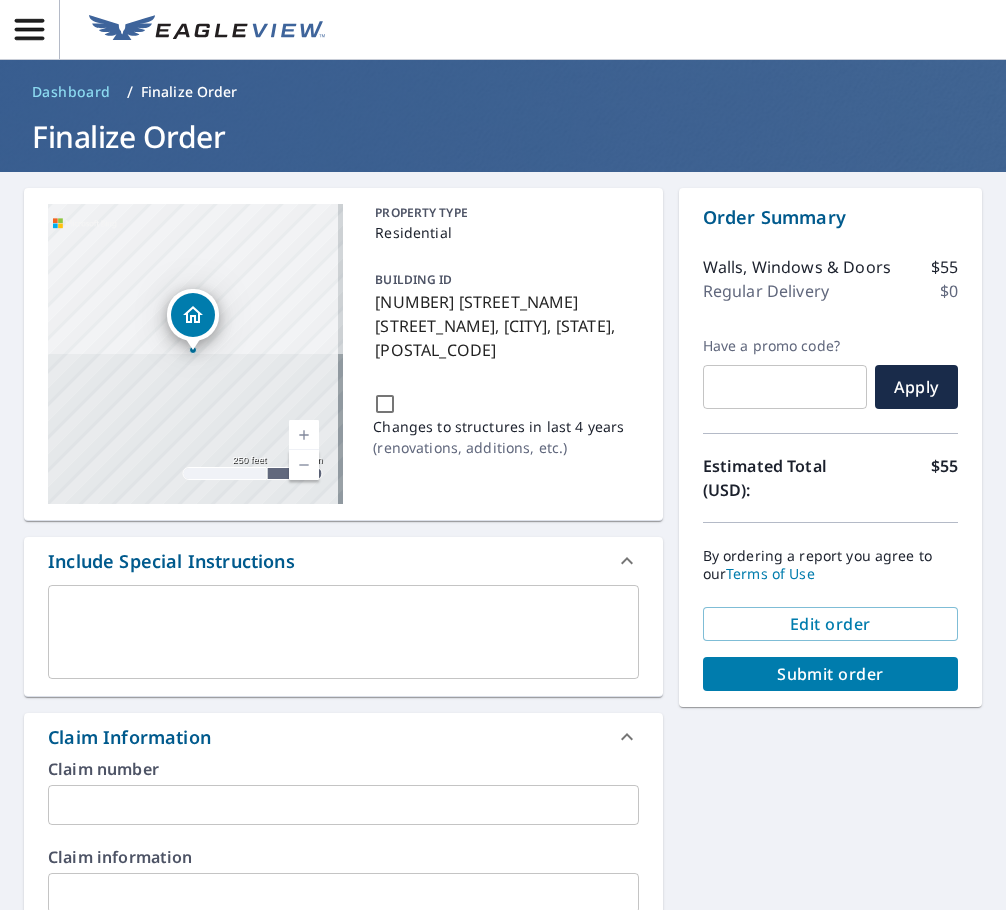 drag, startPoint x: 137, startPoint y: 816, endPoint x: 151, endPoint y: 786, distance: 33.105892 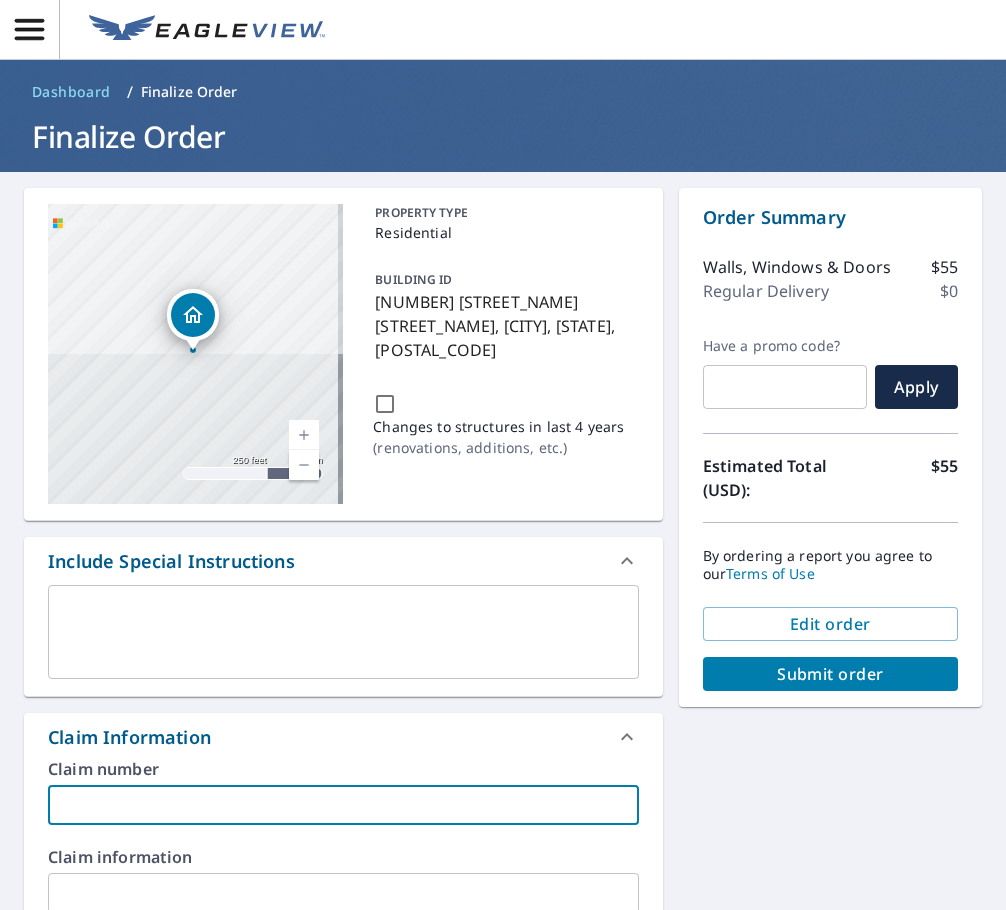 type on "c" 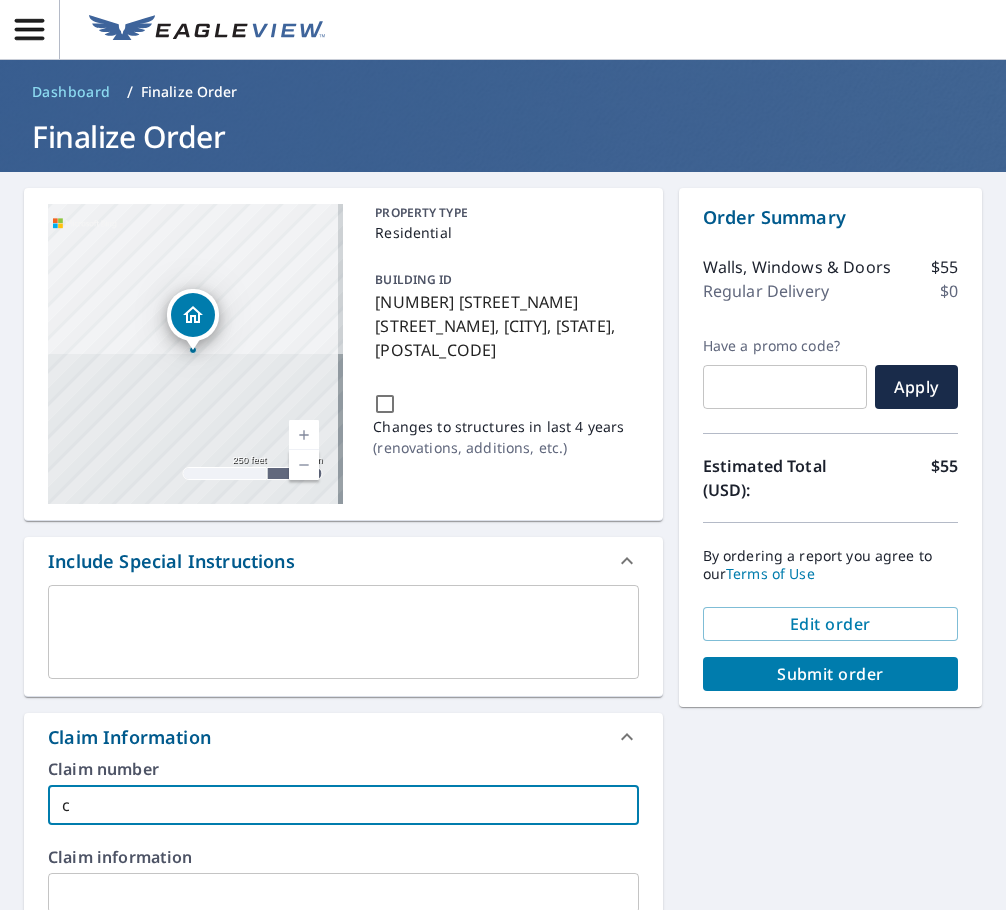 type on "cm" 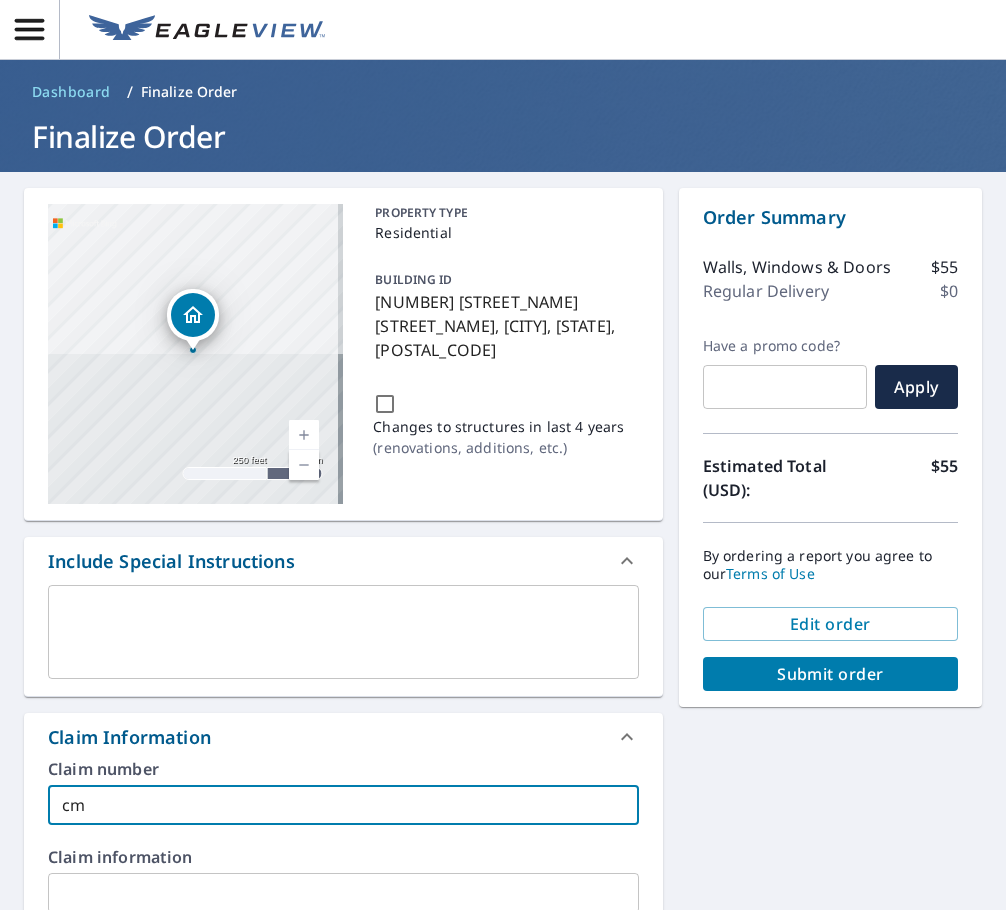 type on "cmi" 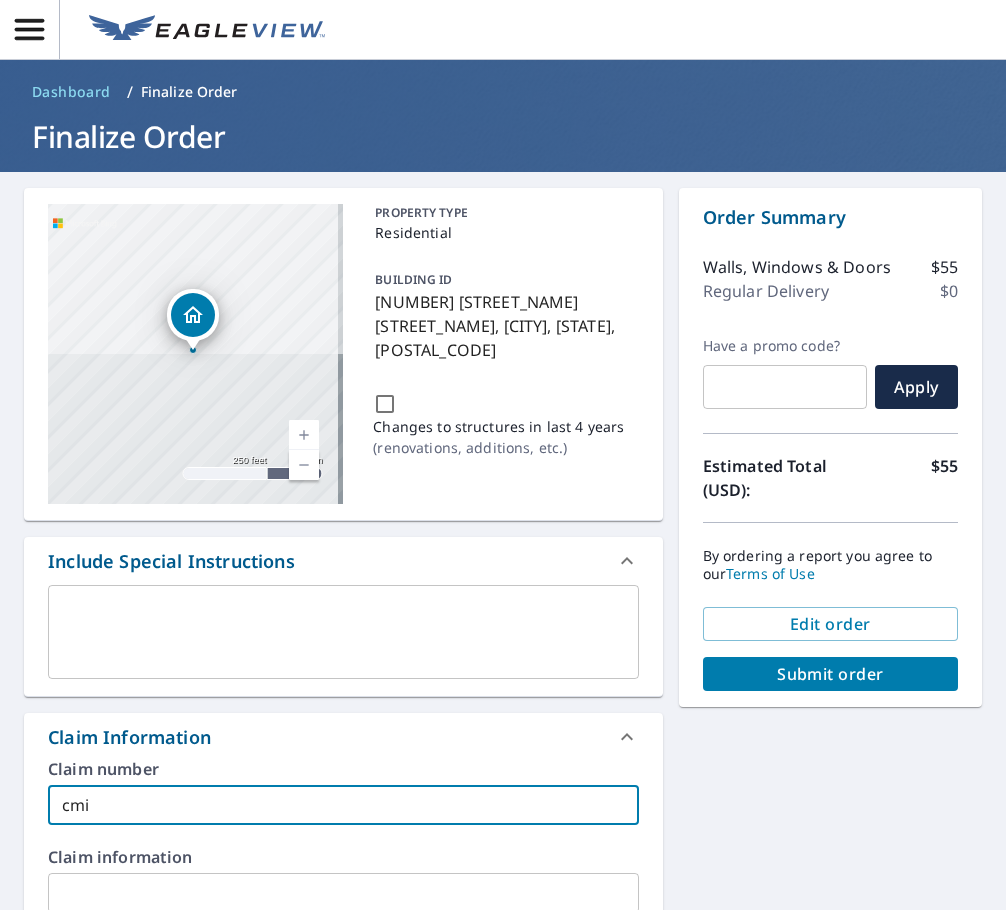 type on "cmin" 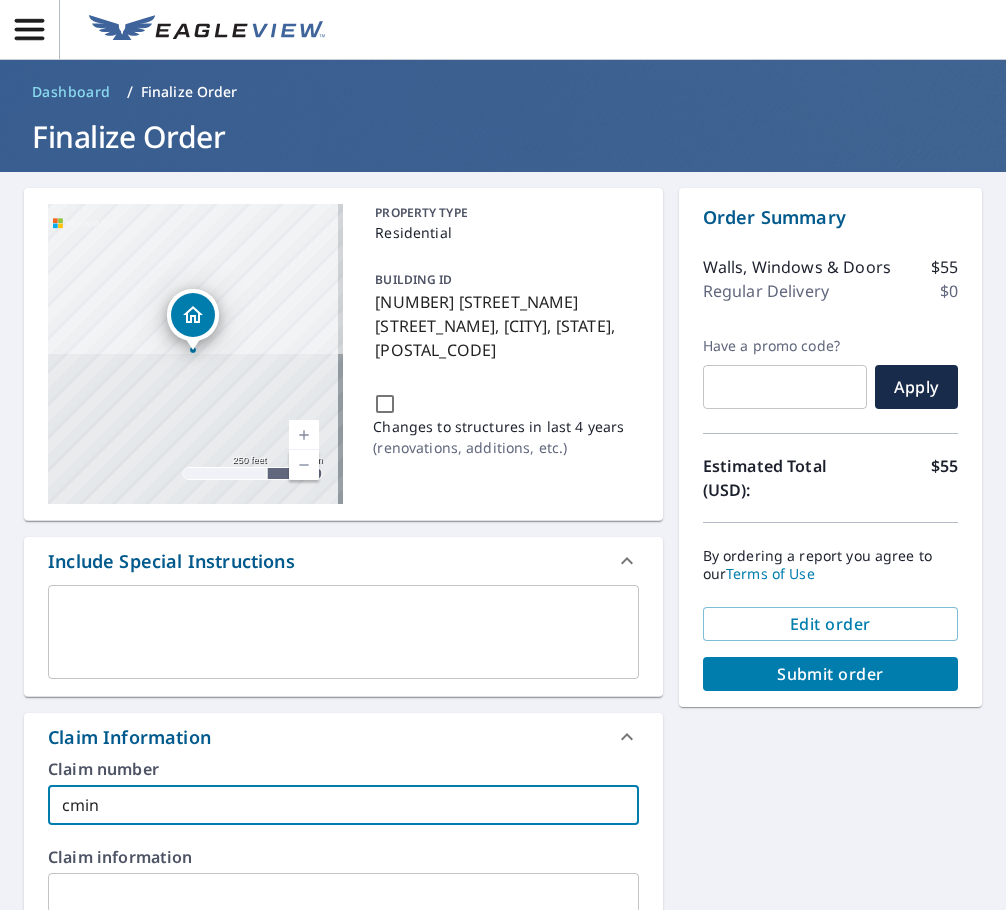 type on "cmin" 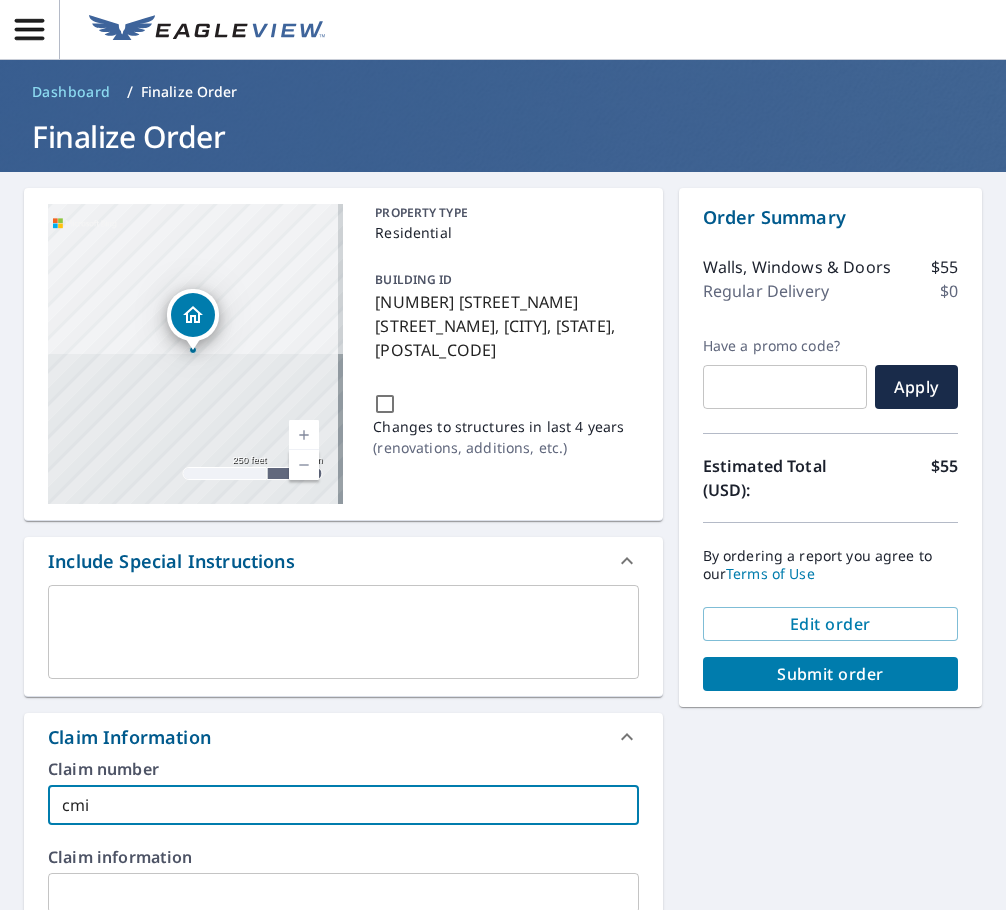 type on "cm" 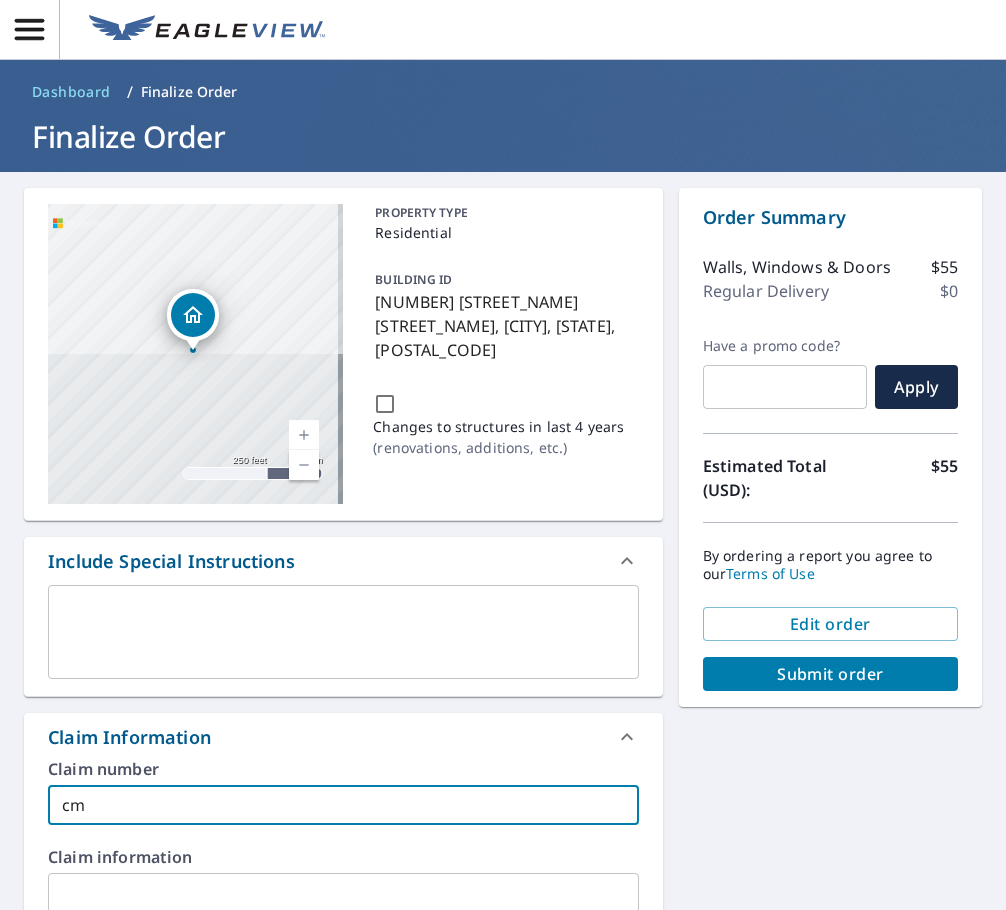 type on "c" 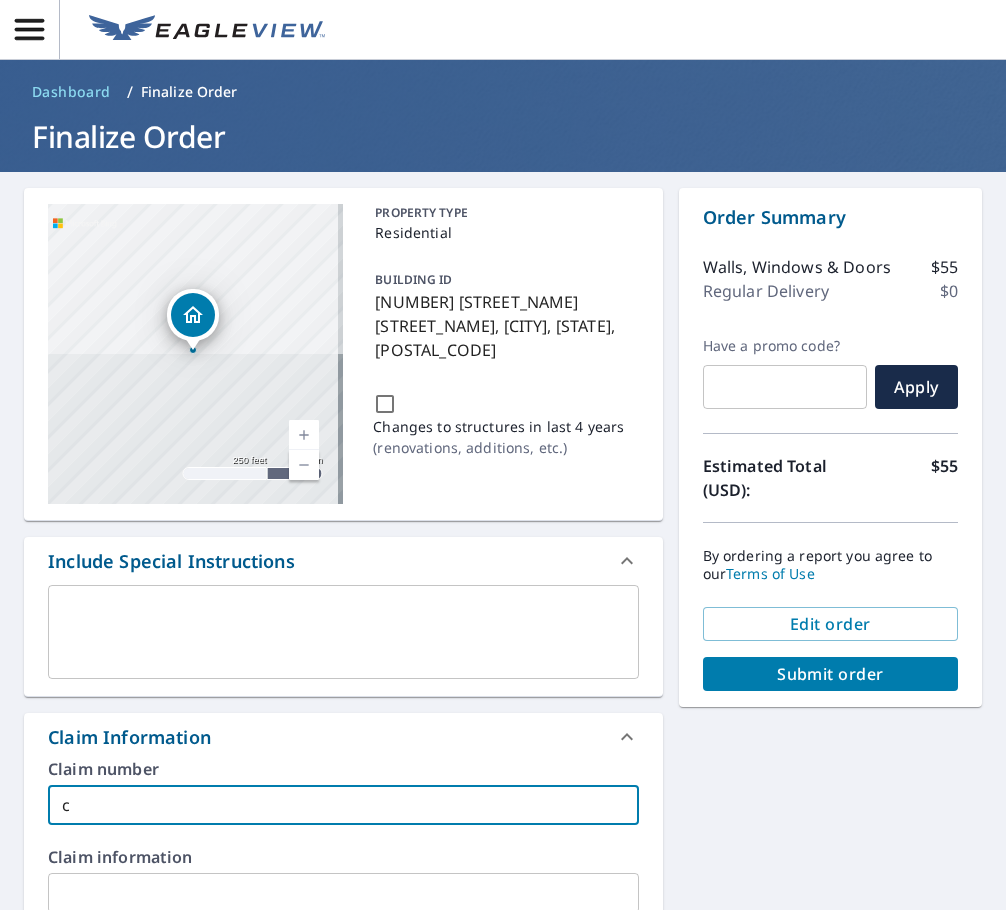 type 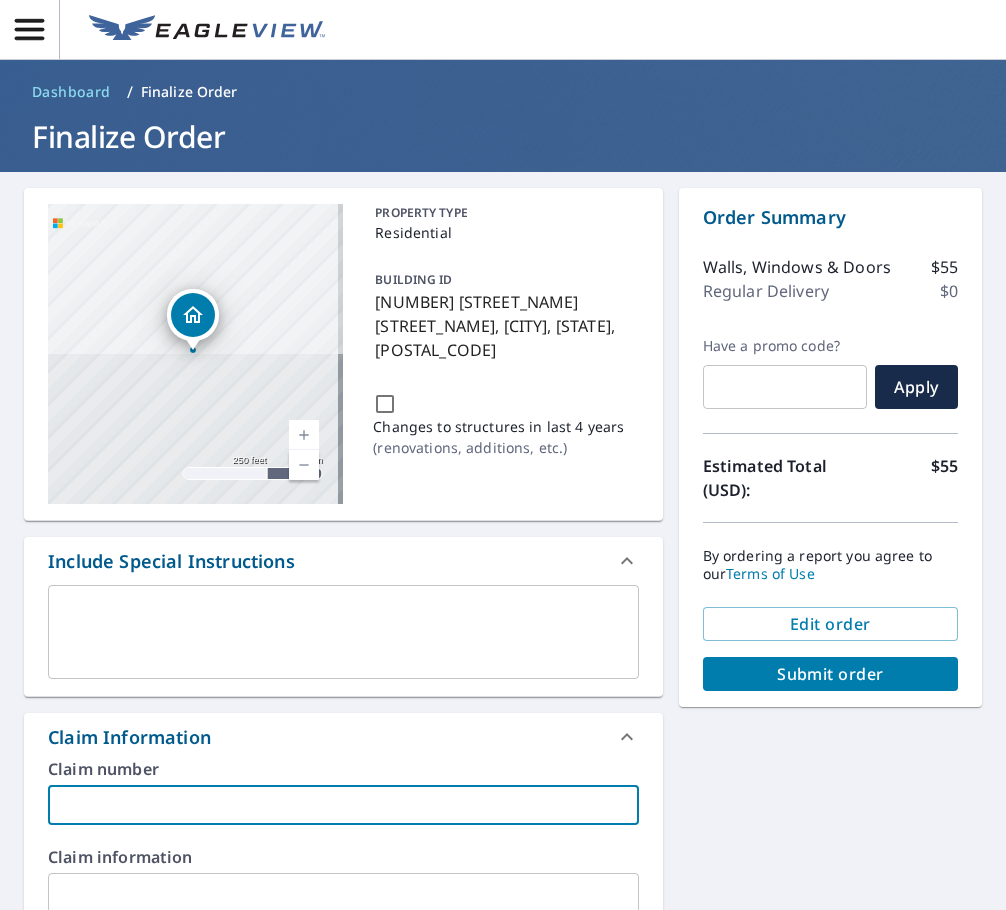 type on "C" 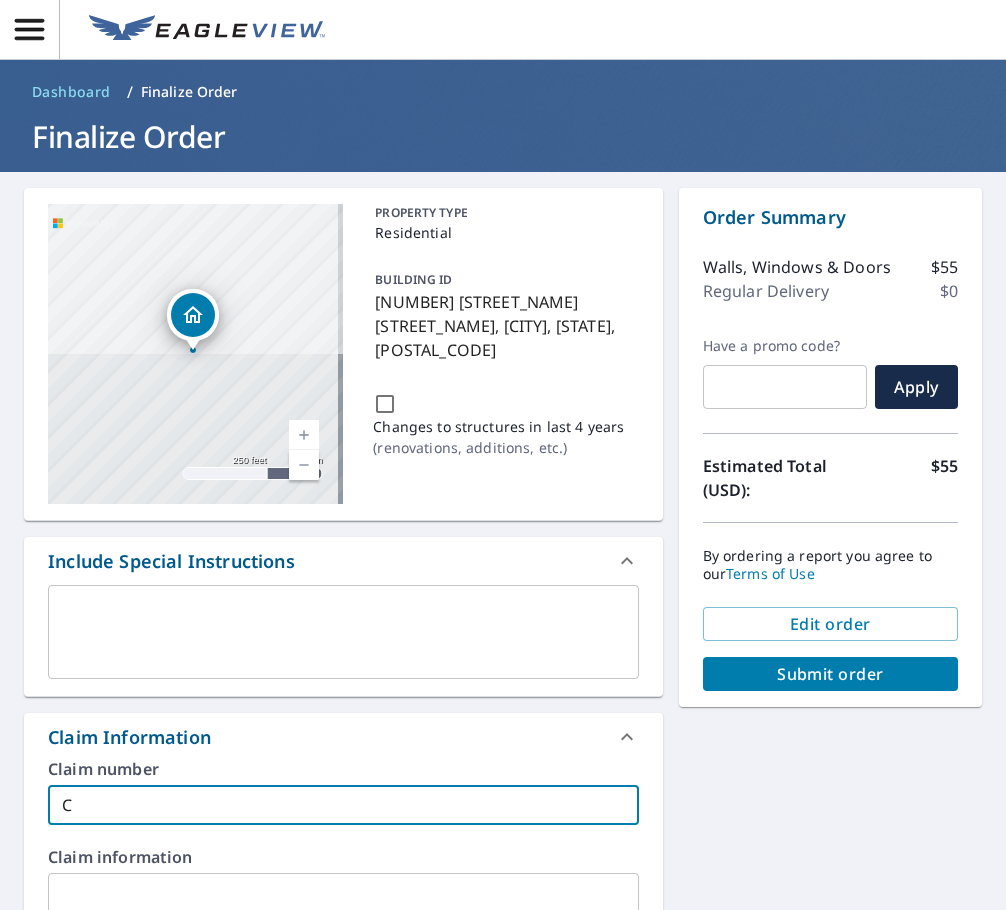 type on "CM" 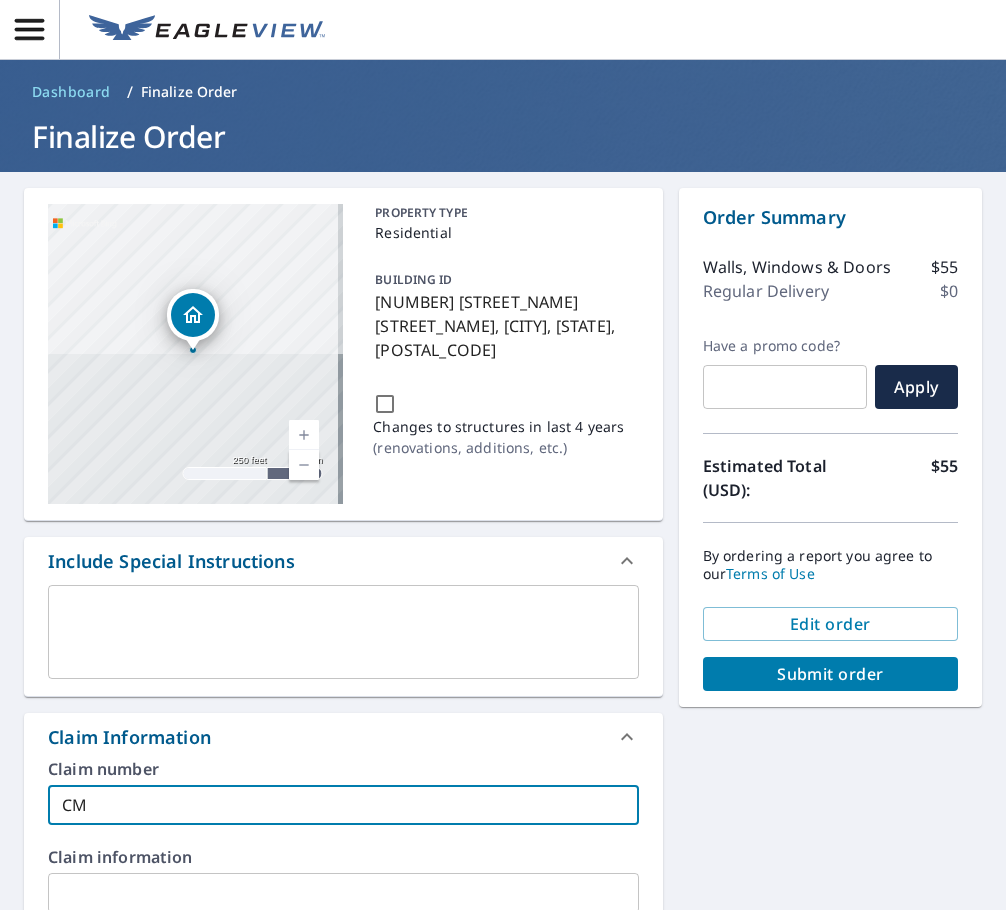 type on "CMI" 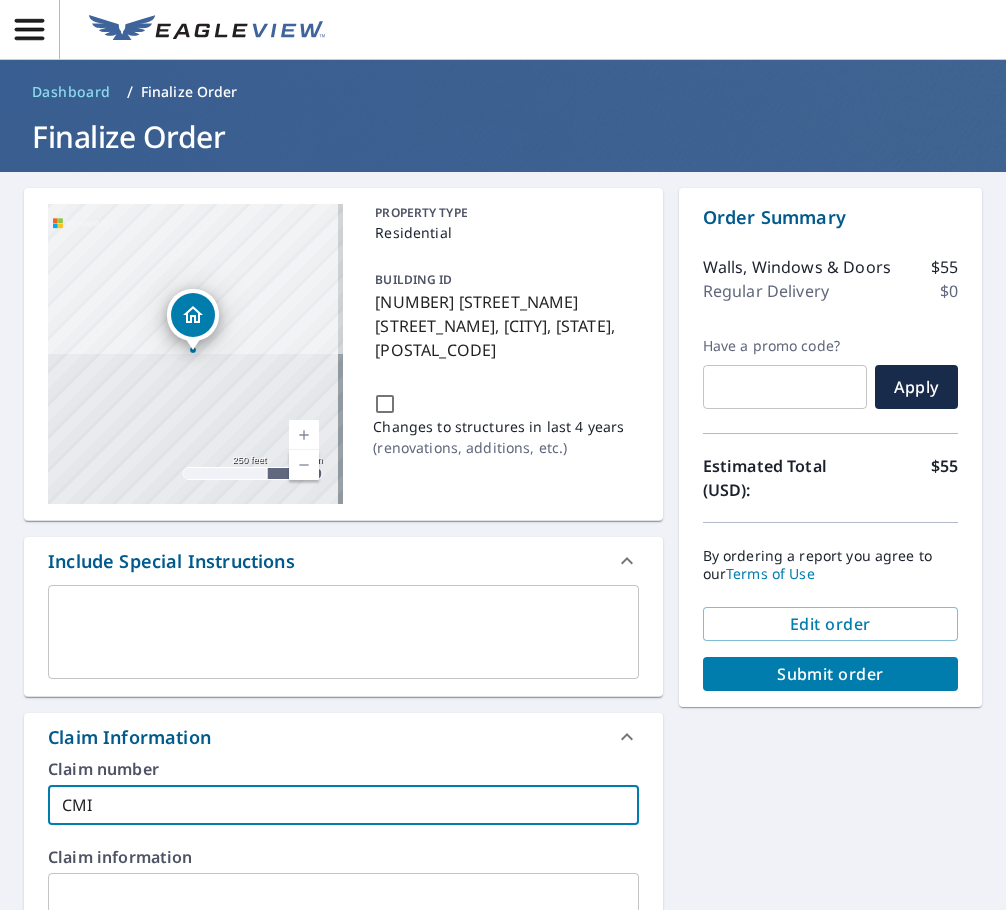 type on "CMIN" 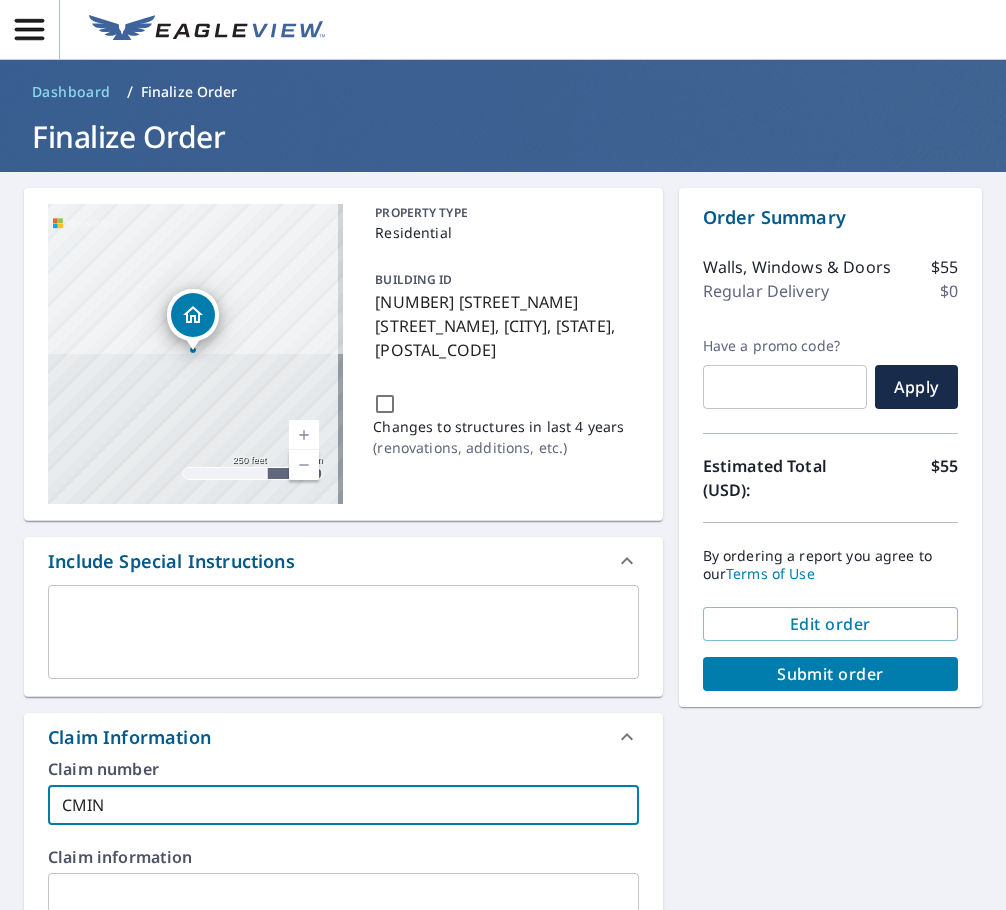 type on "CMIN-" 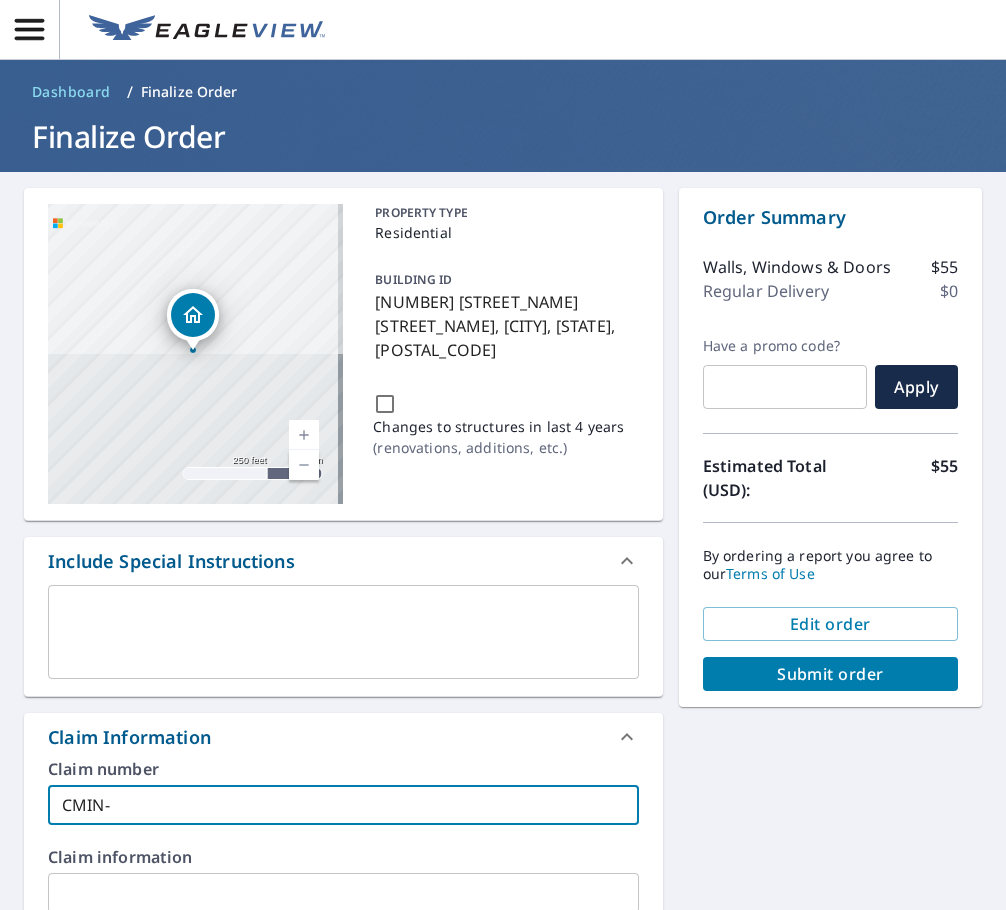 type on "CMIN-" 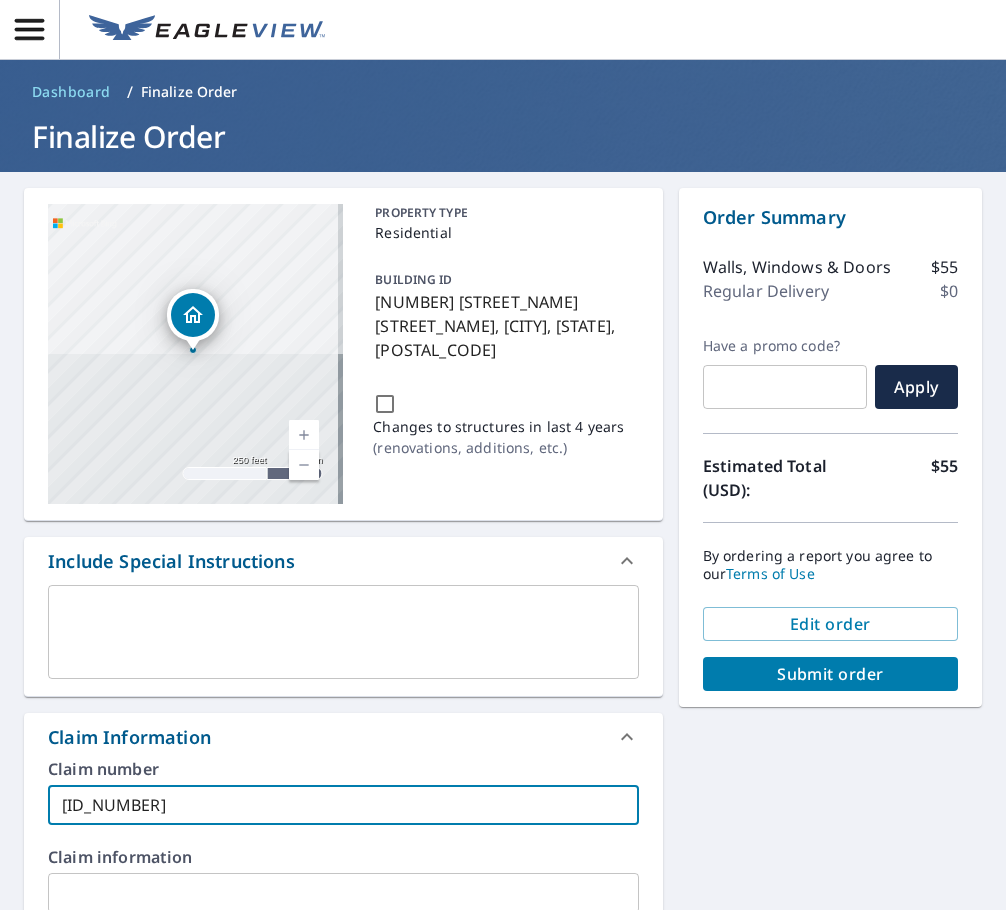 type on "CMIN-" 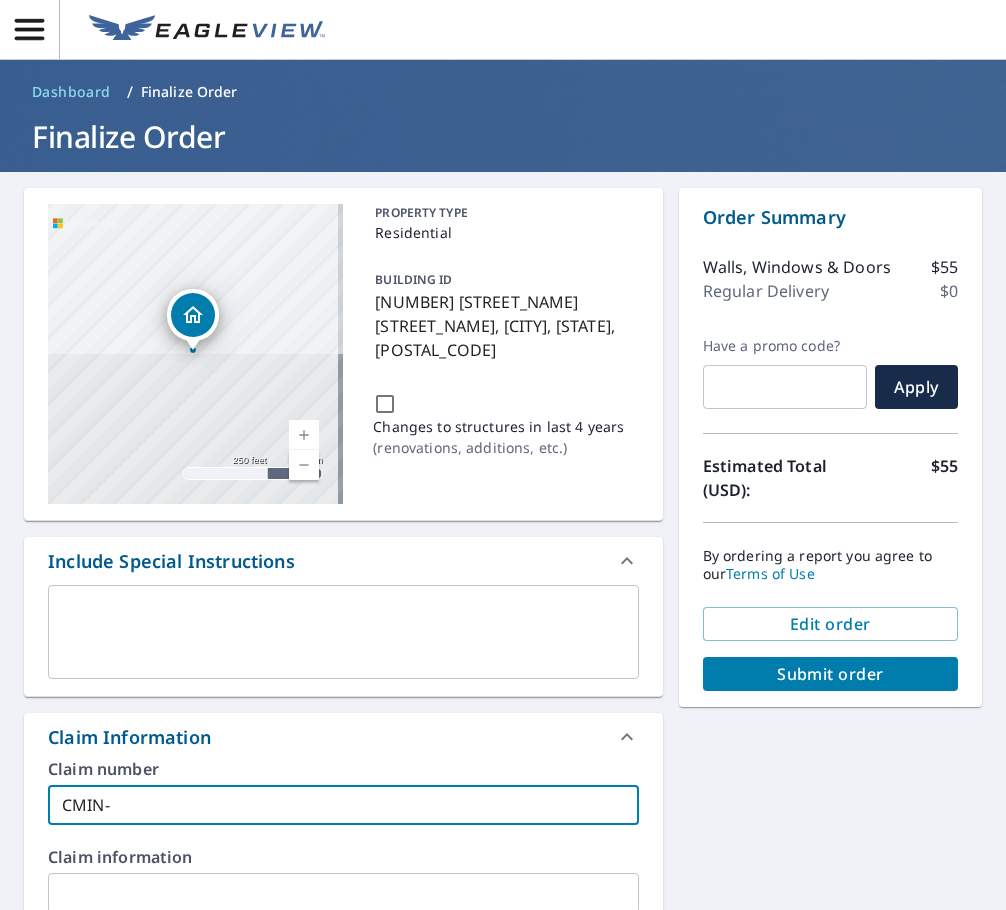 type on "CMIN-" 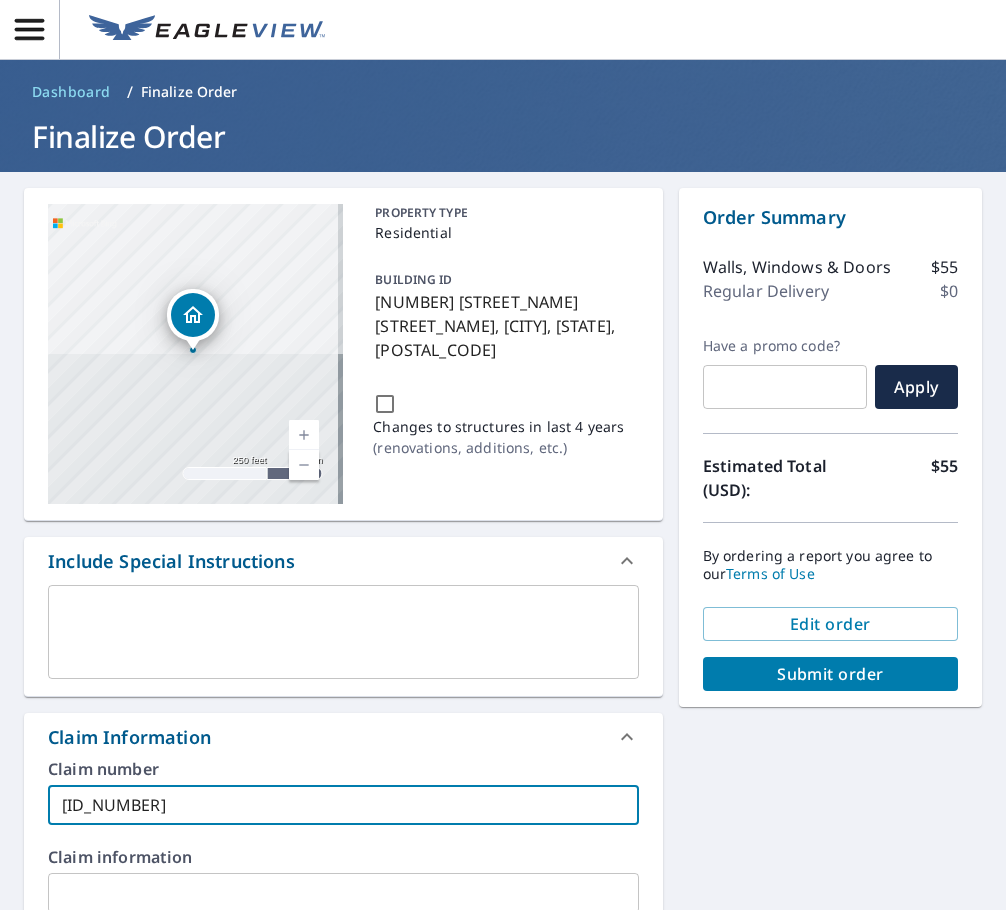 type on "[ID_NUMBER]" 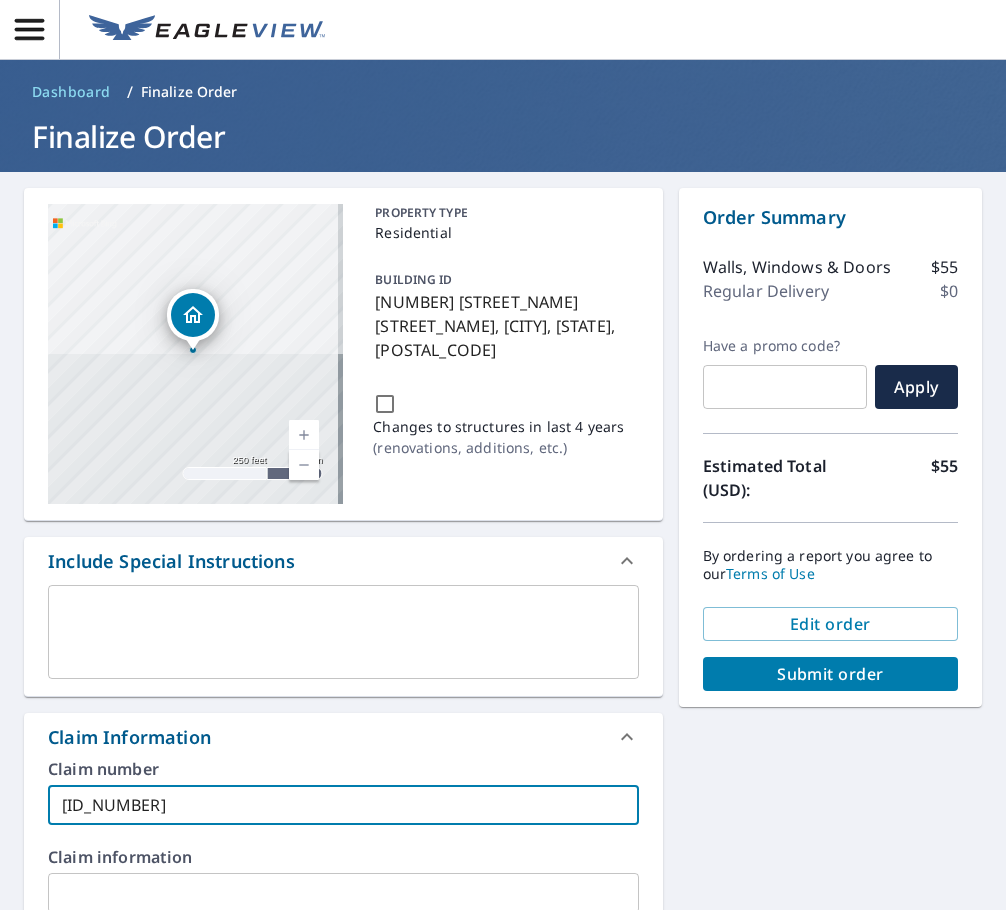 type on "[ID_NUMBER]" 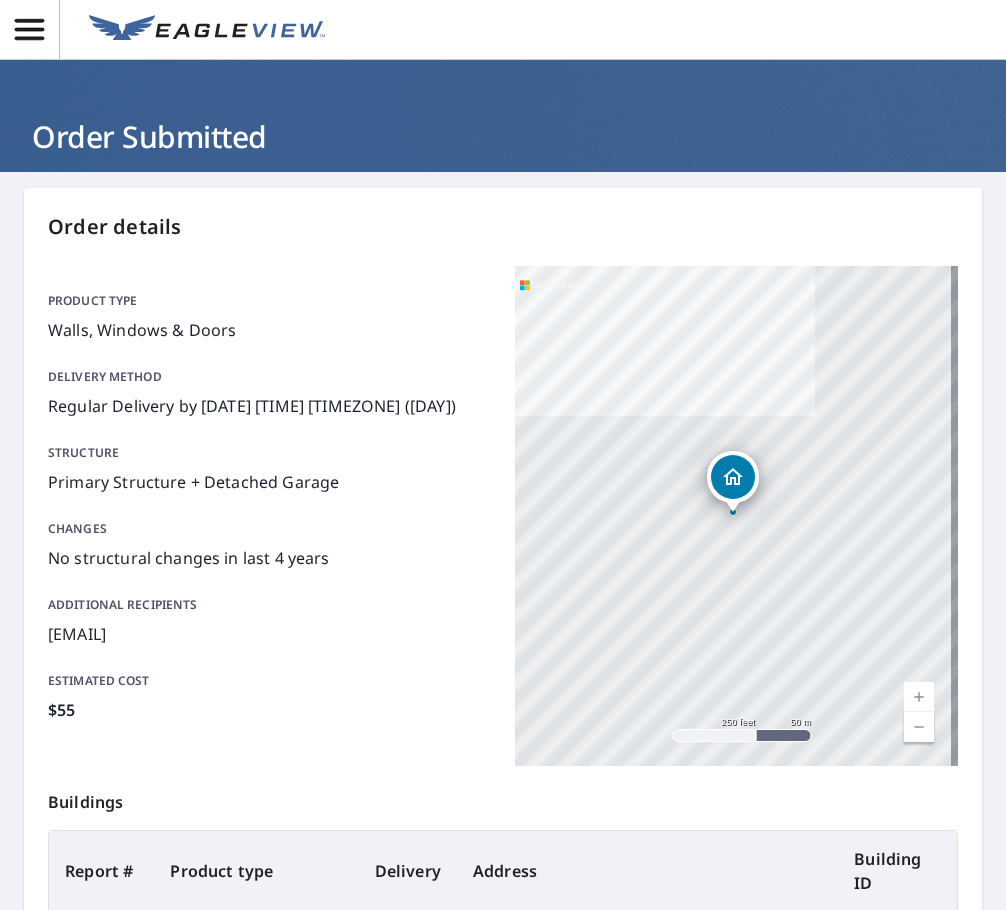 click at bounding box center (503, 30) 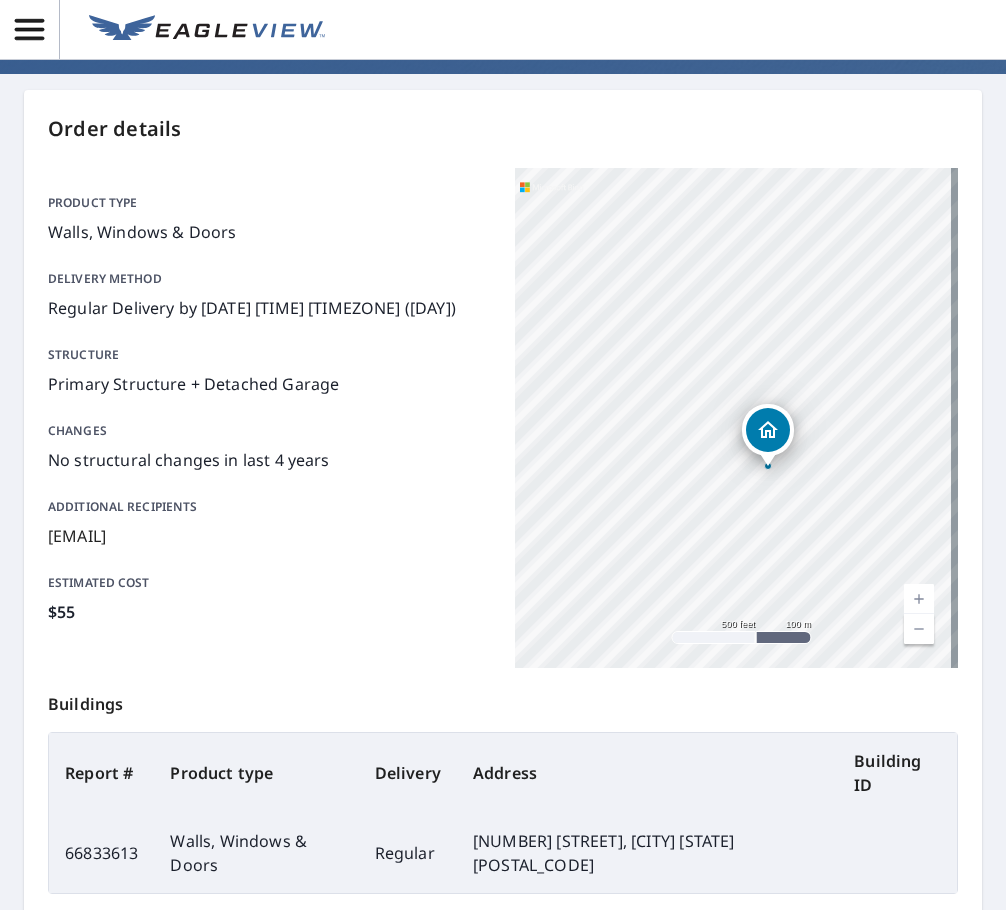 scroll, scrollTop: 317, scrollLeft: 0, axis: vertical 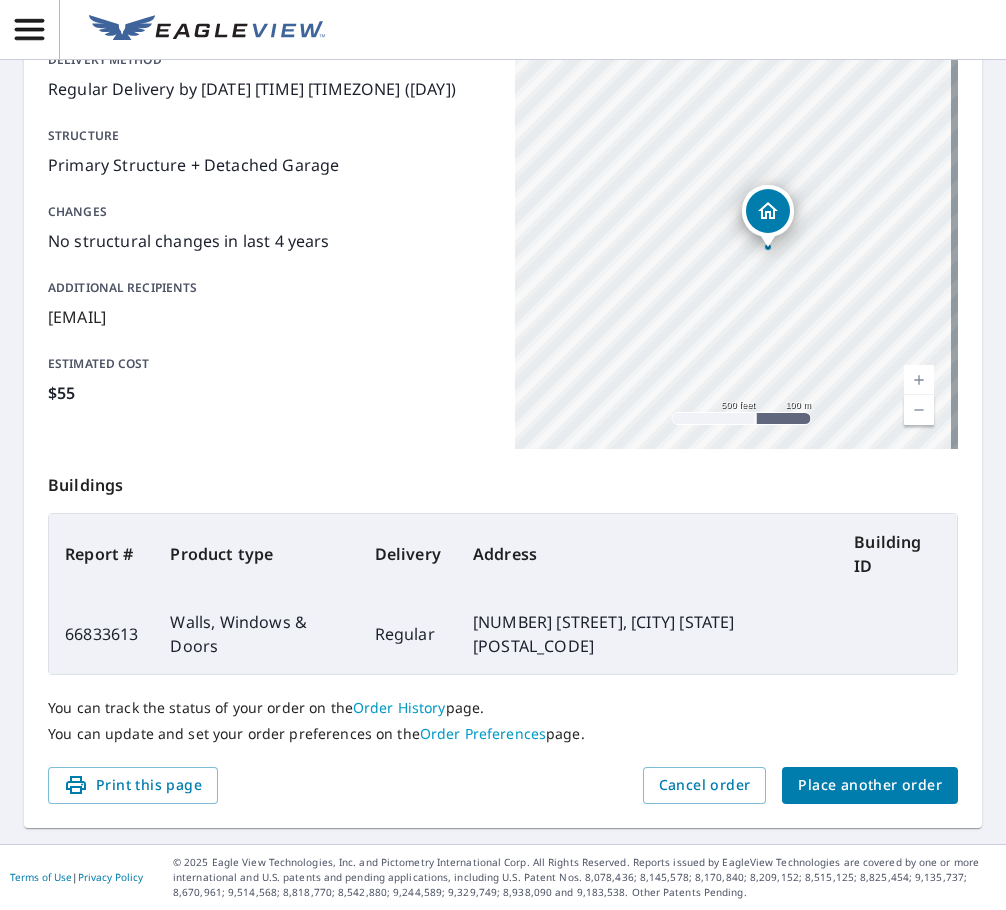 click on "Place another order" at bounding box center (870, 785) 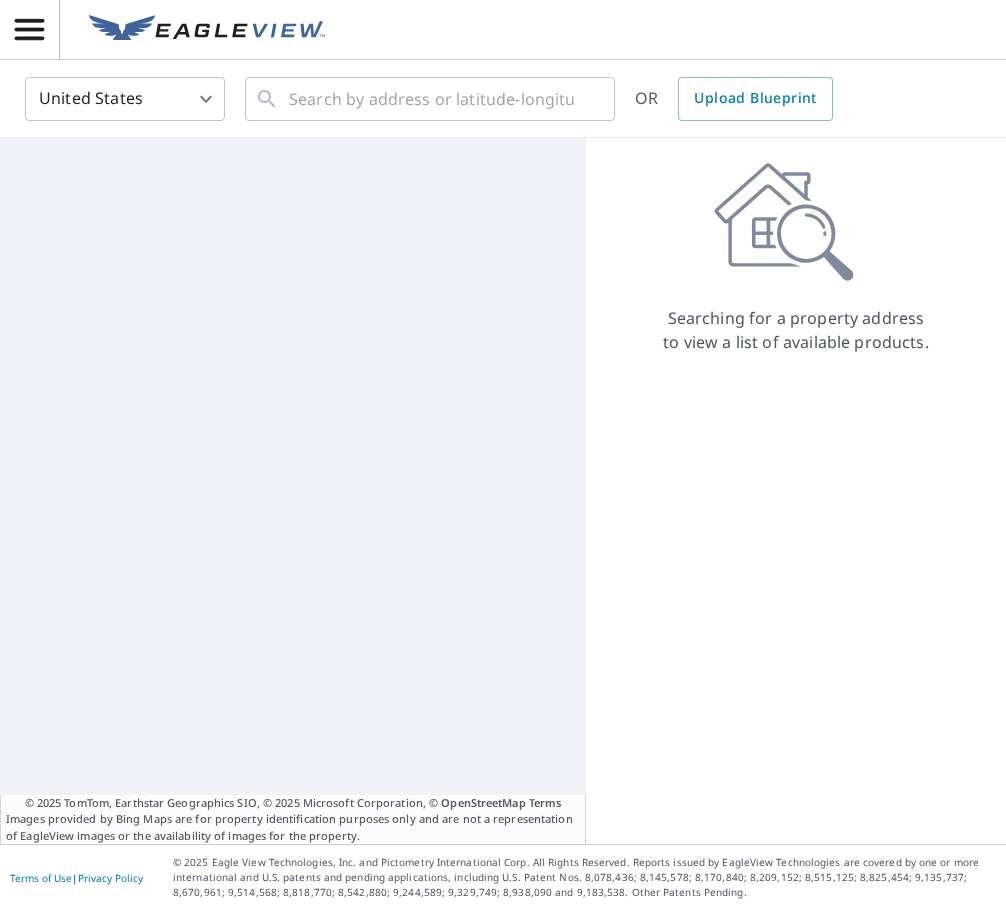 scroll, scrollTop: 0, scrollLeft: 0, axis: both 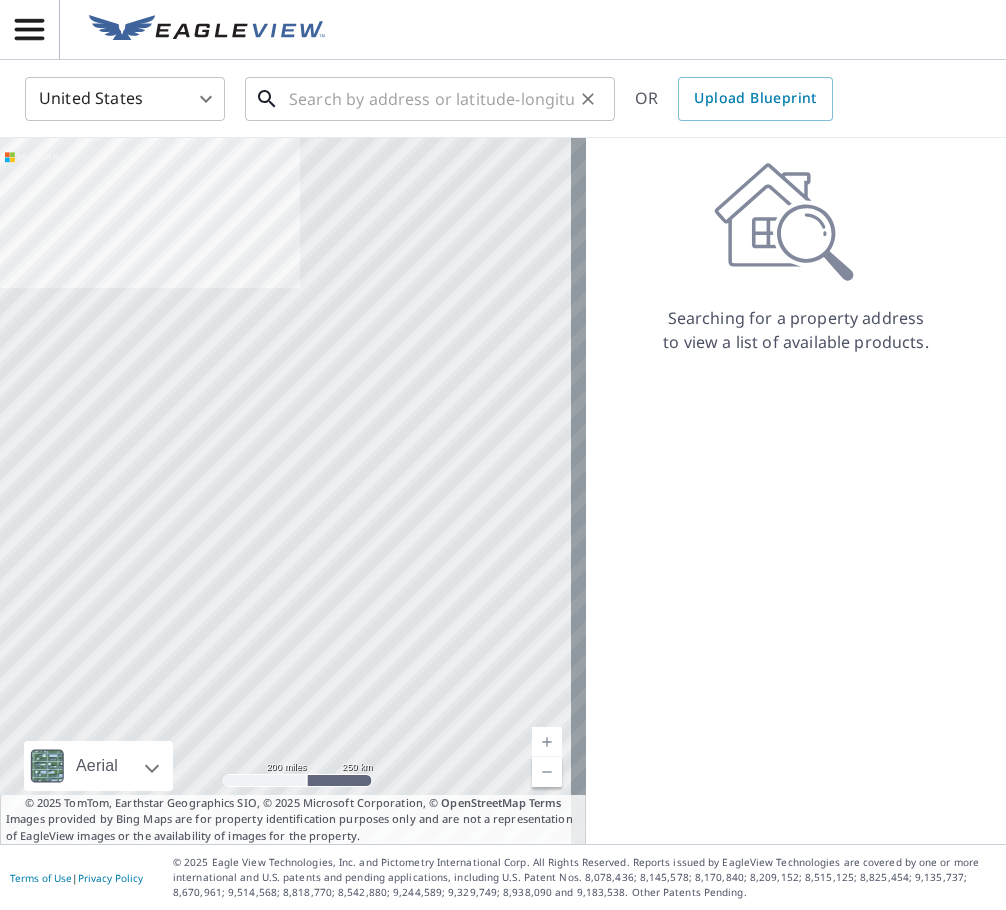 click at bounding box center (431, 99) 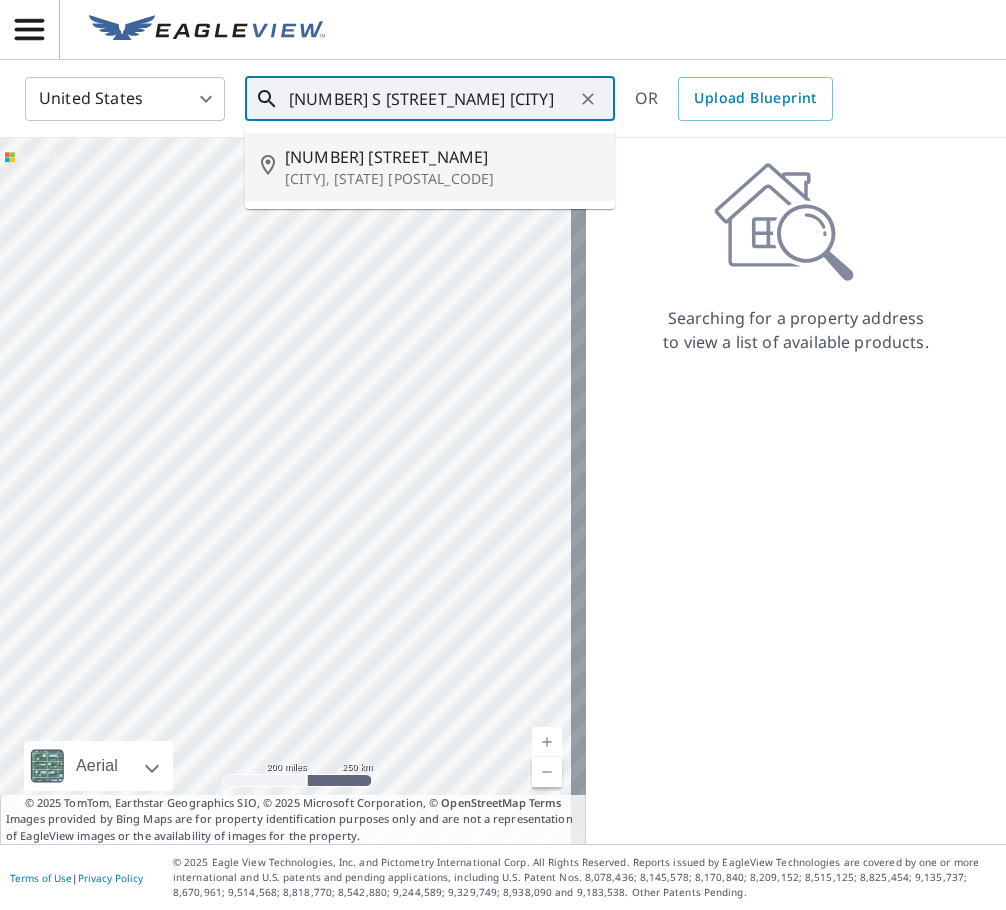 click on "[CITY], [STATE] [POSTAL_CODE]" at bounding box center (442, 179) 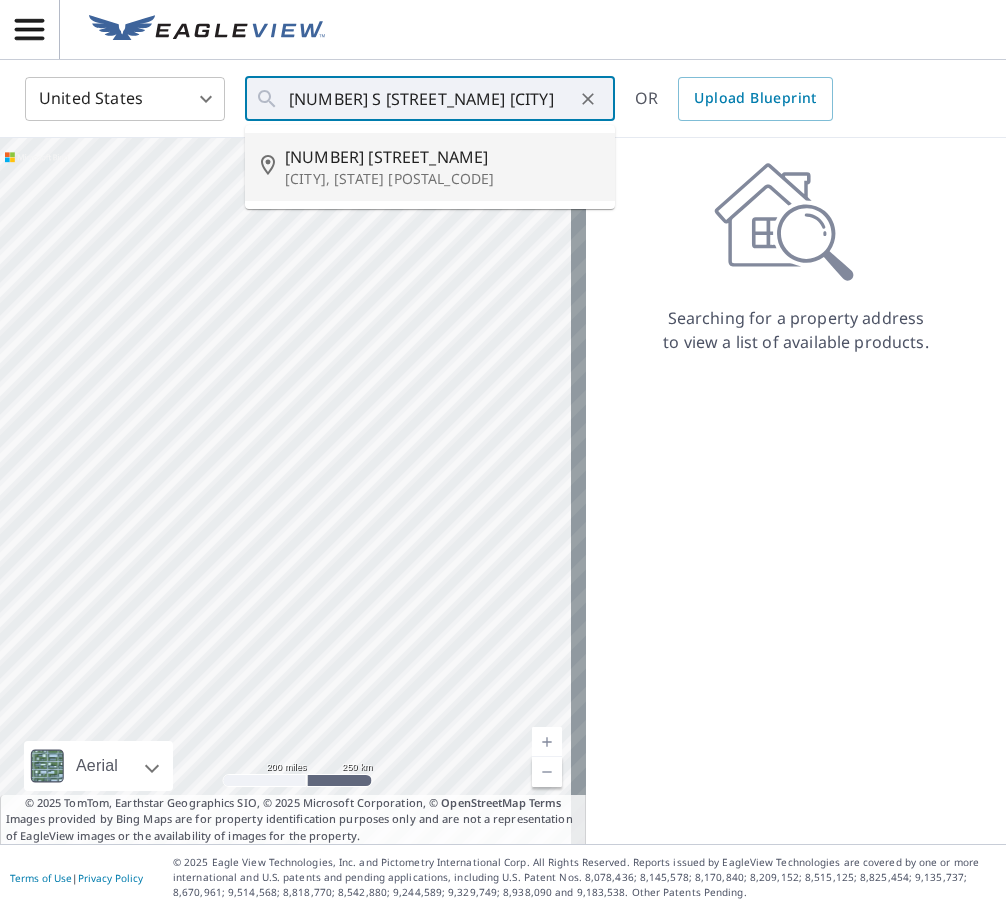 type on "[NUMBER] [STREET_NAME] [CITY], [STATE] [POSTAL_CODE]" 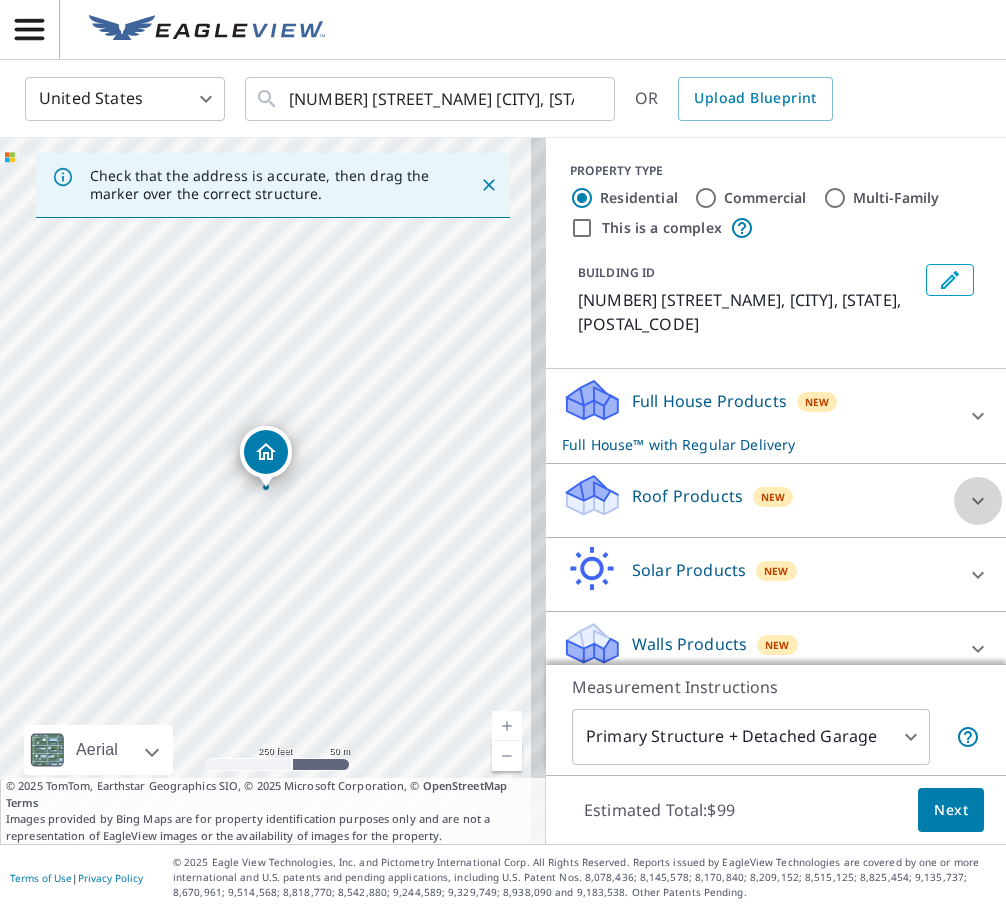 click 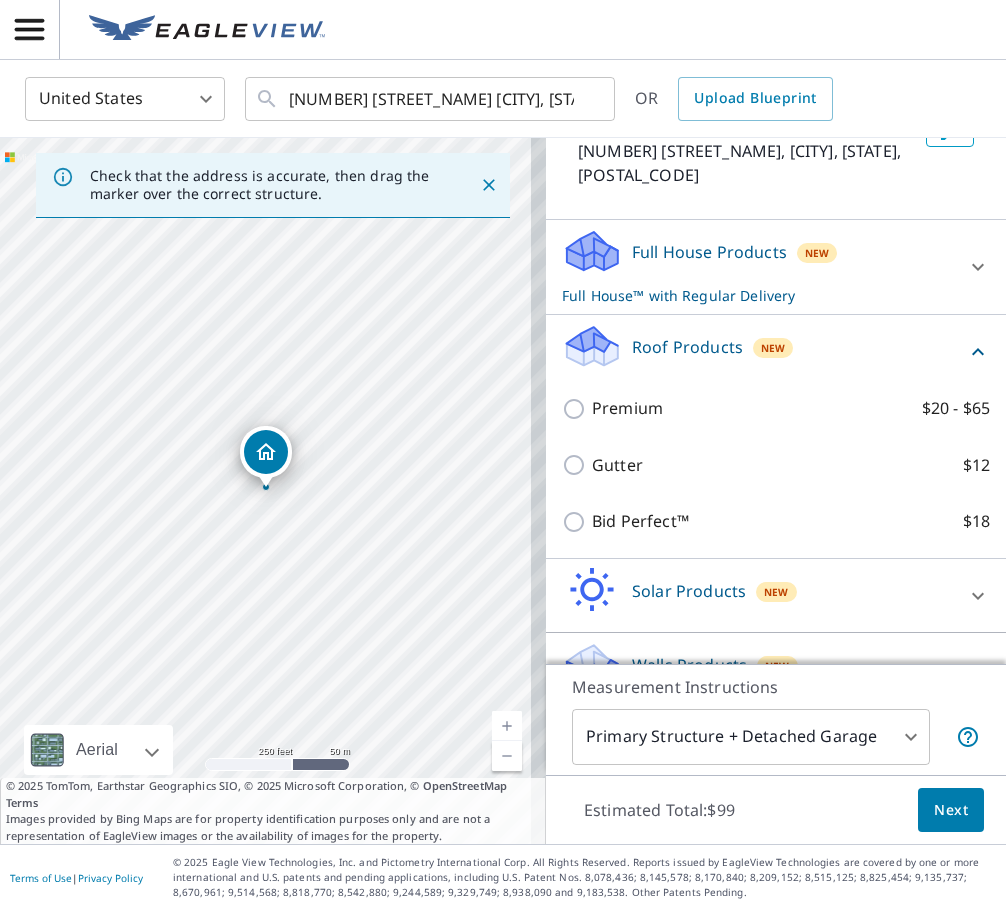scroll, scrollTop: 168, scrollLeft: 0, axis: vertical 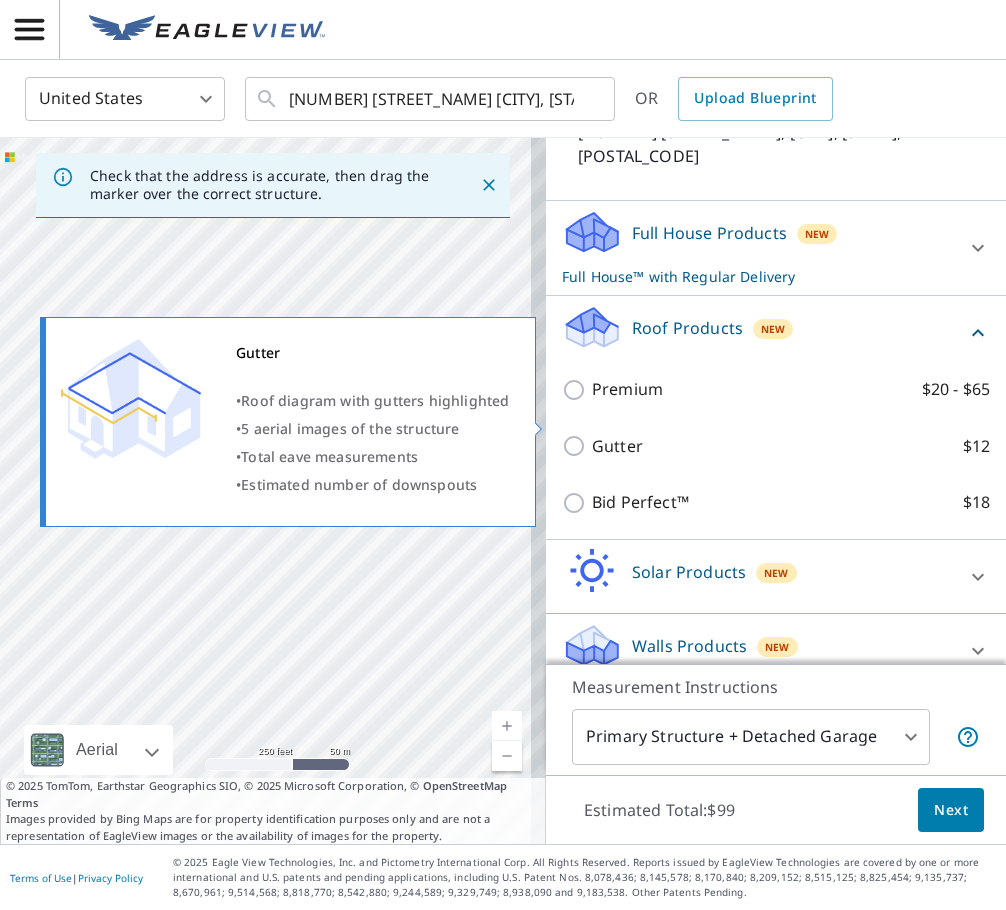 click on "Gutter $12" at bounding box center (577, 446) 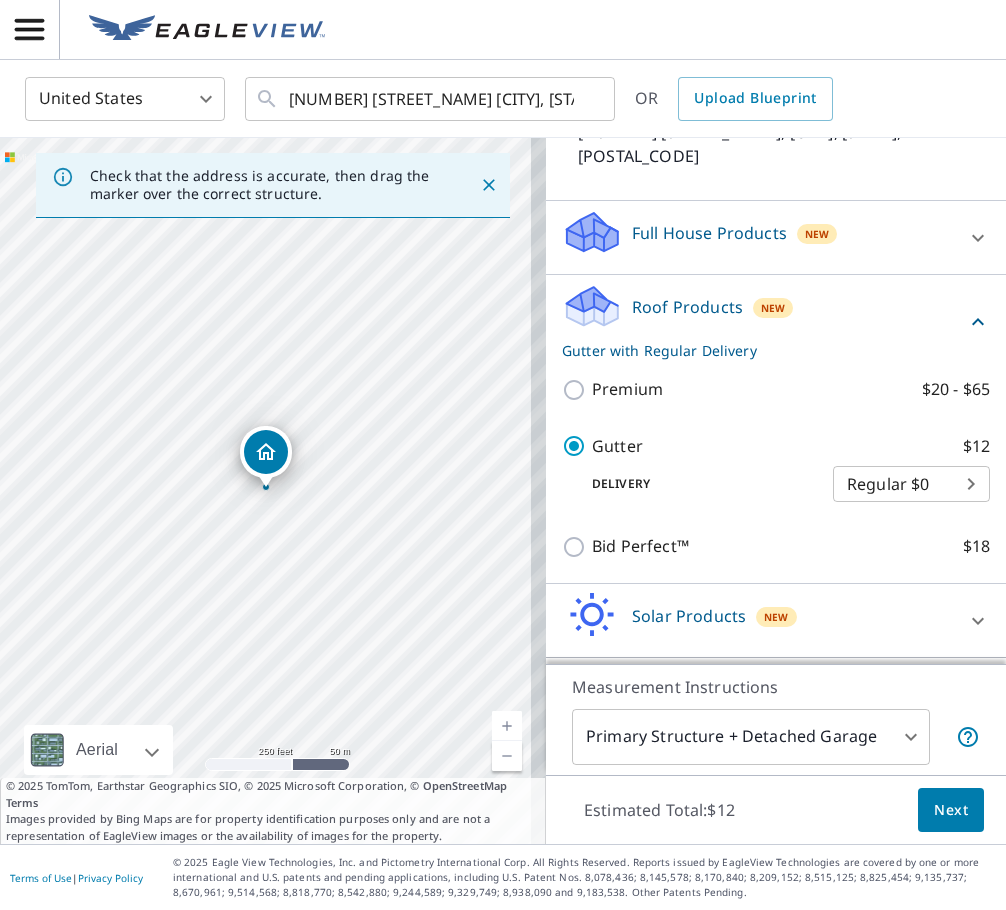 click on "Next" at bounding box center [951, 810] 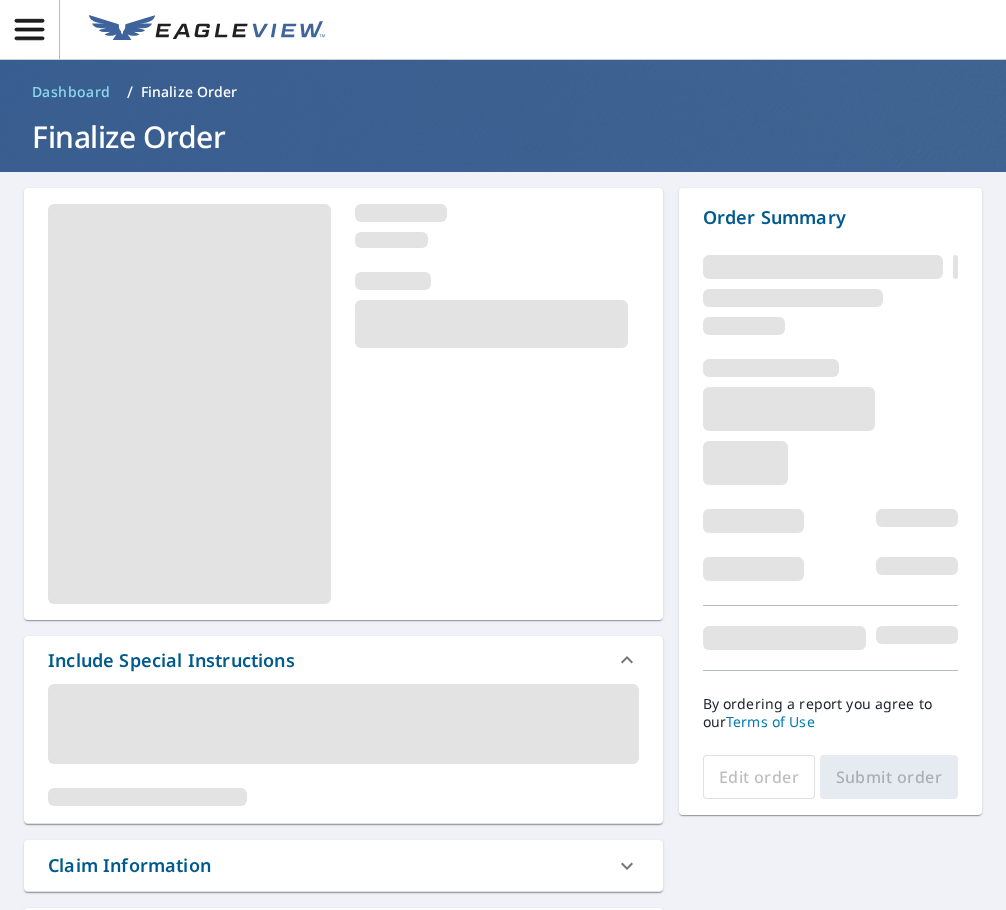 click on "Claim Information" at bounding box center (343, 865) 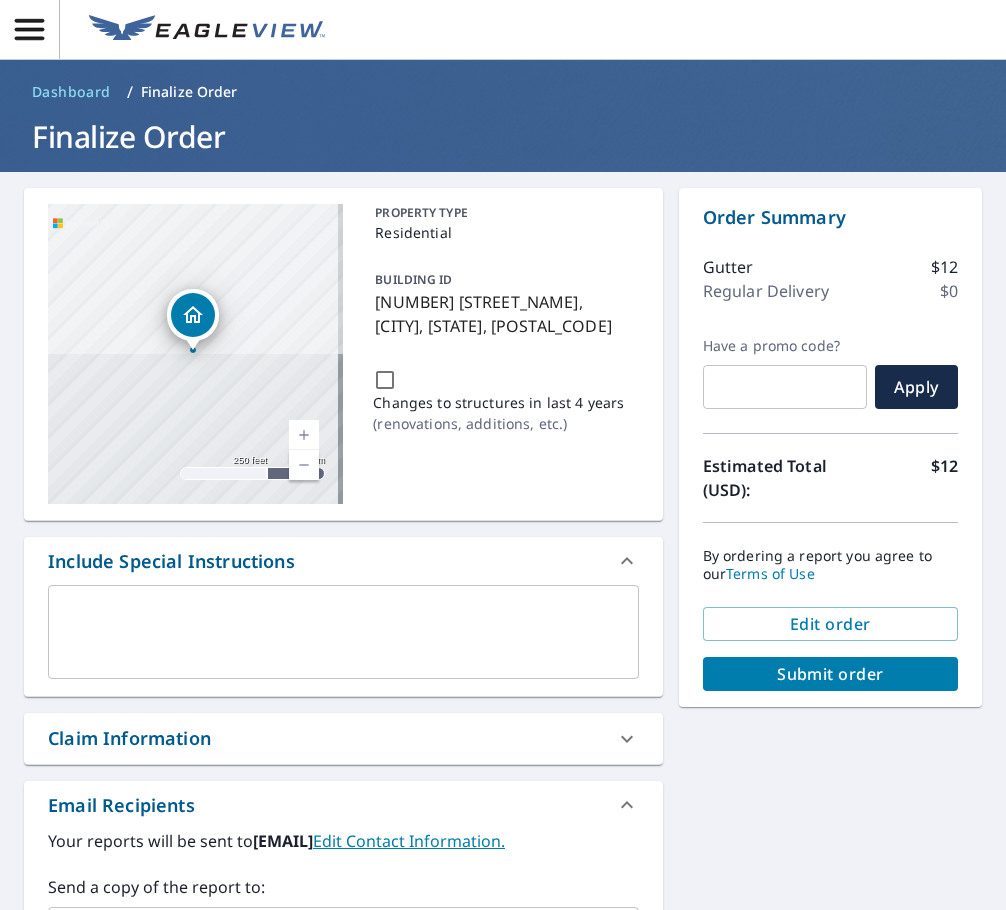 click on "Your reports will be sent to  [EMAIL].  Edit Contact Information." at bounding box center (343, 841) 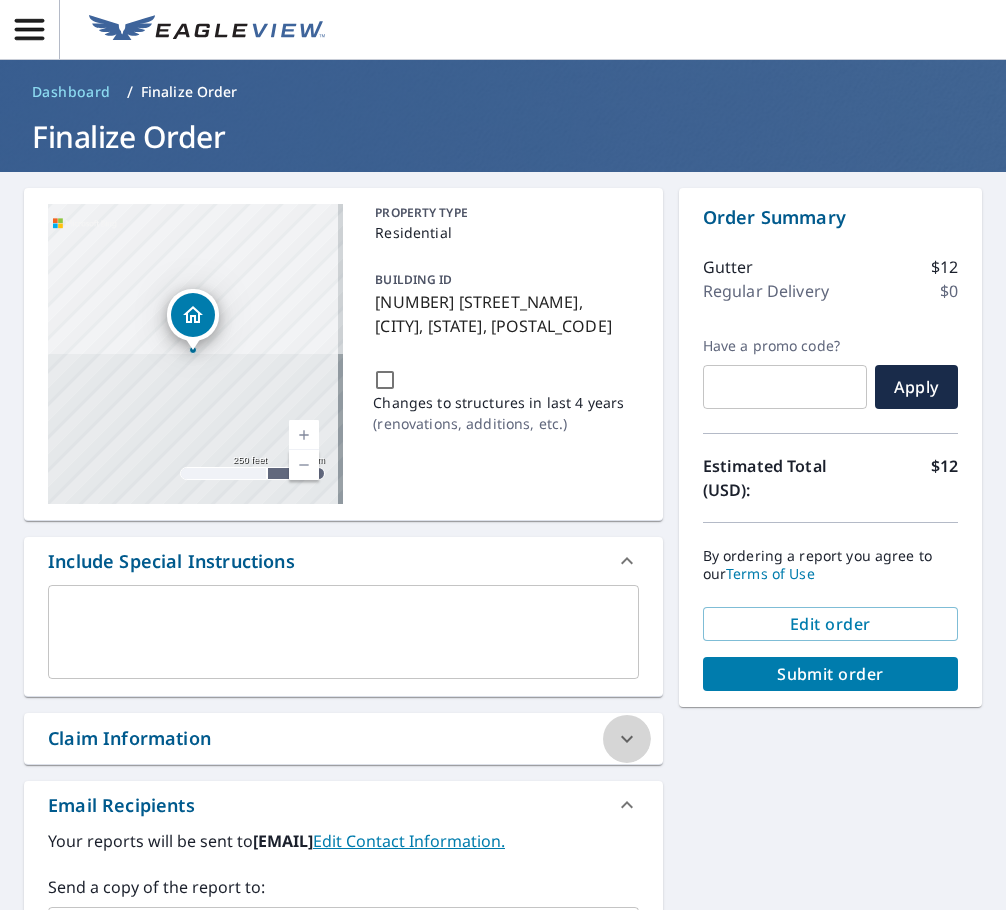 click 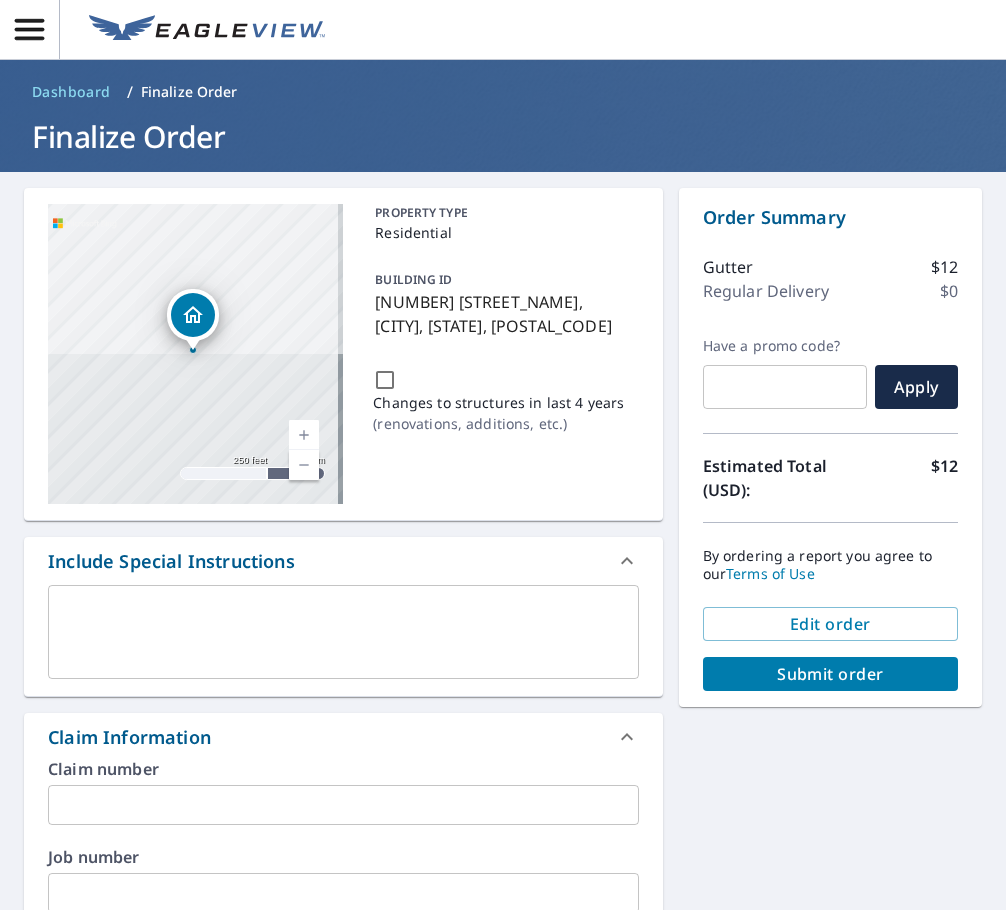 drag, startPoint x: 127, startPoint y: 796, endPoint x: 143, endPoint y: 791, distance: 16.763054 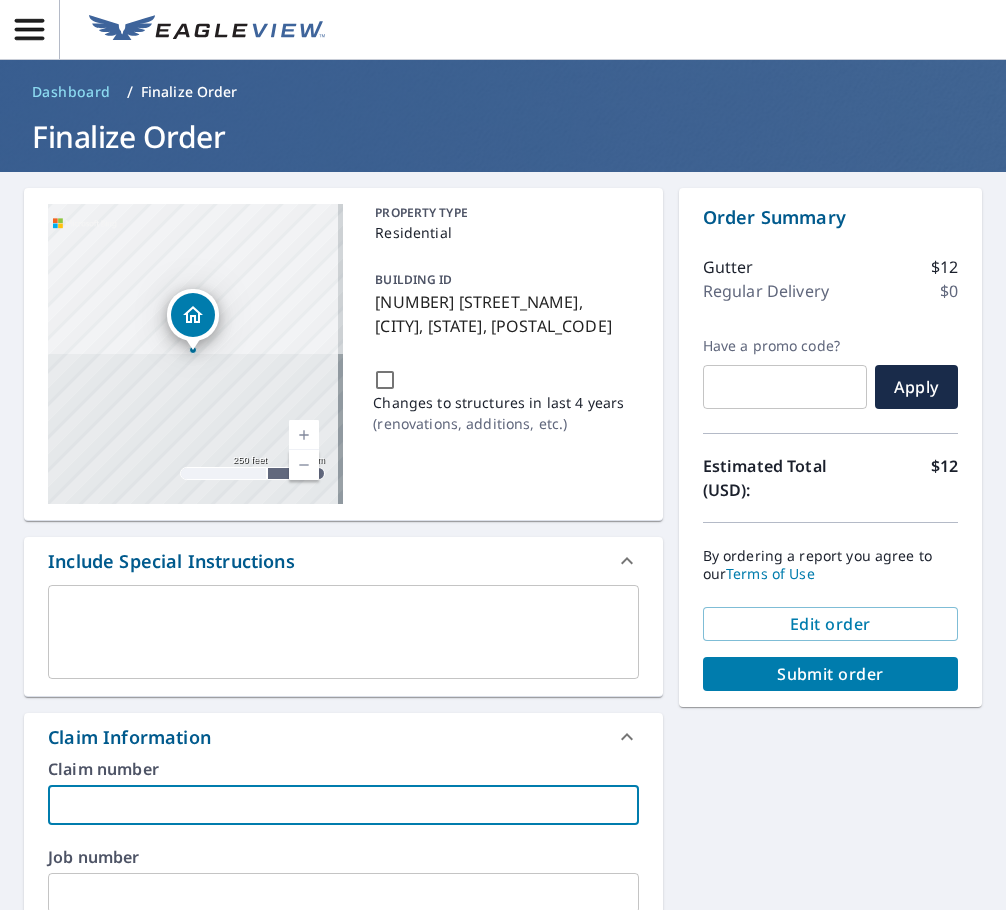 type on "M" 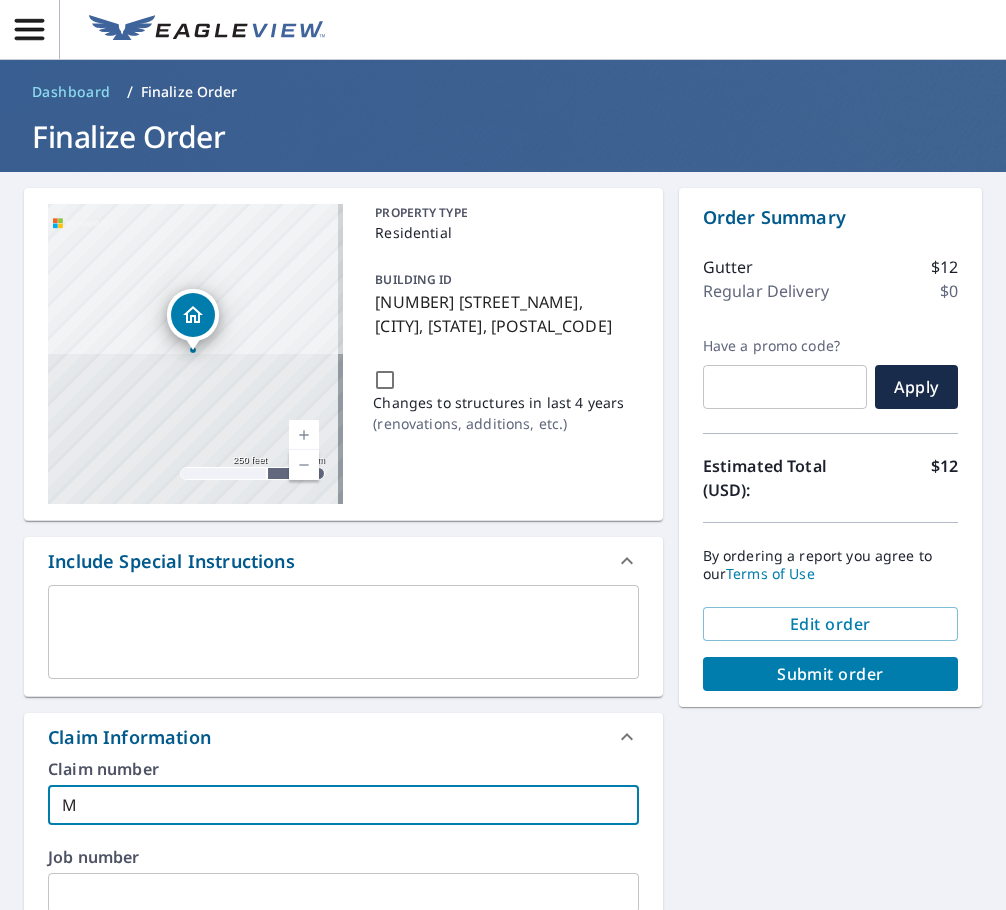 type on "MK" 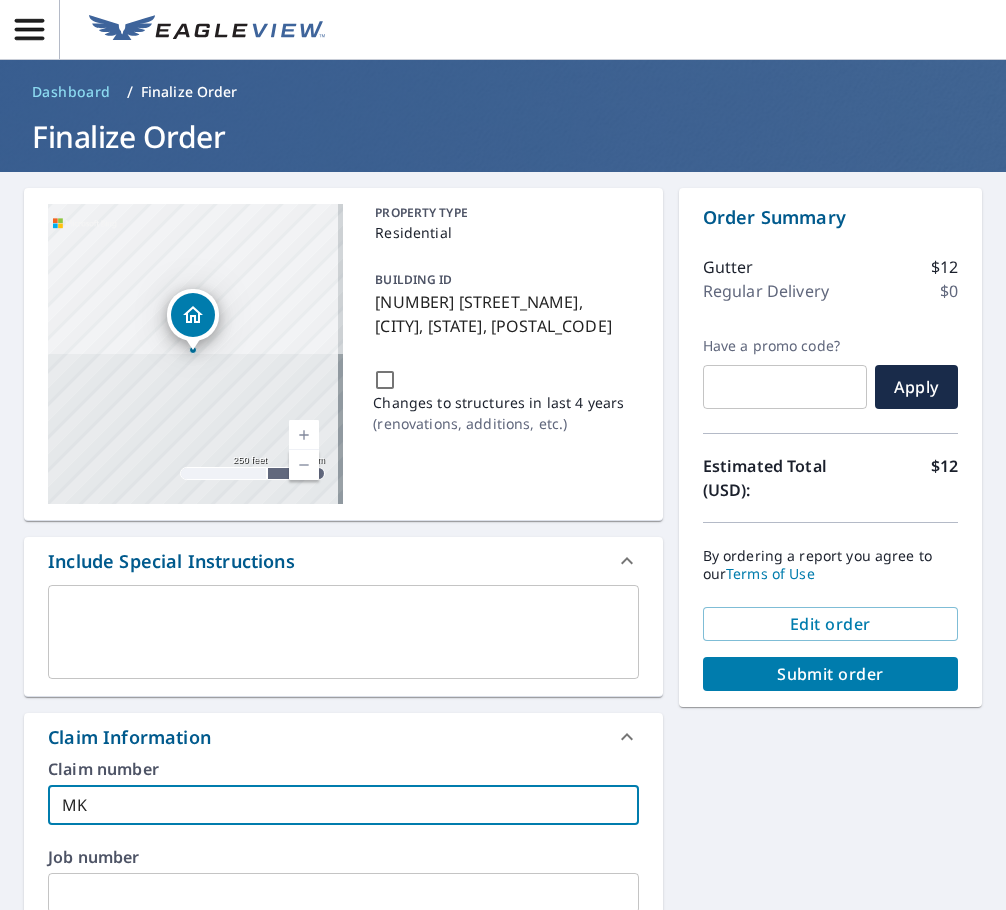 type on "MKI" 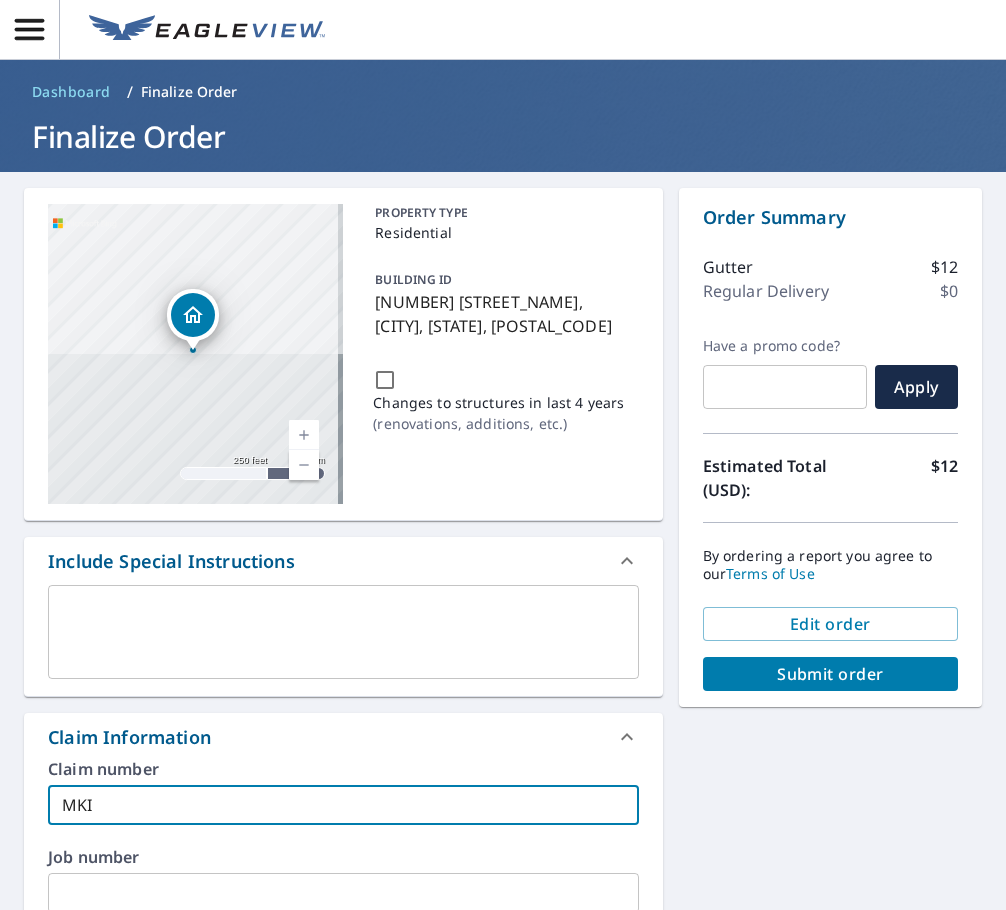 type on "MKIL" 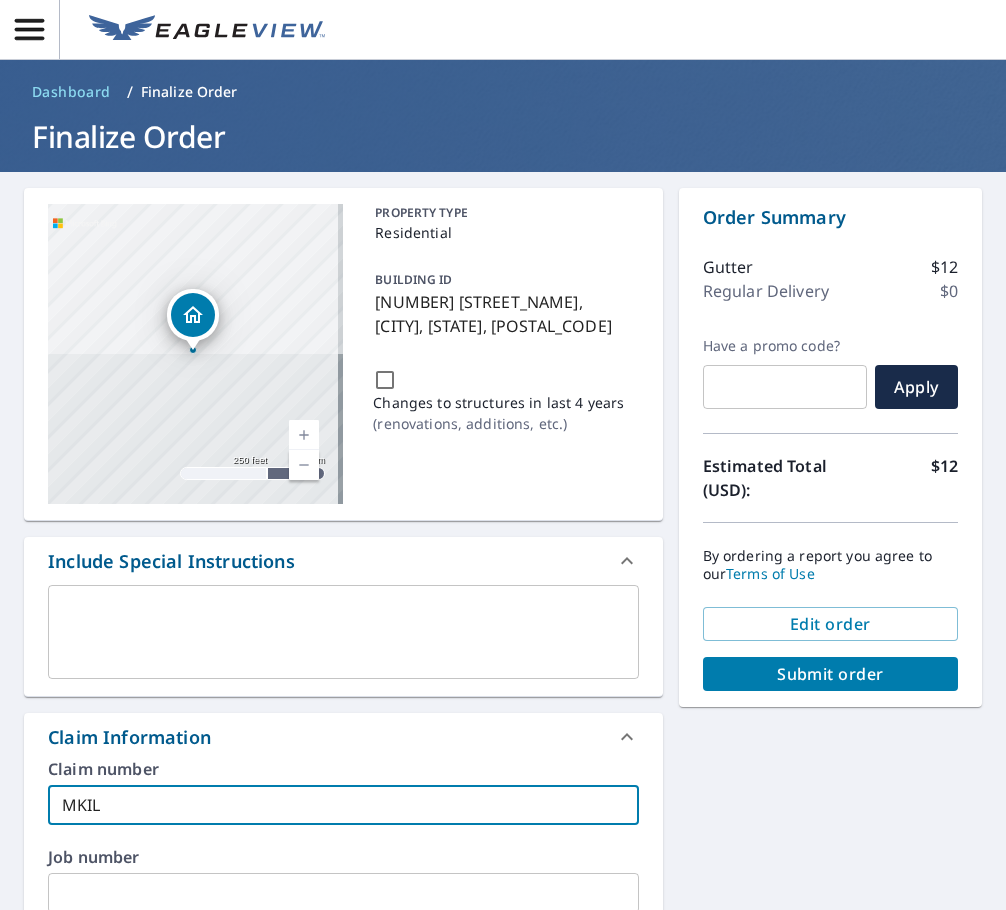 type on "MKIL-" 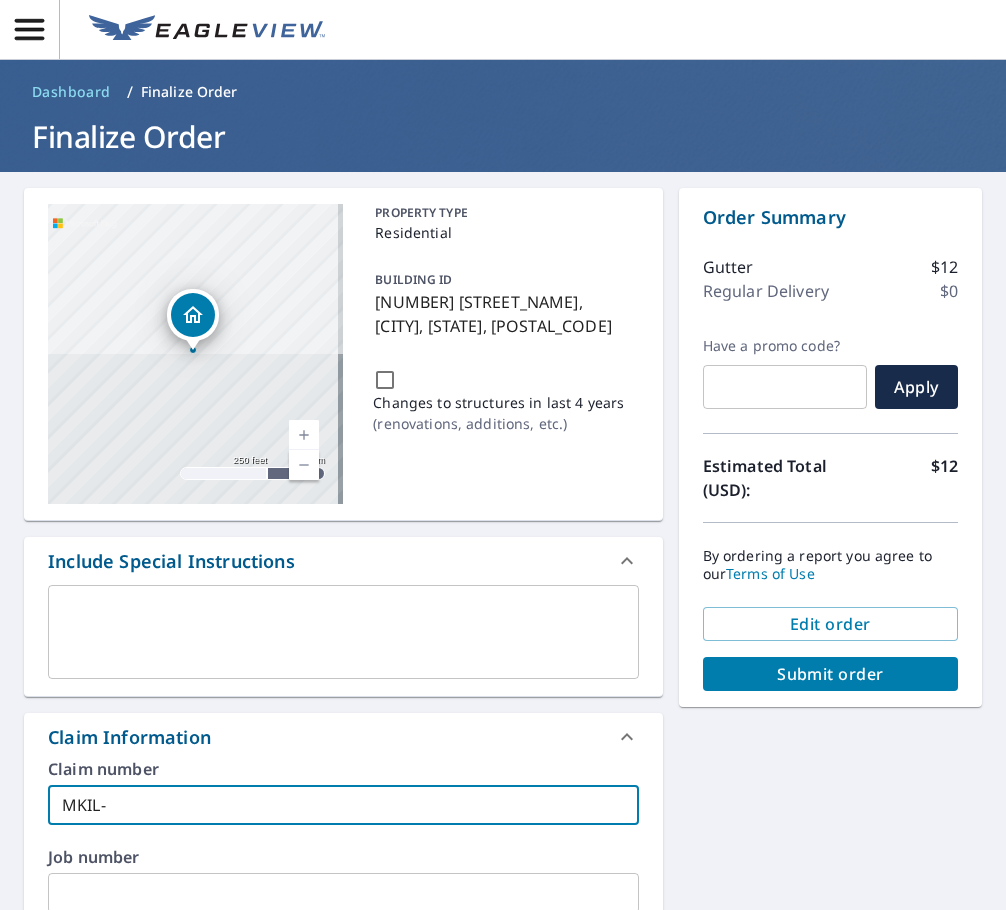 type on "MKIL-" 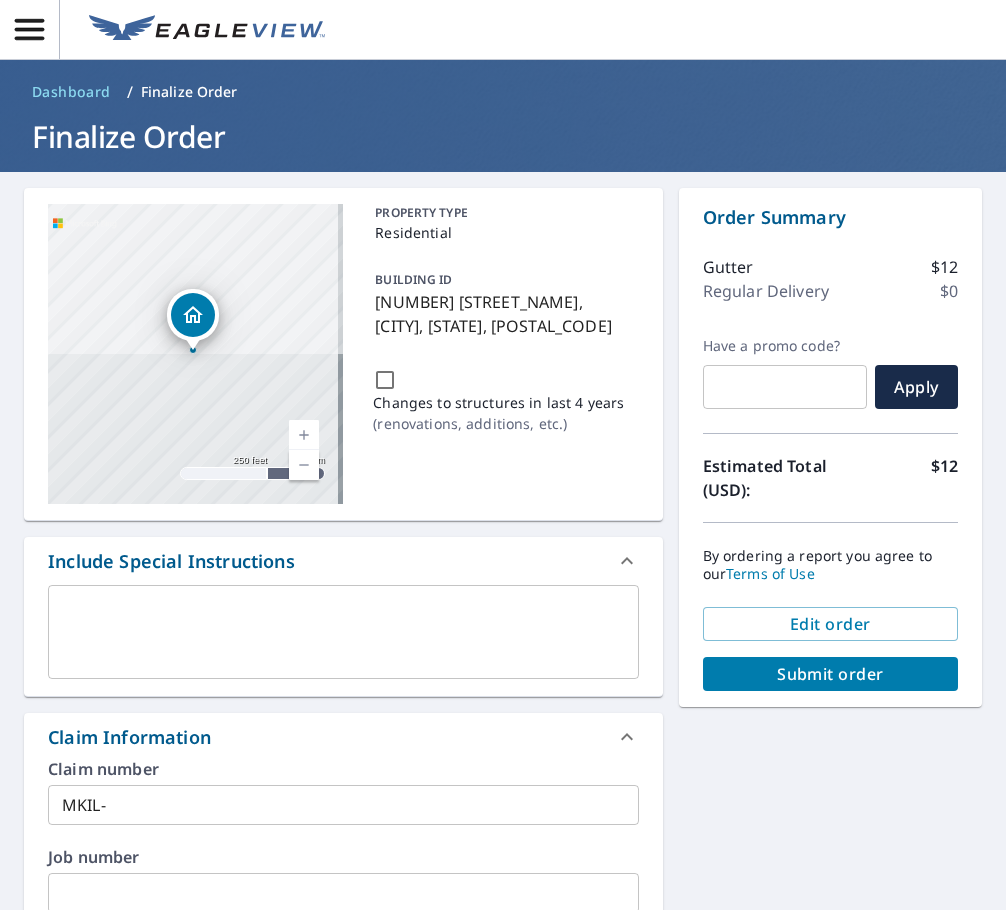 click on "[NUMBER] [STREET_NAME], [CITY], [STATE], [POSTAL_CODE] Changes to structures in last [NUMBER] years ( renovations, additions, etc. ) Include Special Instructions x ​ Claim Information Claim number [ID] ​ Job number ​ Claim information ​ PO number ​ Date of loss ​ Cat ID ​ Email Recipients Your reports will be sent to  [EMAIL].  Edit Contact Information. Send a copy of the report to: [EMAIL] ​ Substitutions and Customization Roof measurement report substitutions If a Residential/Multi-Family Report is unavailable send me a Commercial Report: Yes No Ask Additional Report Formats (Not available for all reports) DXF RXF XML Add-ons and custom cover page Property Owner Report Include custom cover page Show options Gutter $[PRICE]" at bounding box center (503, 938) 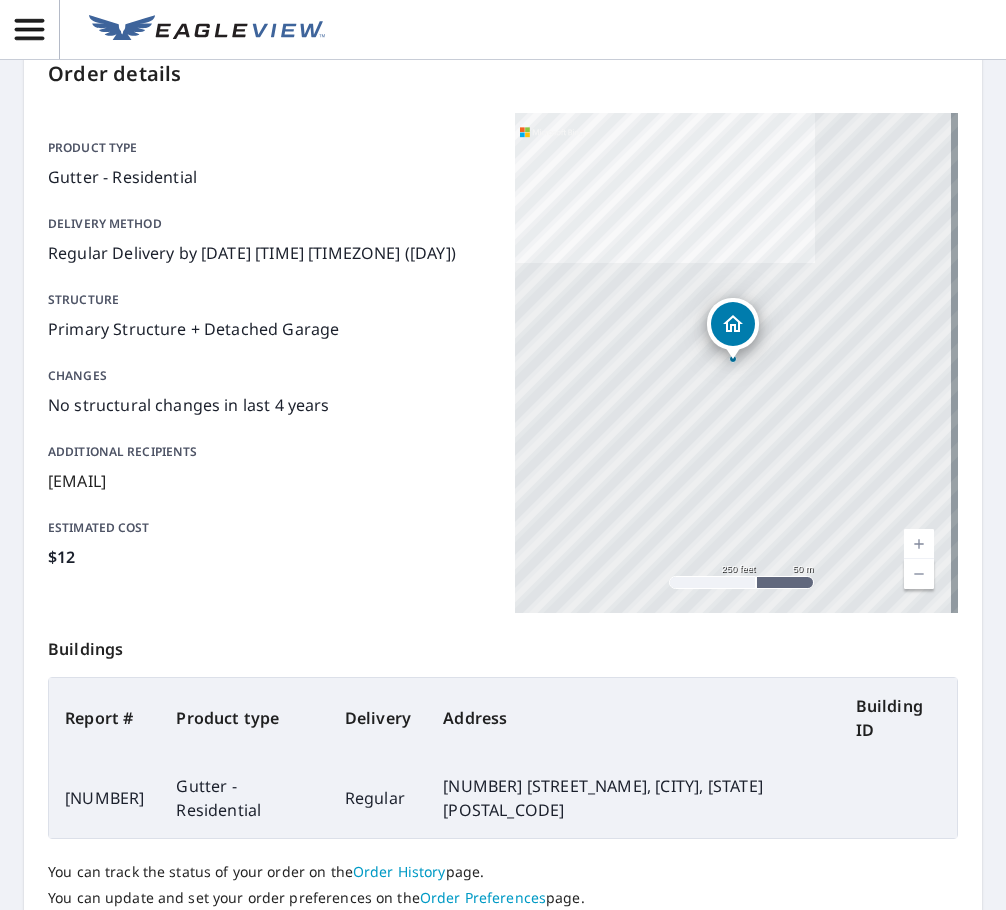 scroll, scrollTop: 269, scrollLeft: 0, axis: vertical 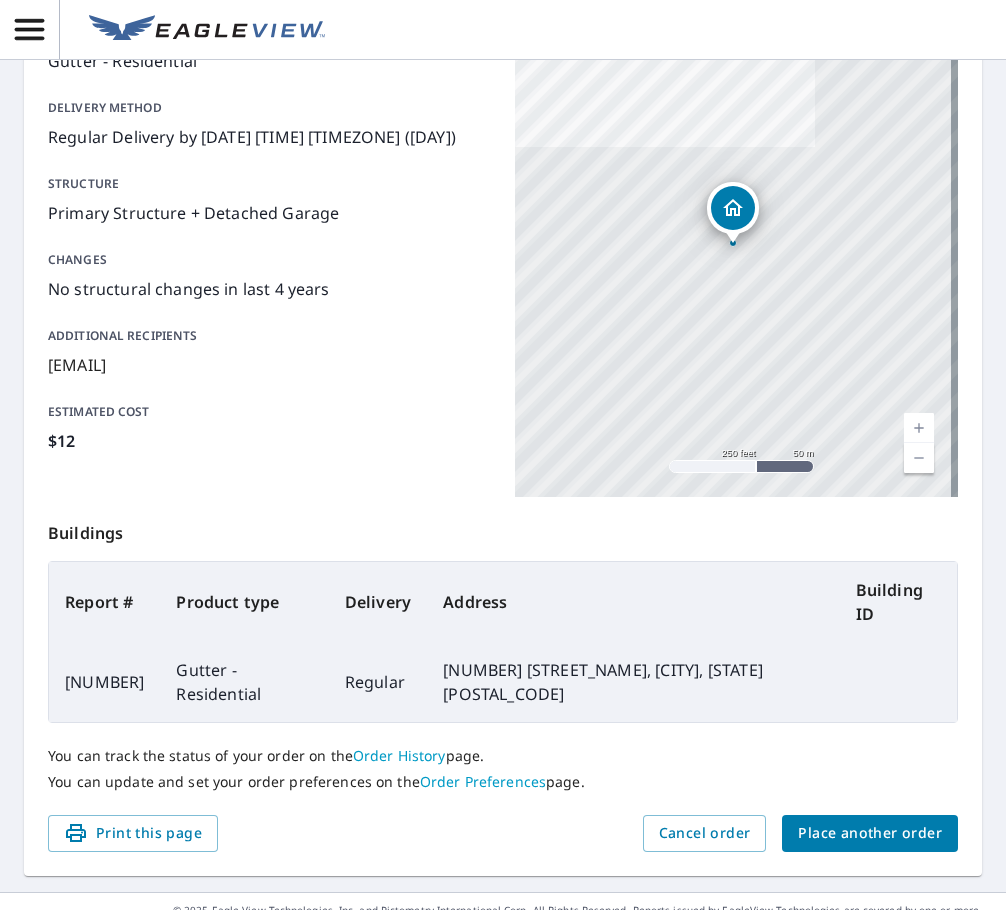 click on "Place another order" at bounding box center [870, 833] 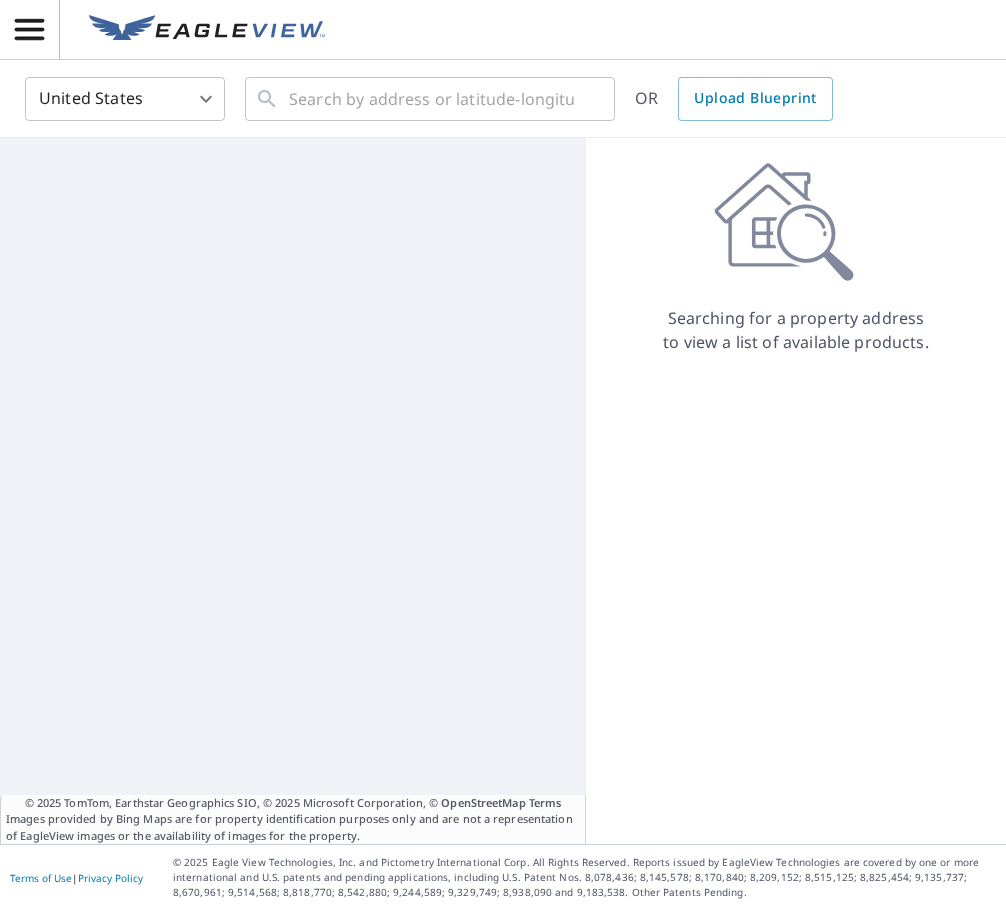 scroll, scrollTop: 0, scrollLeft: 0, axis: both 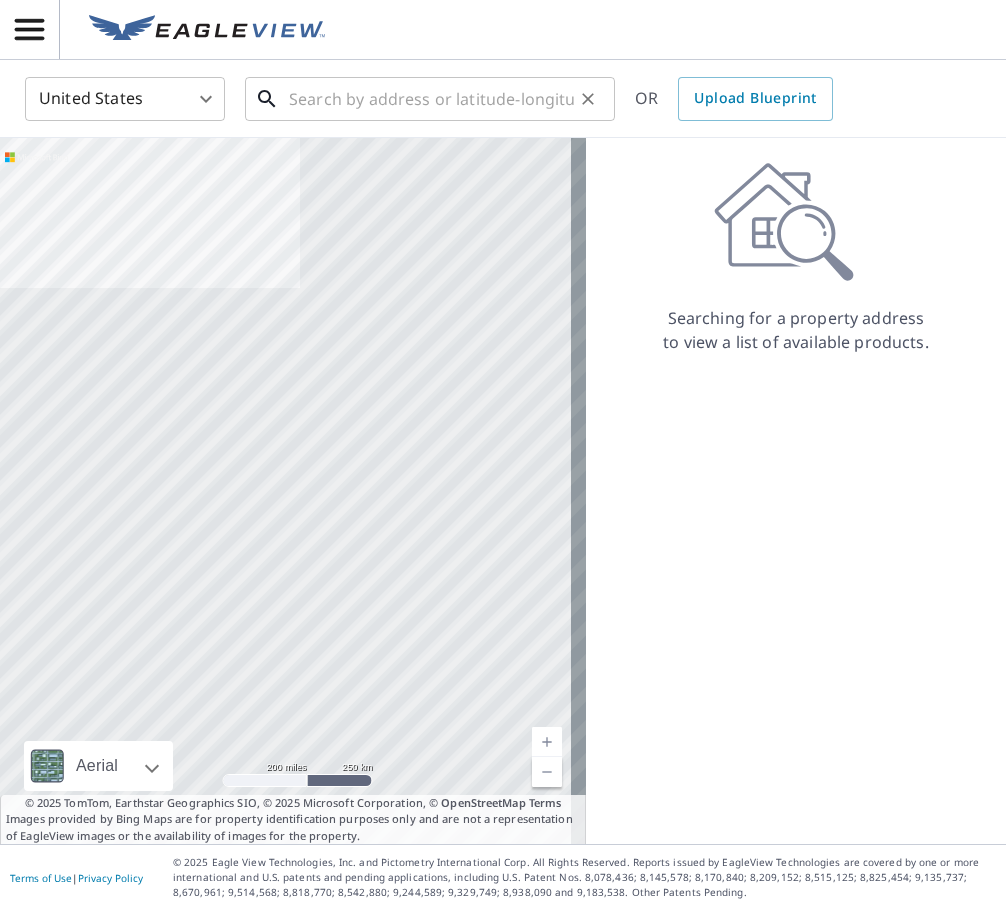 click at bounding box center [431, 99] 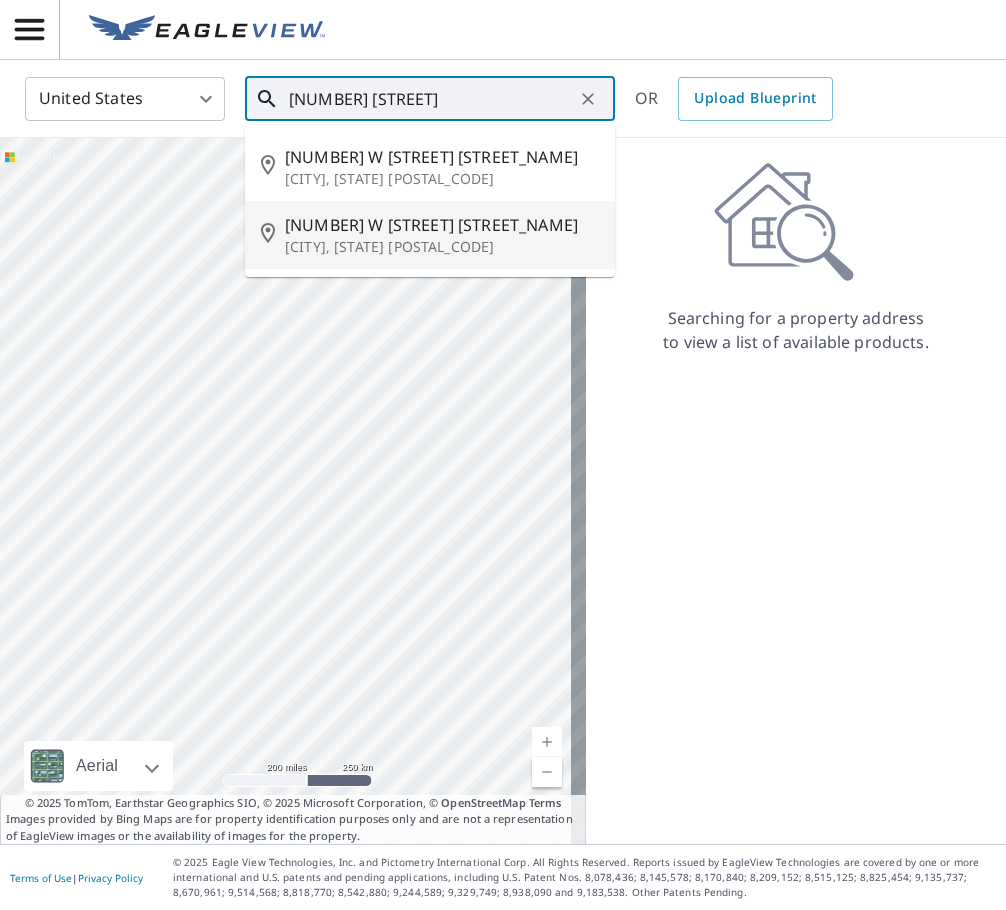 click on "[NUMBER] W [STREET] [STREET_NAME]" at bounding box center (442, 225) 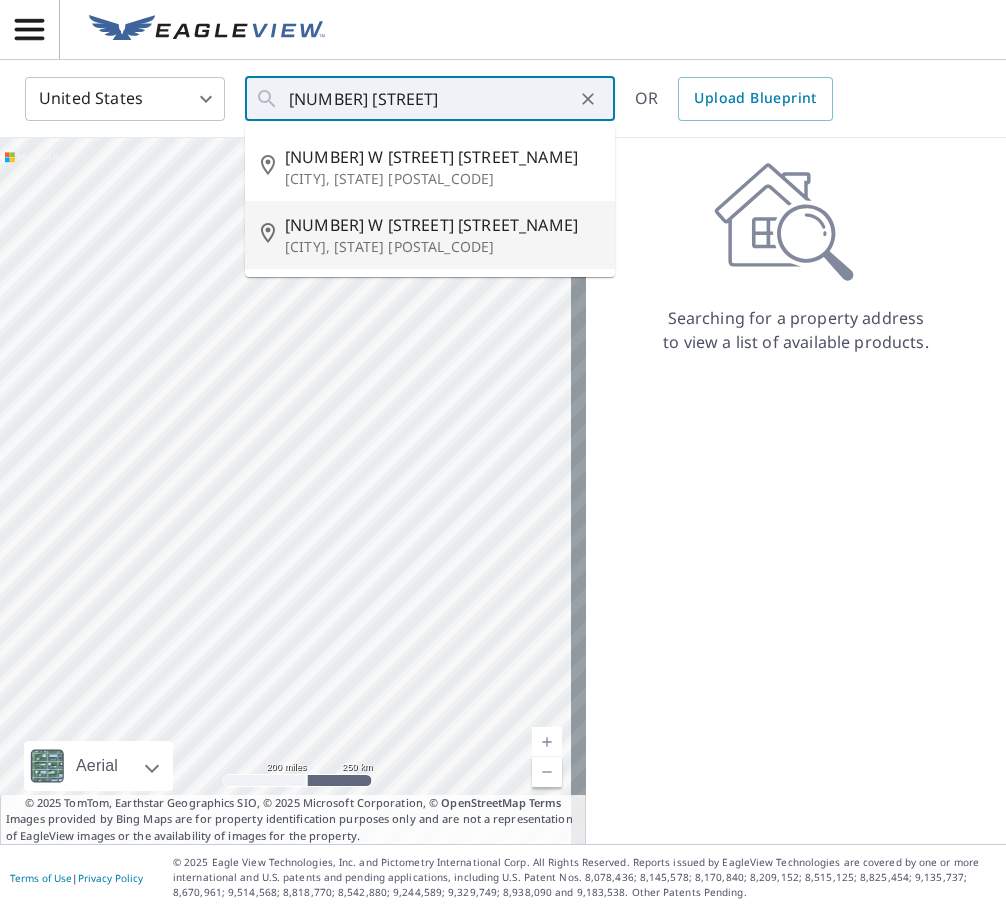 type on "[NUMBER] W [STREET_NAME] [CITY], [STATE] [POSTAL_CODE]" 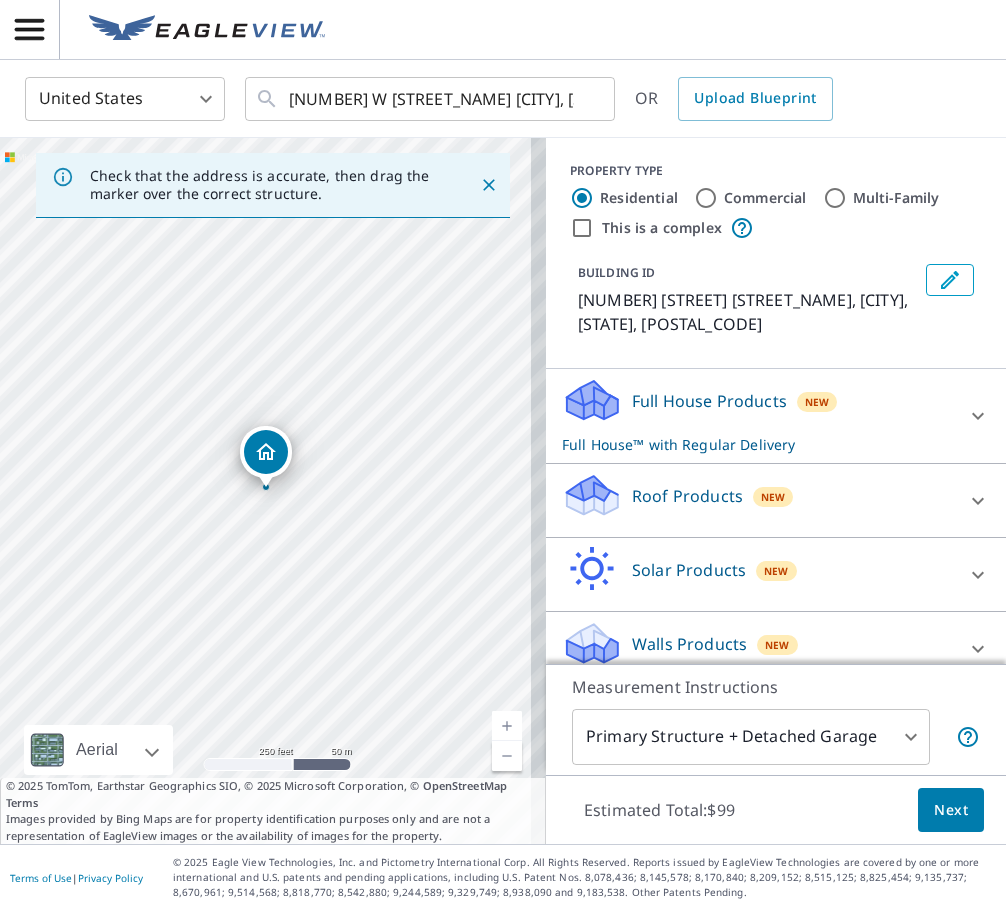click 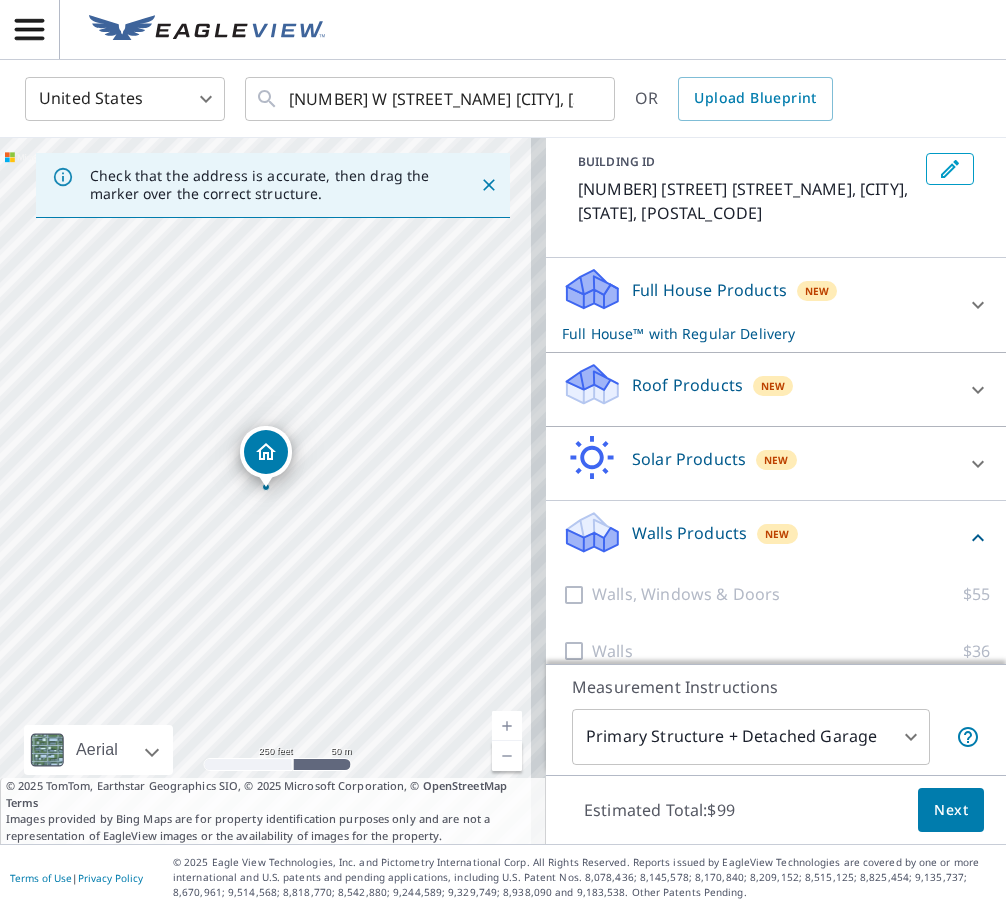 scroll, scrollTop: 135, scrollLeft: 0, axis: vertical 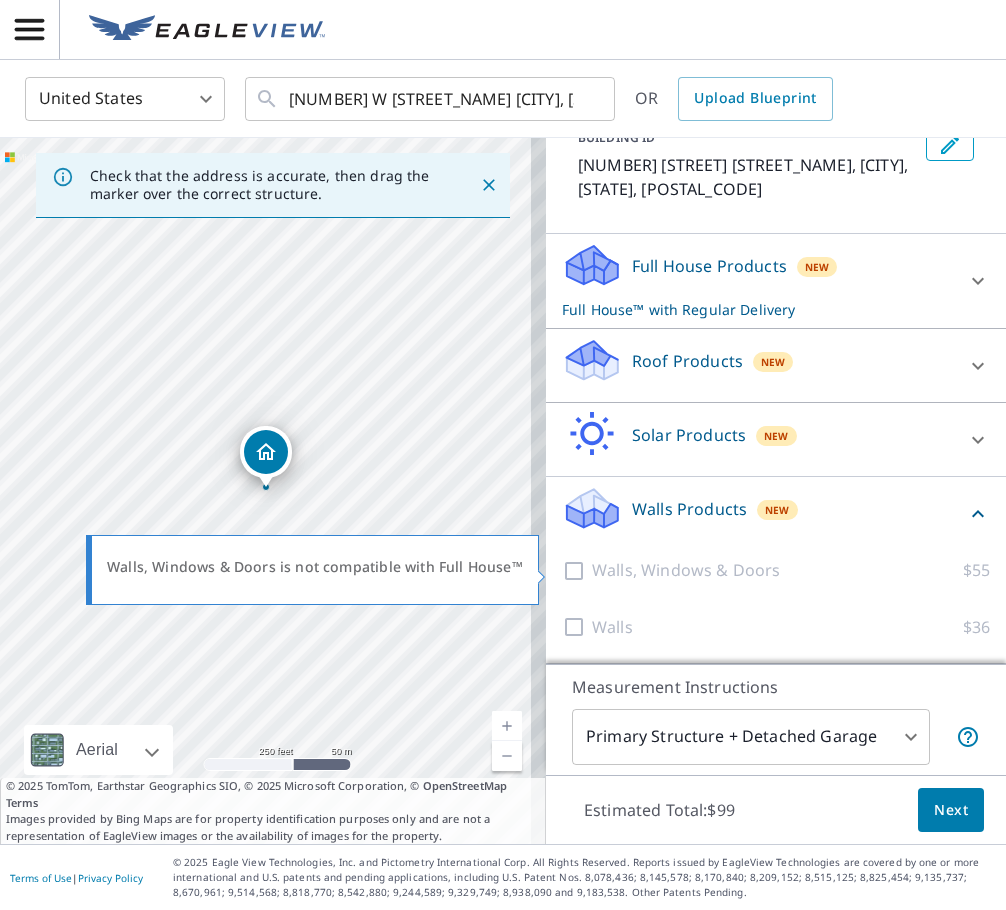 click at bounding box center [577, 570] 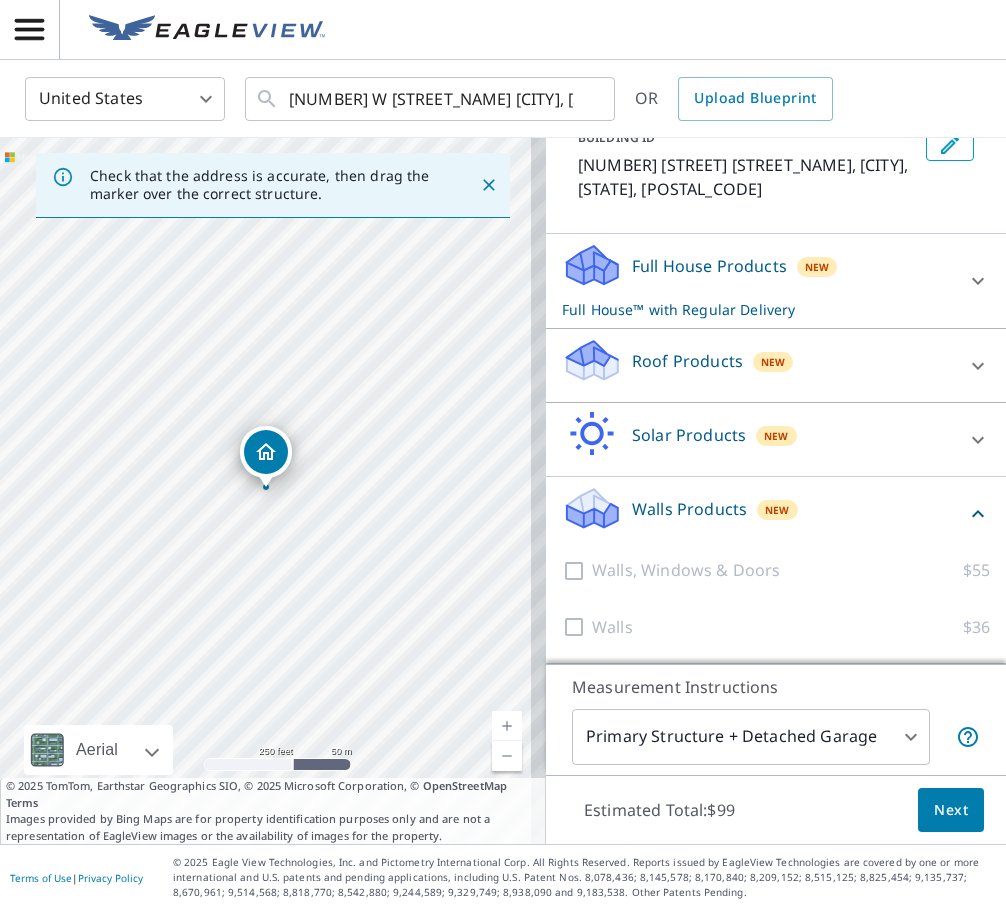 drag, startPoint x: 919, startPoint y: 290, endPoint x: 899, endPoint y: 298, distance: 21.540659 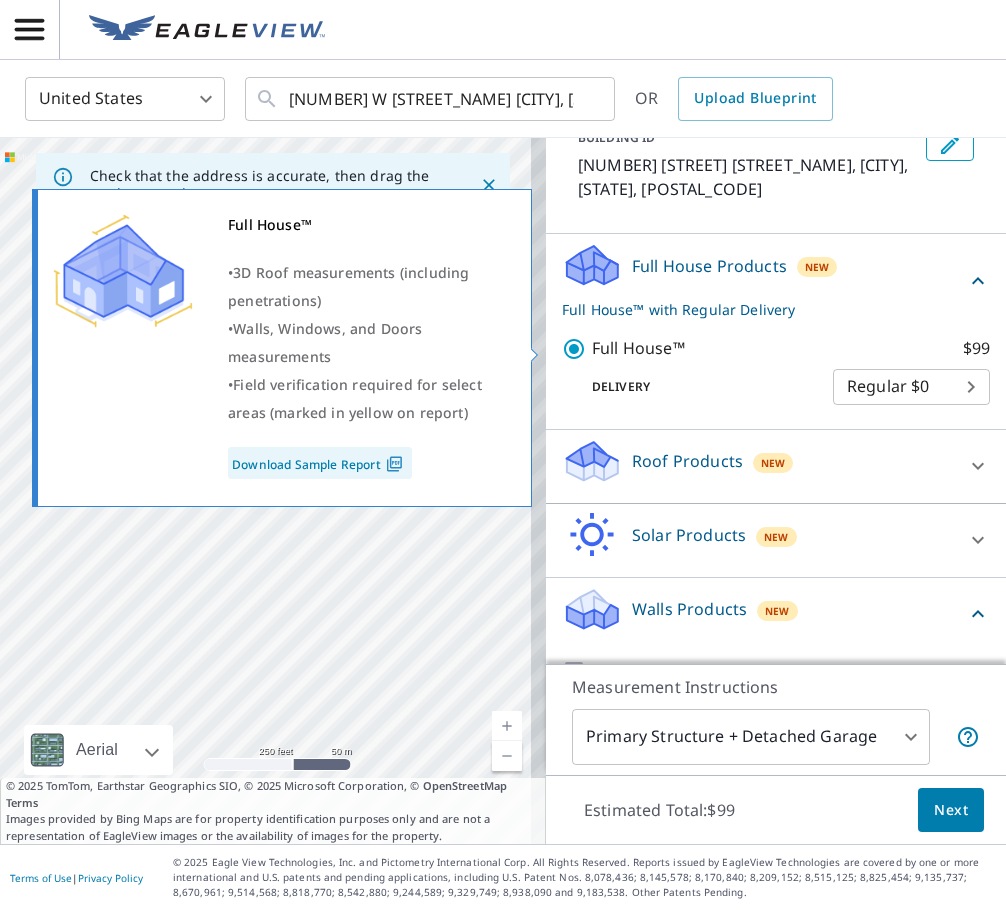 click on "Full House™ $99" at bounding box center (577, 349) 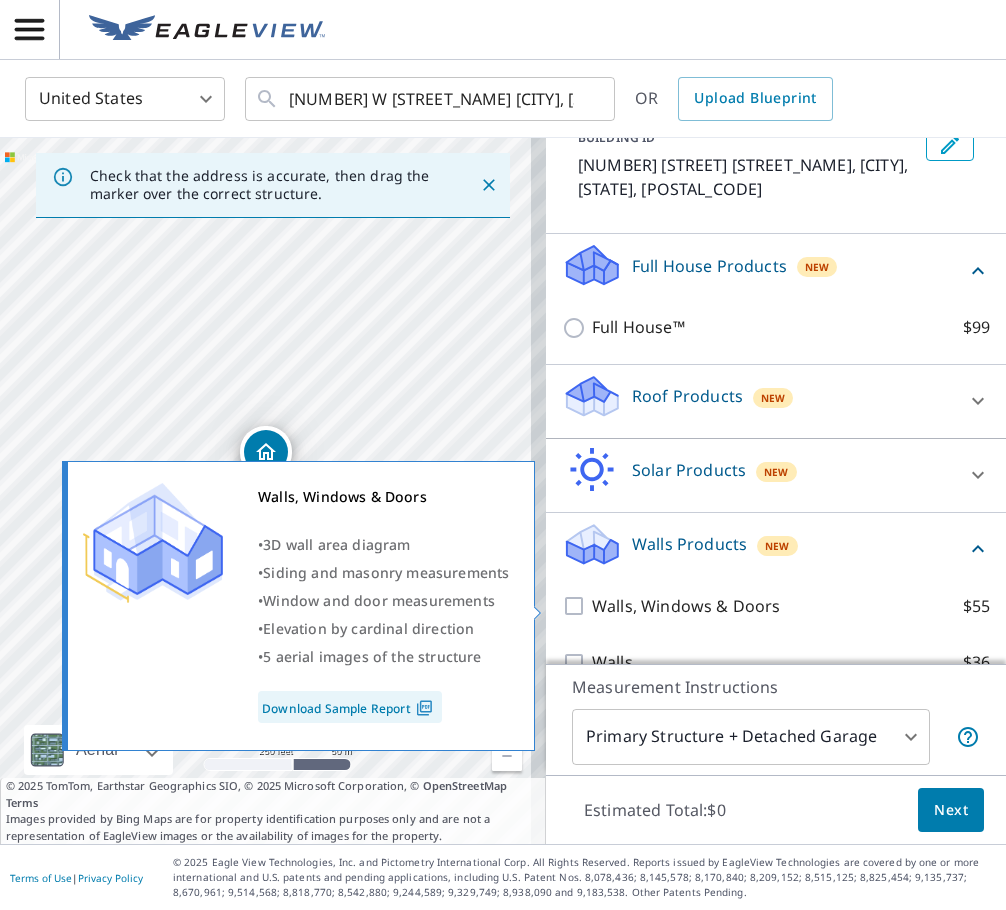 click on "Walls, Windows & Doors $55" at bounding box center (577, 606) 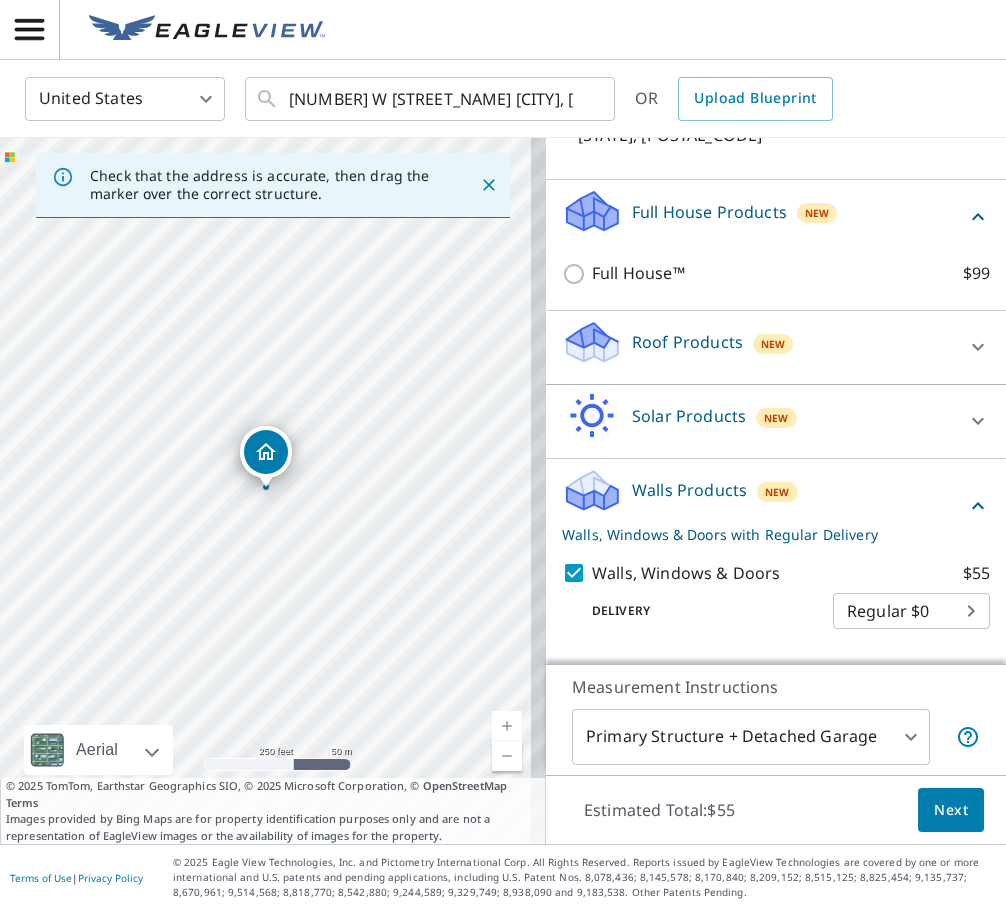scroll, scrollTop: 236, scrollLeft: 0, axis: vertical 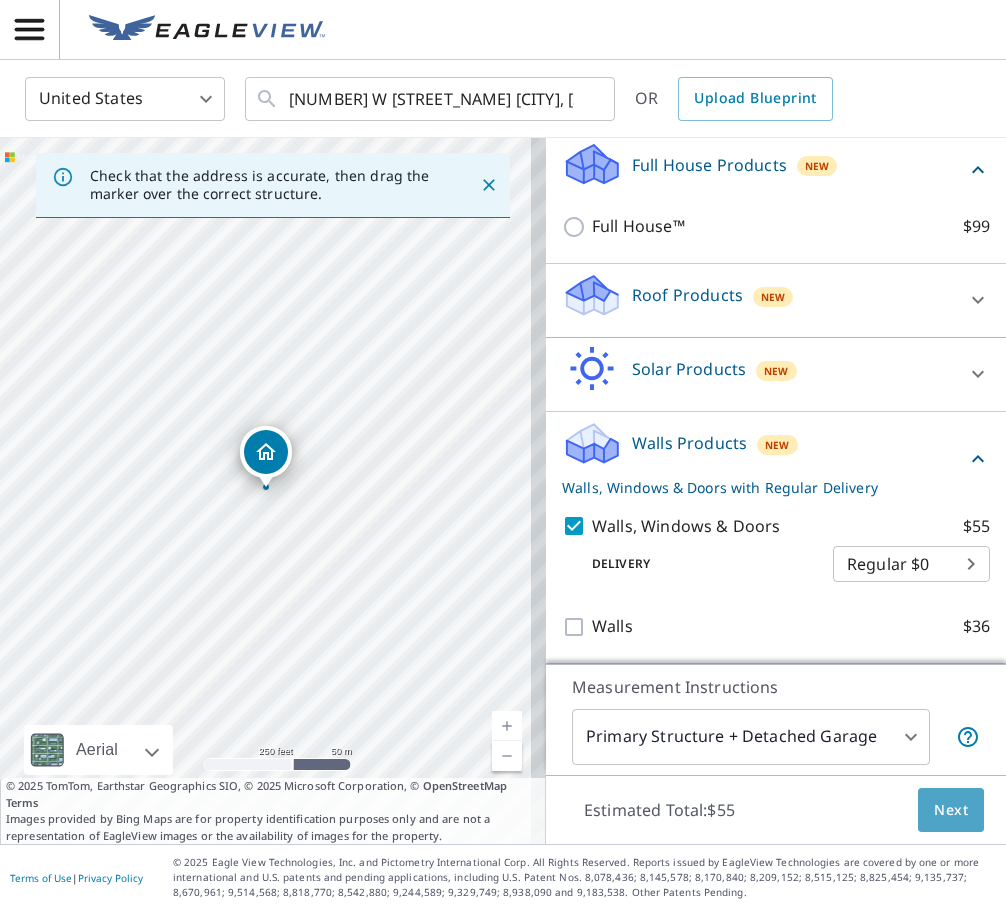 click on "Next" at bounding box center (951, 810) 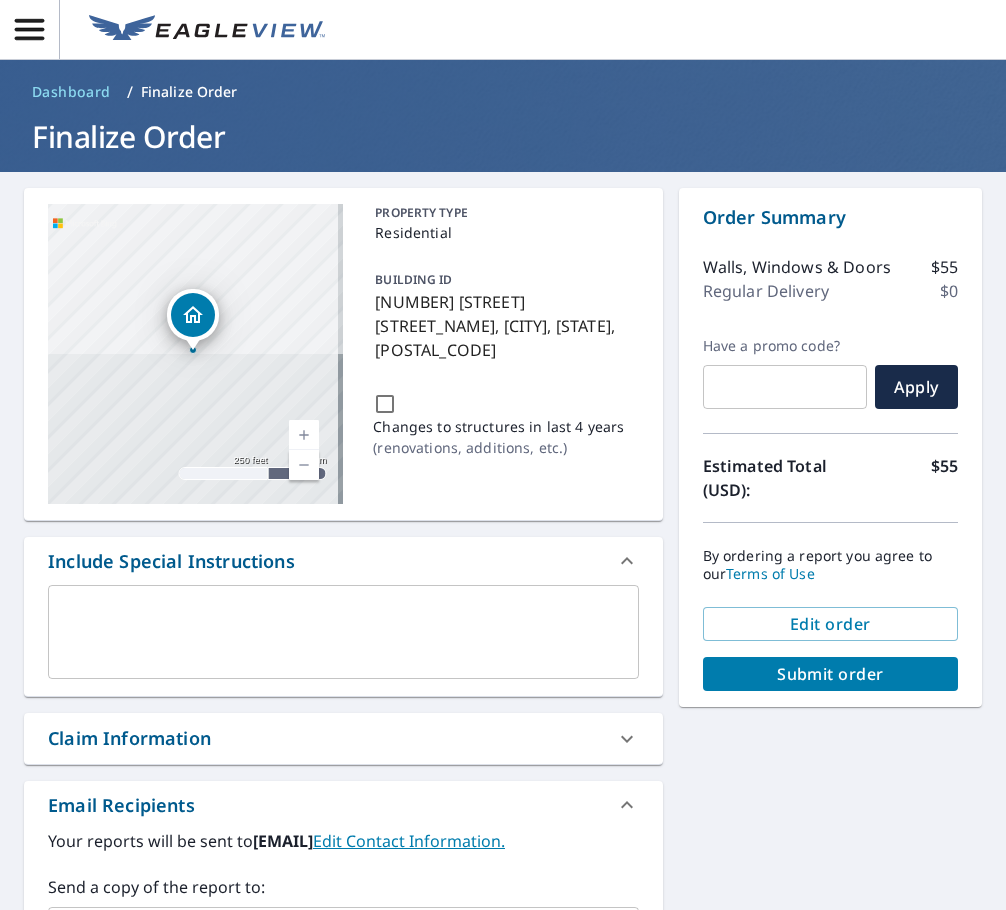 drag, startPoint x: 882, startPoint y: 747, endPoint x: 729, endPoint y: 752, distance: 153.08168 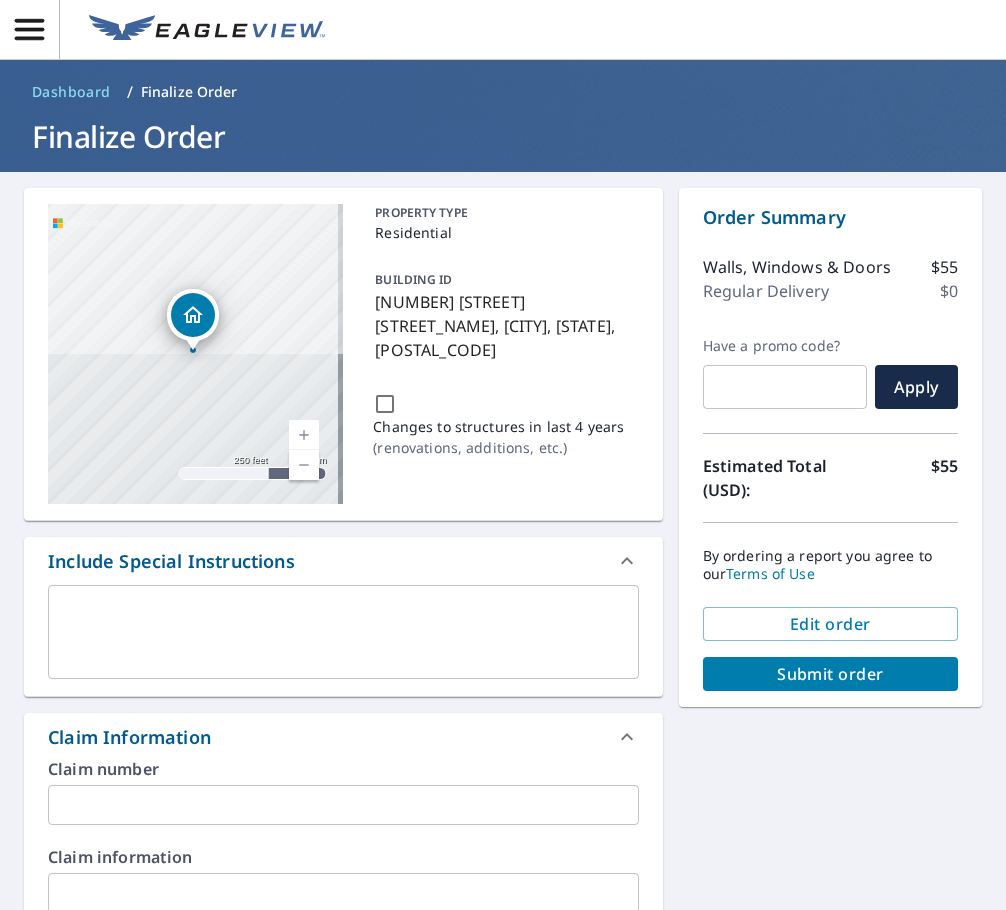 click on "Claim number ​" at bounding box center [343, 793] 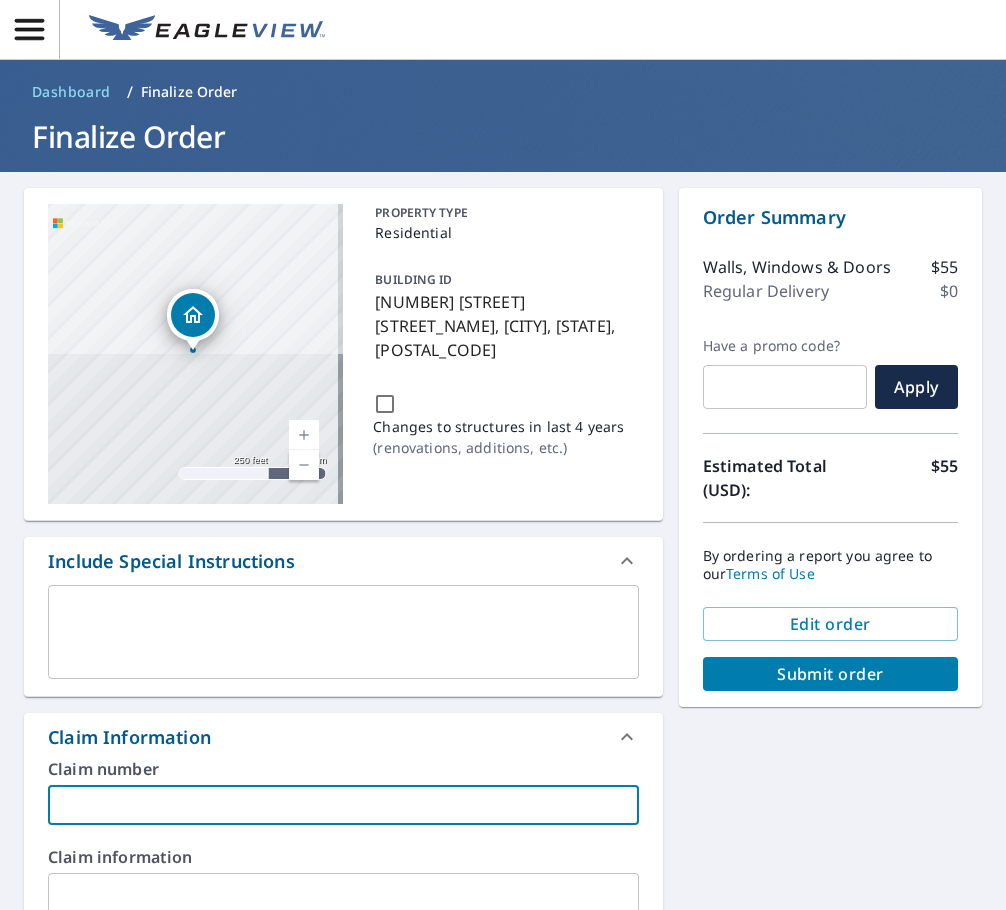click at bounding box center (343, 805) 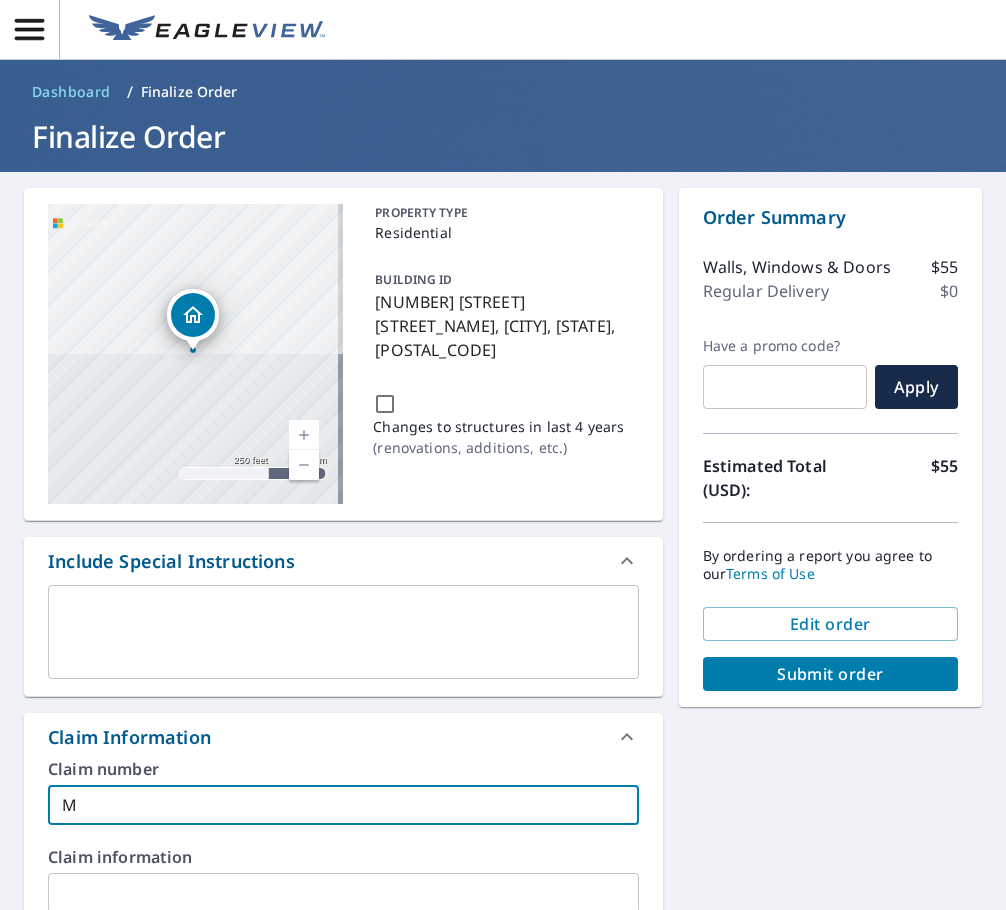 type on "MI" 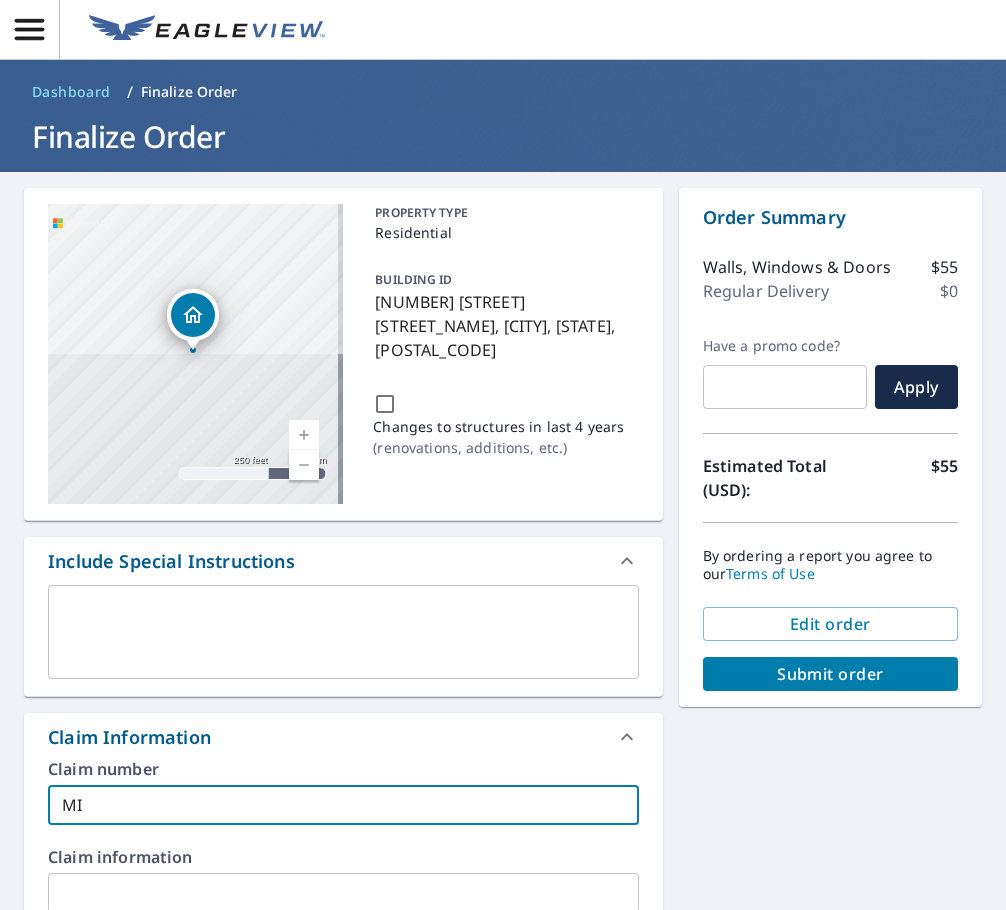 type on "MIW" 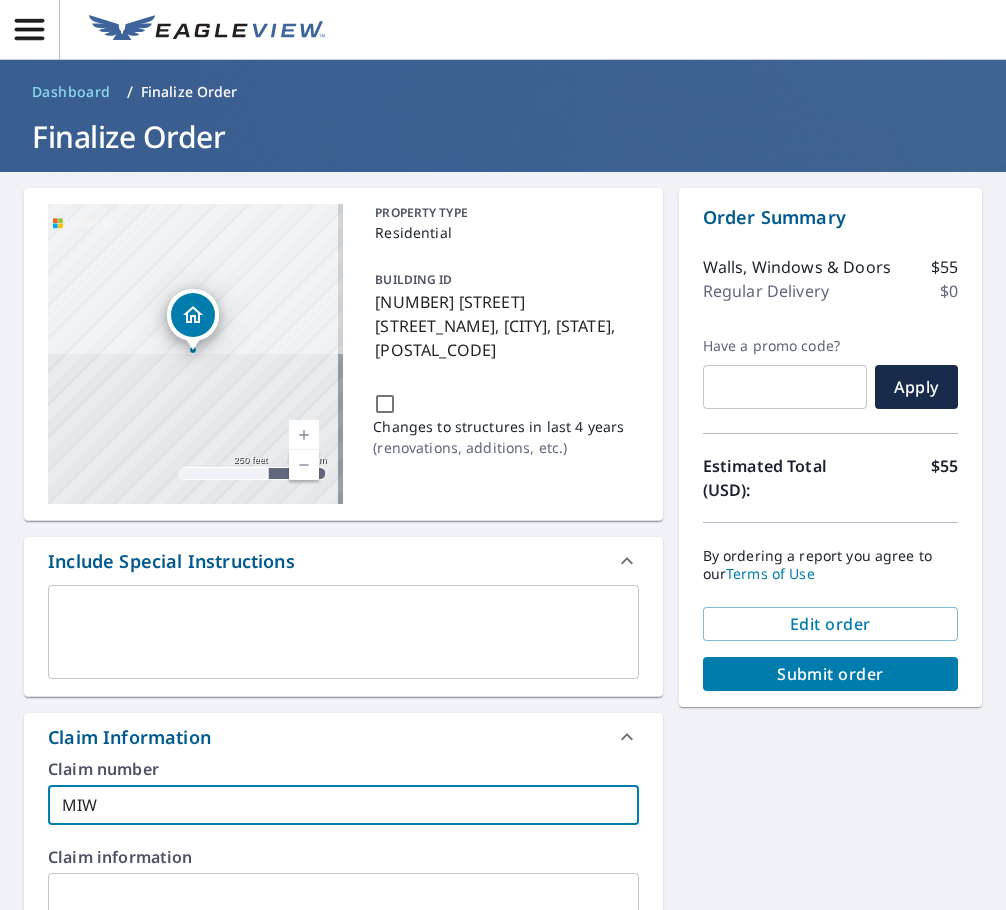checkbox on "true" 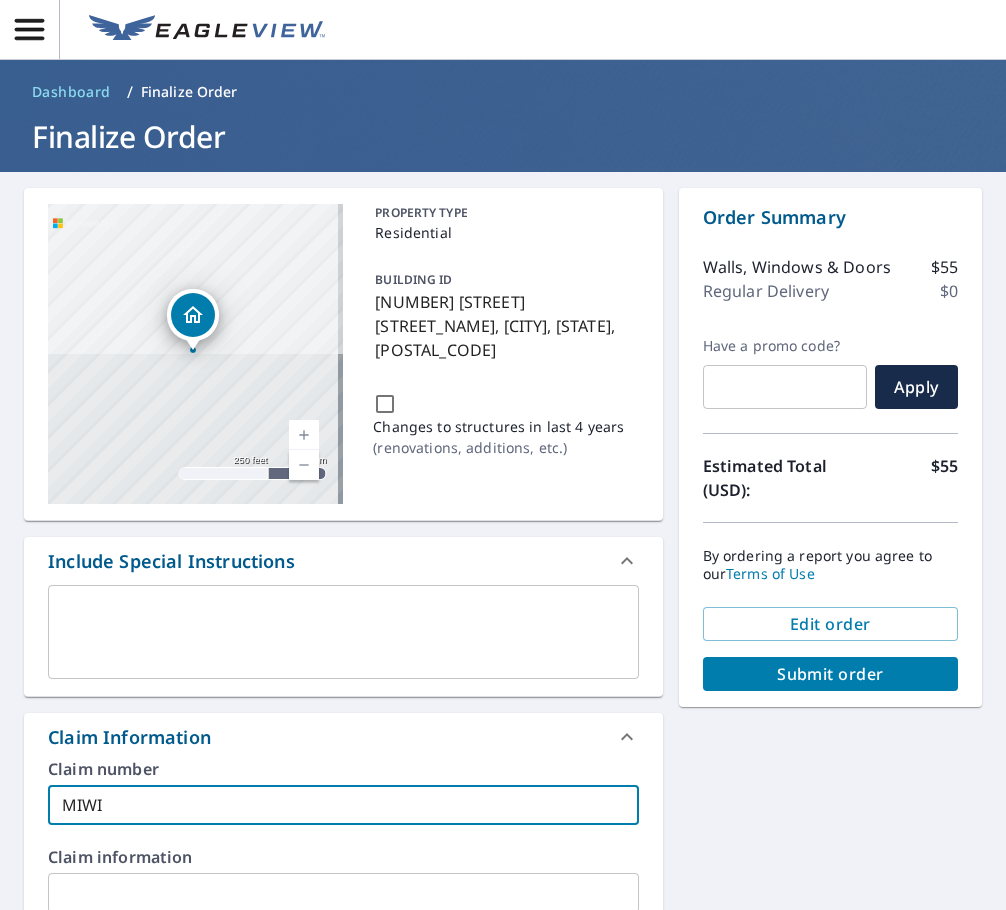 type on "MIWI-" 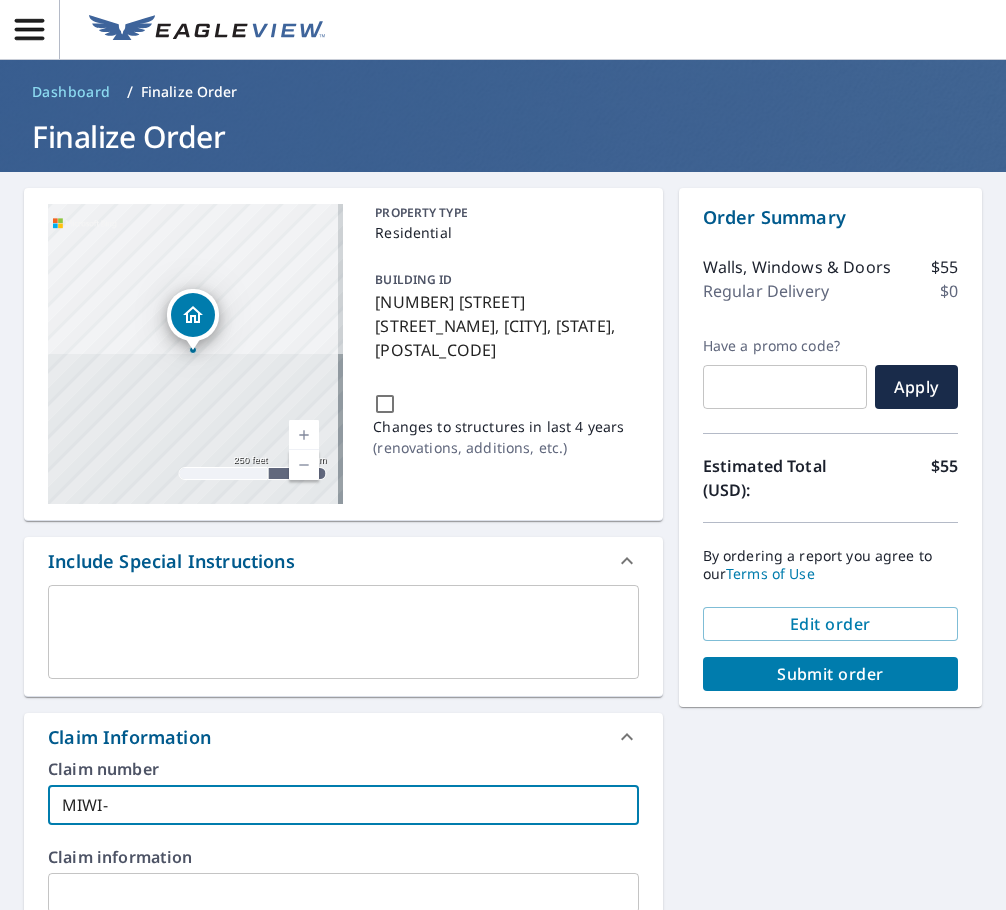 type on "MIWI-" 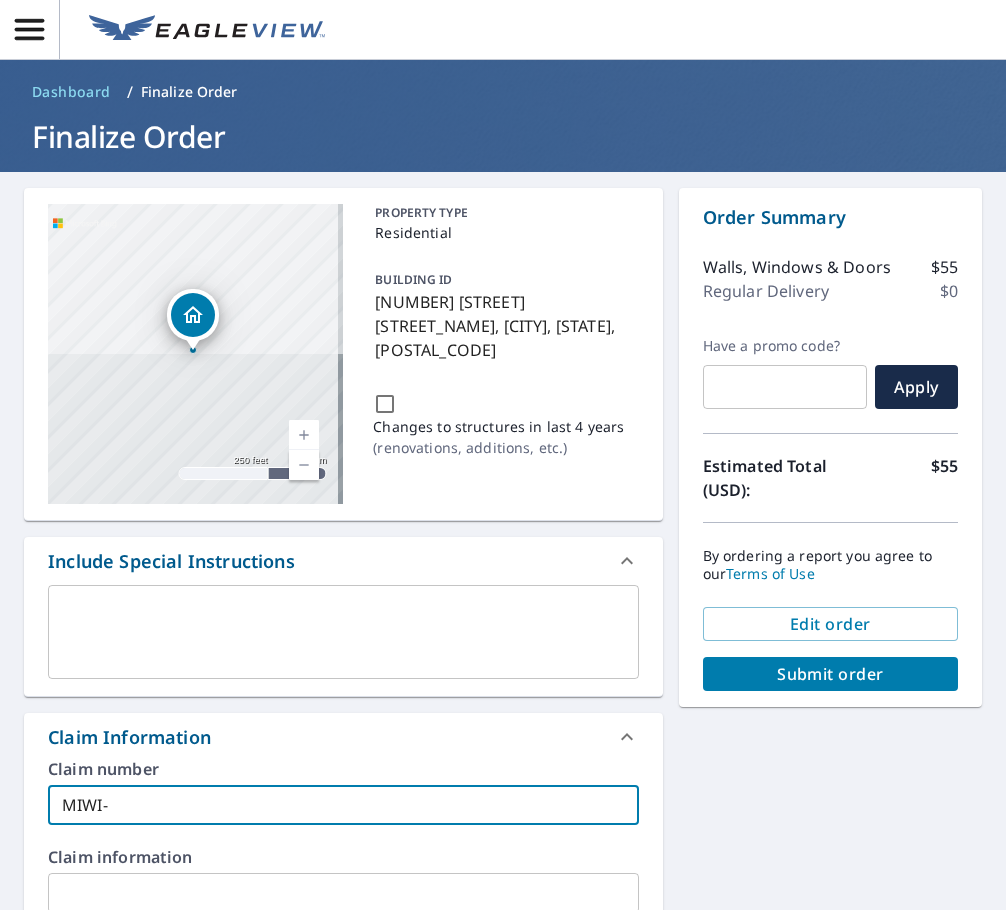 type on "MIWI-" 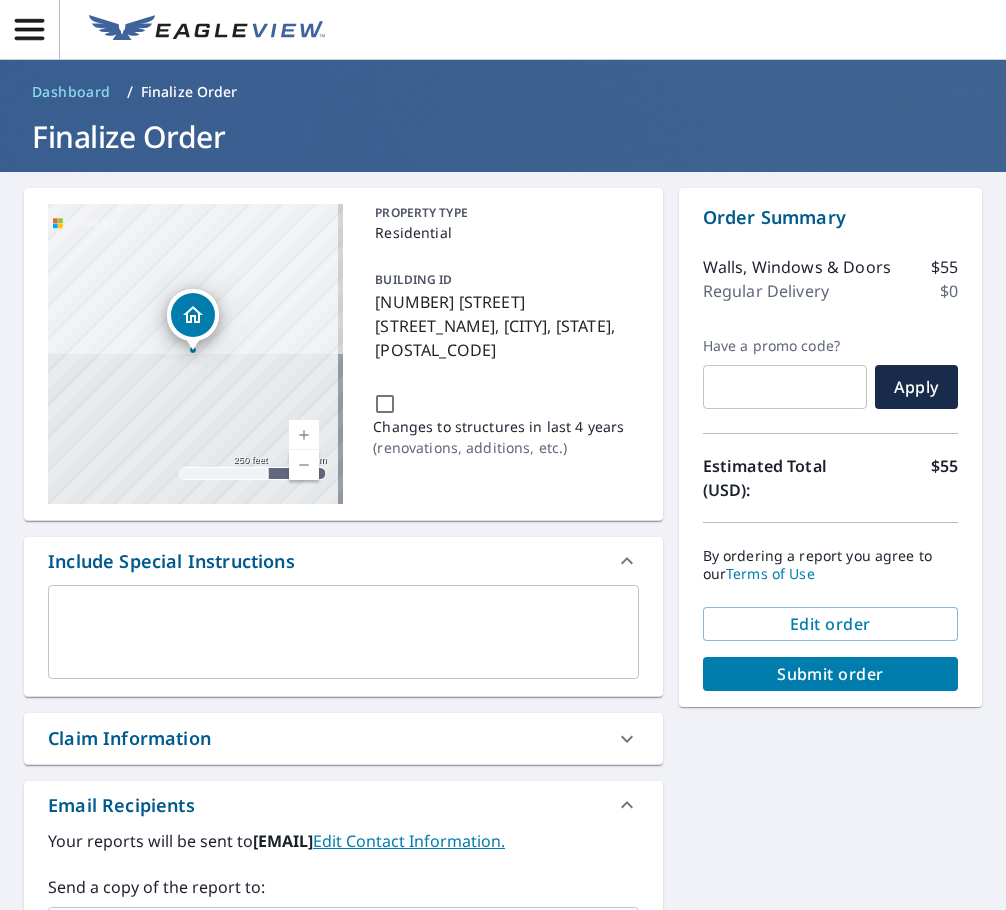 click on "Submit order" at bounding box center (830, 674) 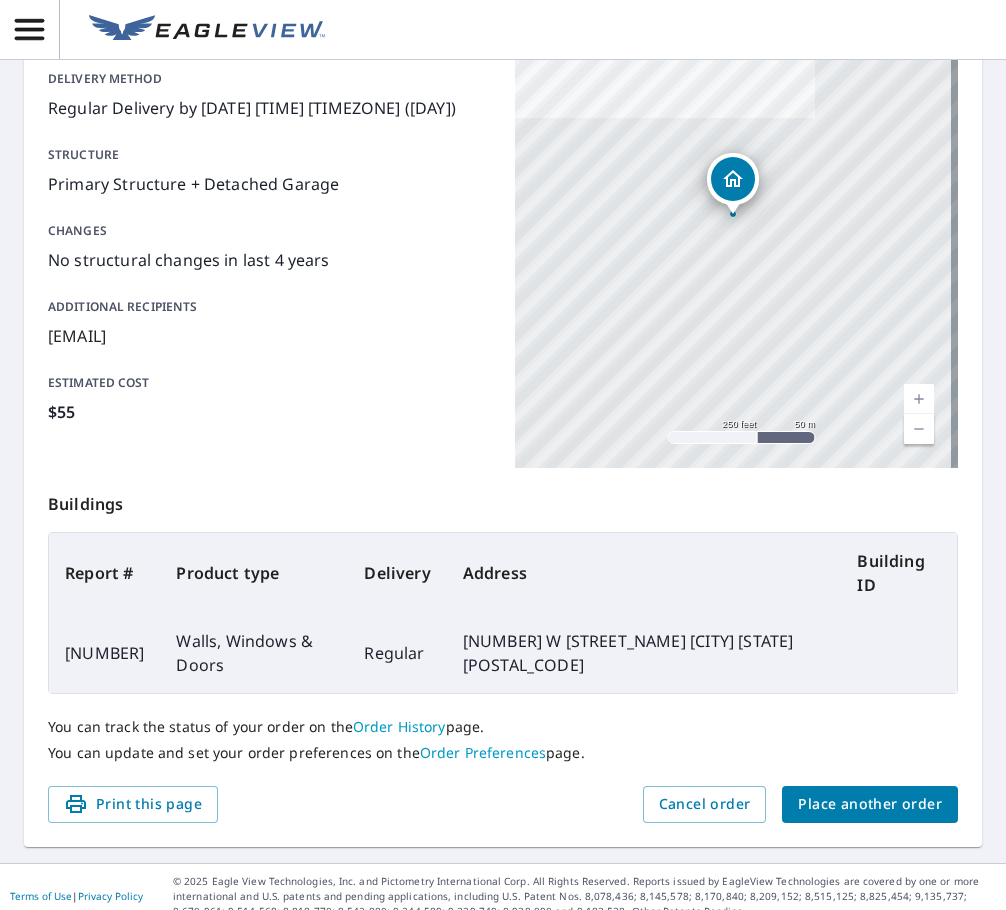 scroll, scrollTop: 300, scrollLeft: 0, axis: vertical 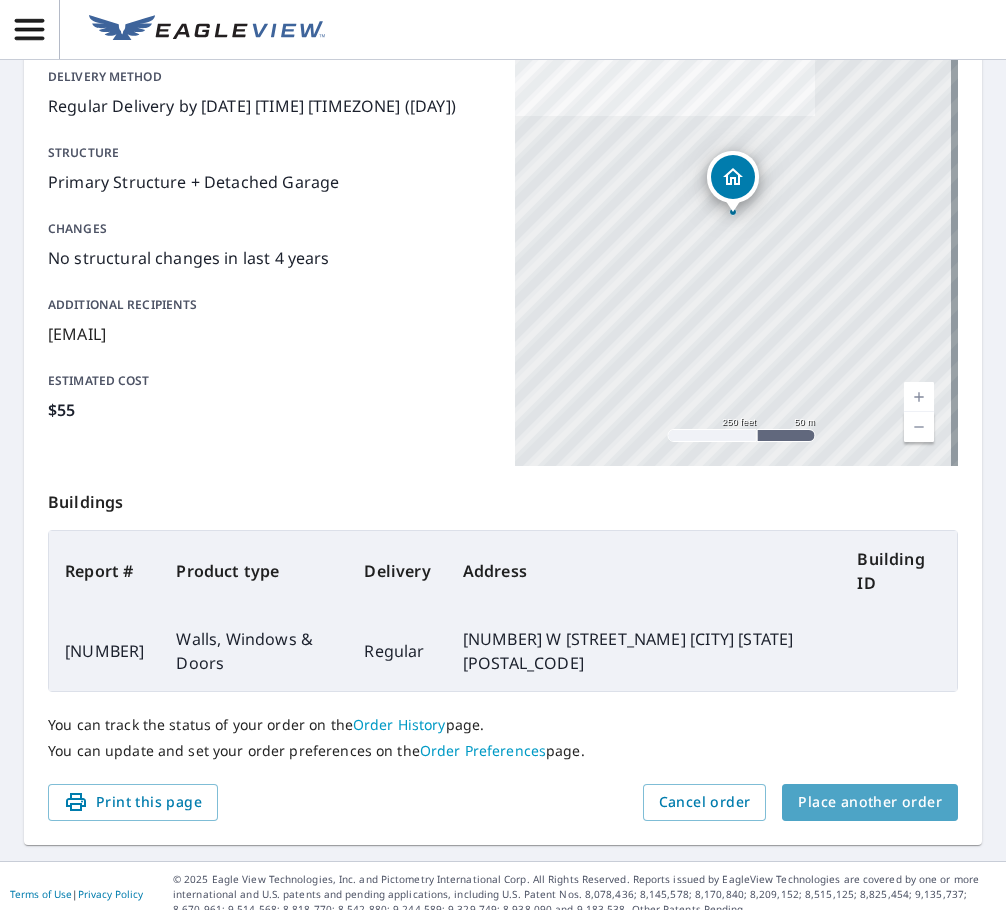 click on "Place another order" at bounding box center [870, 802] 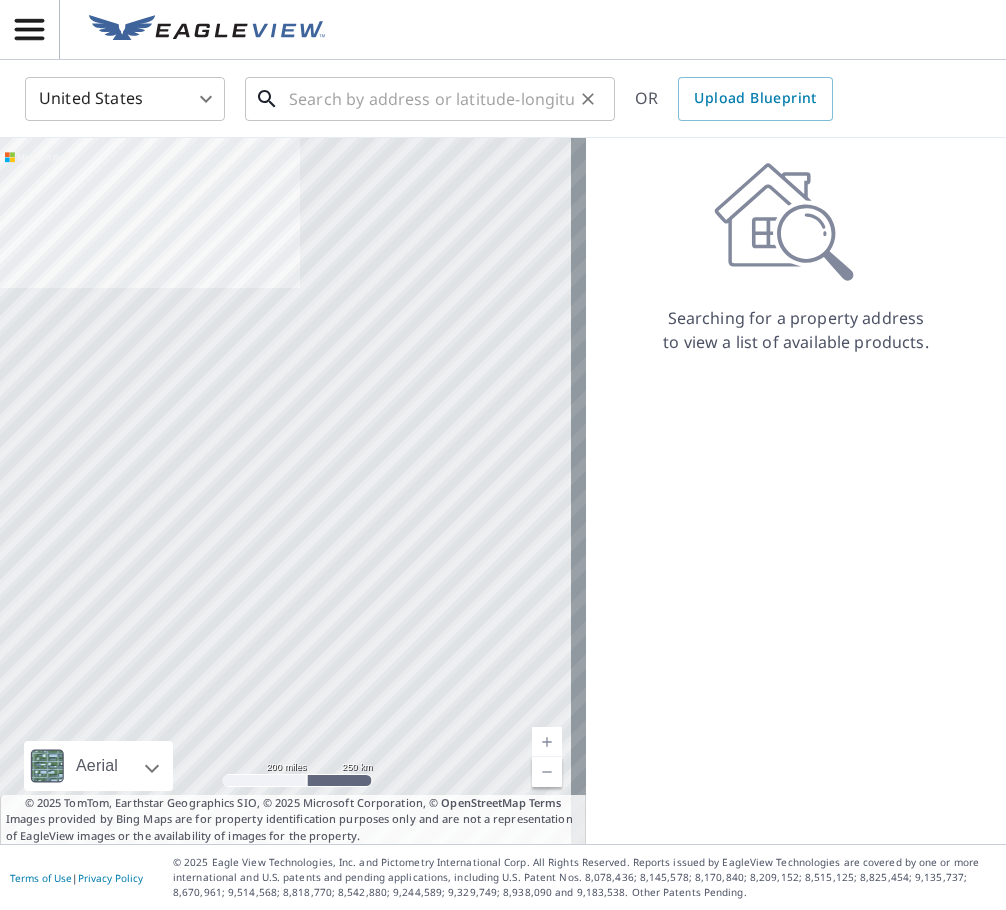click at bounding box center (431, 99) 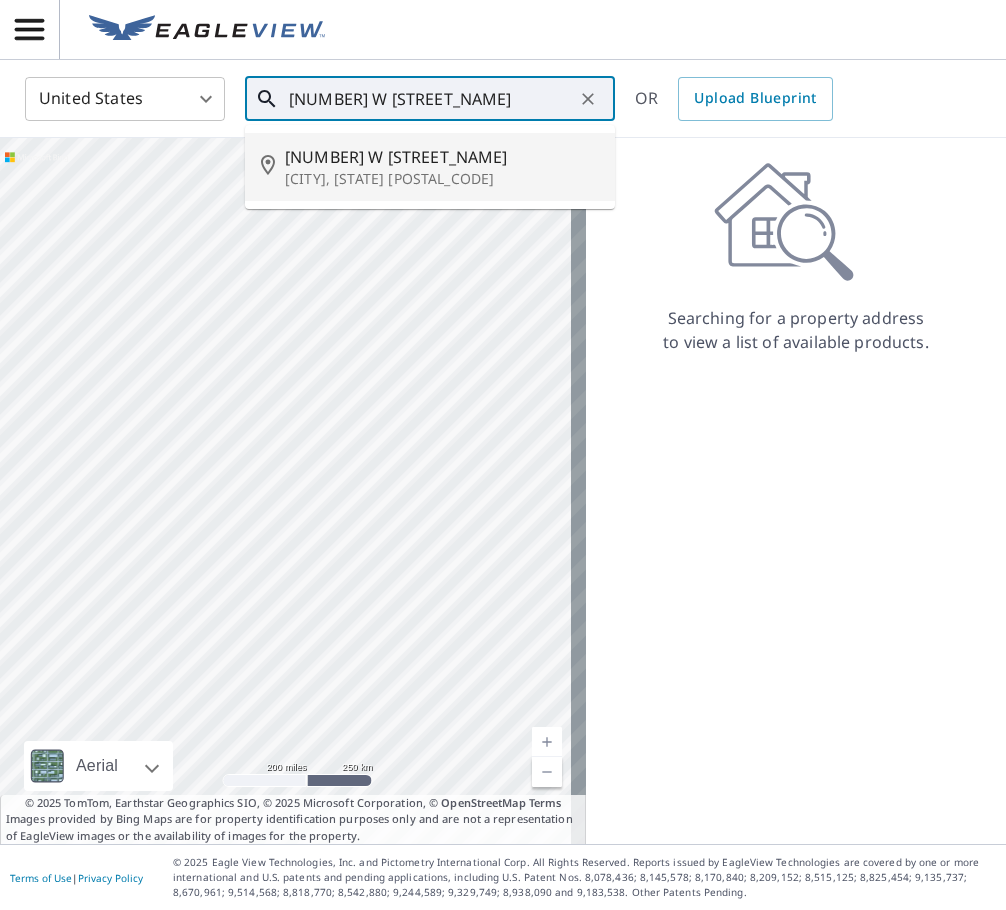 click on "[CITY], [STATE] [POSTAL_CODE]" at bounding box center [442, 179] 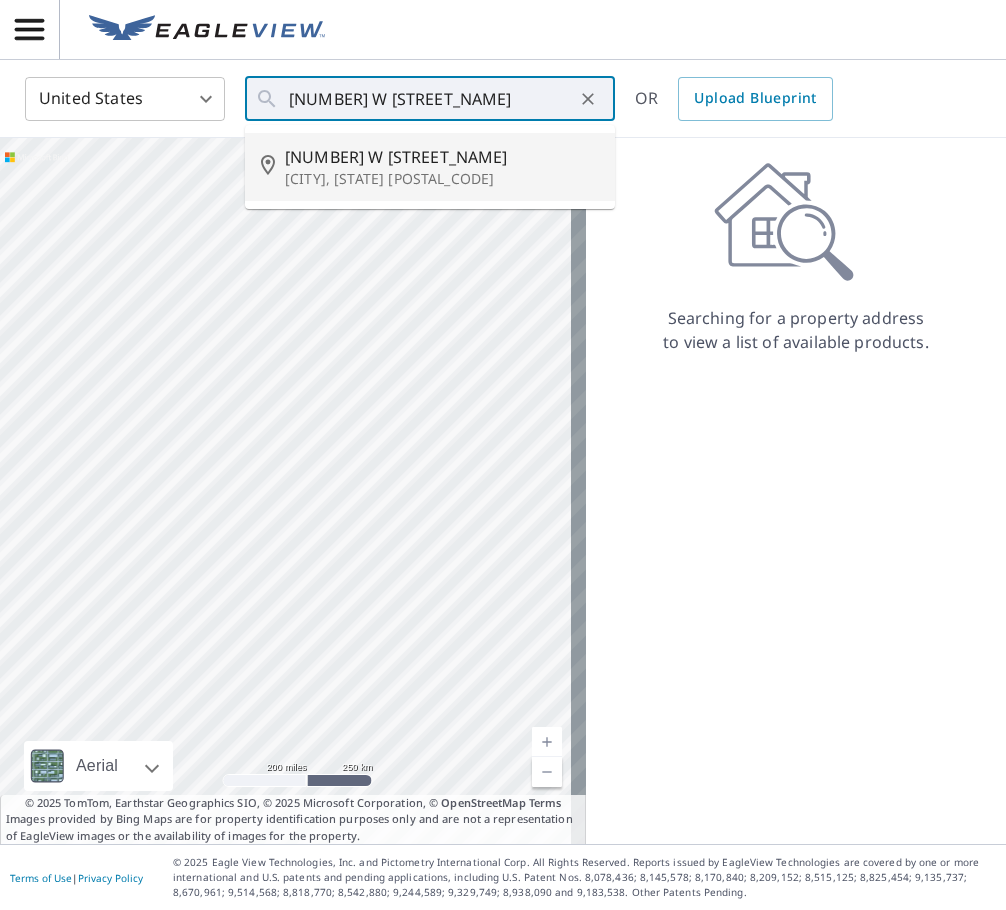 type on "[NUMBER] W [STREET_NAME] [CITY], [STATE] [POSTAL_CODE]" 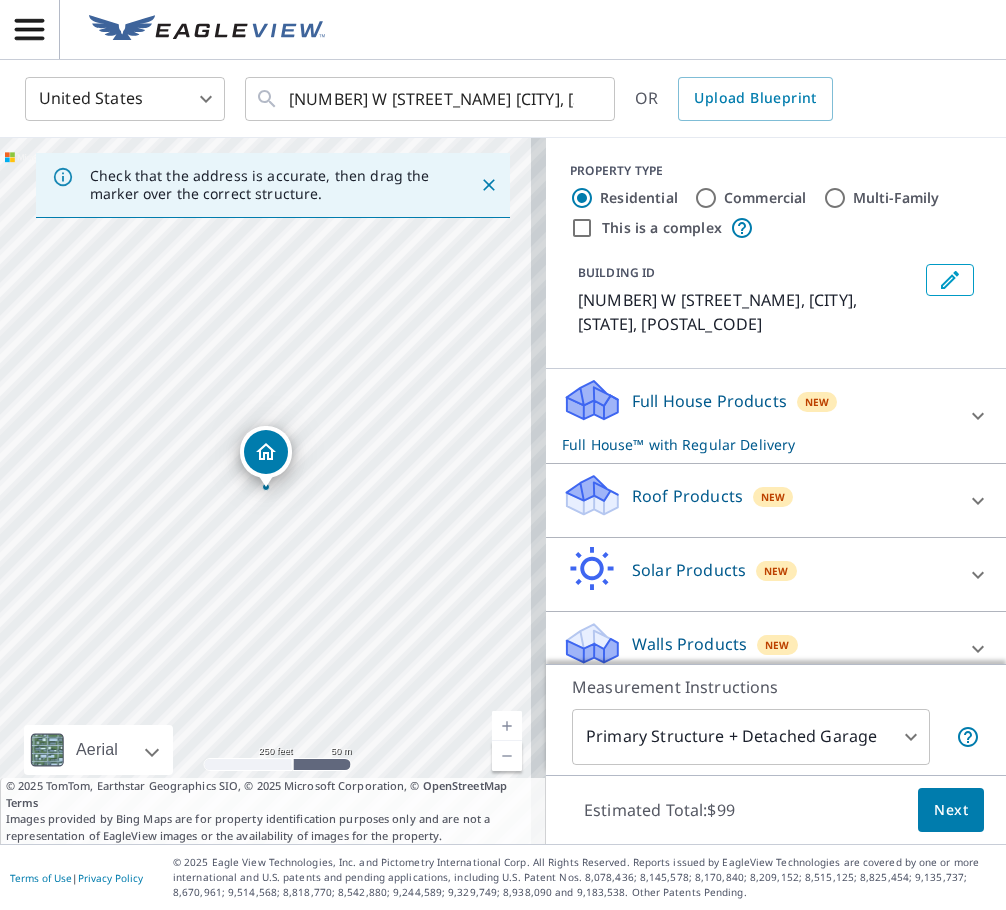 click 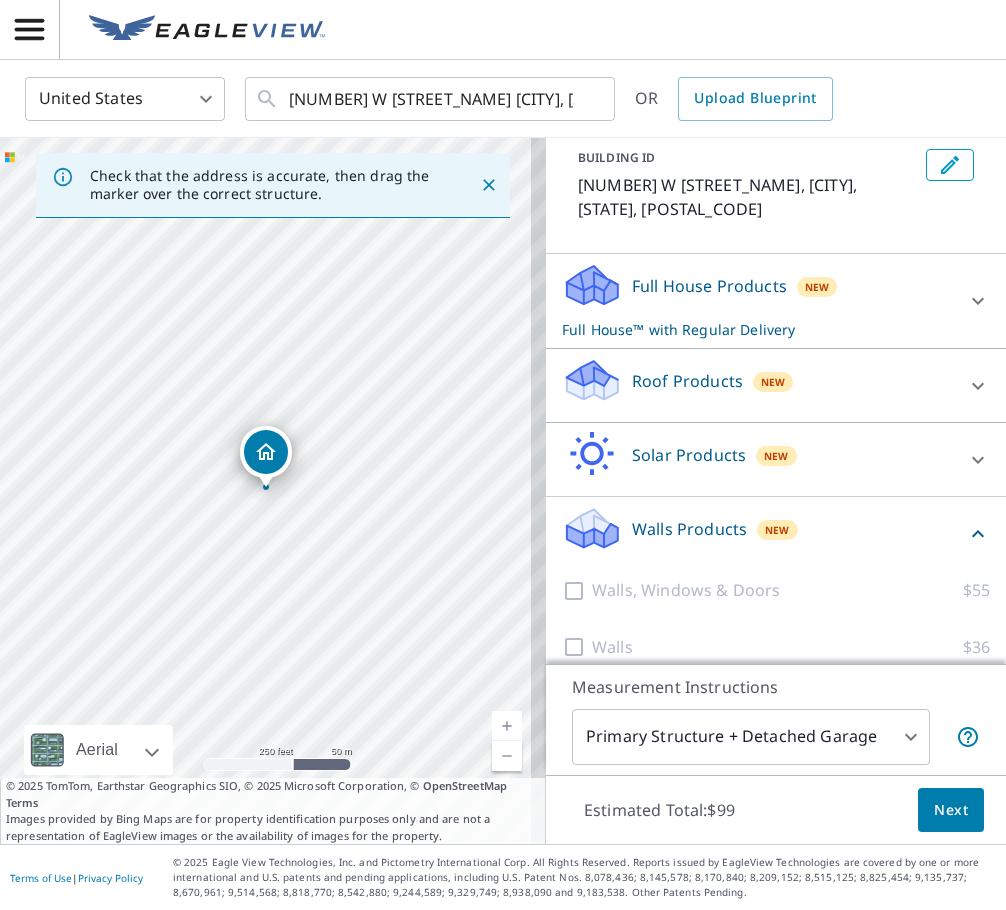 scroll, scrollTop: 135, scrollLeft: 0, axis: vertical 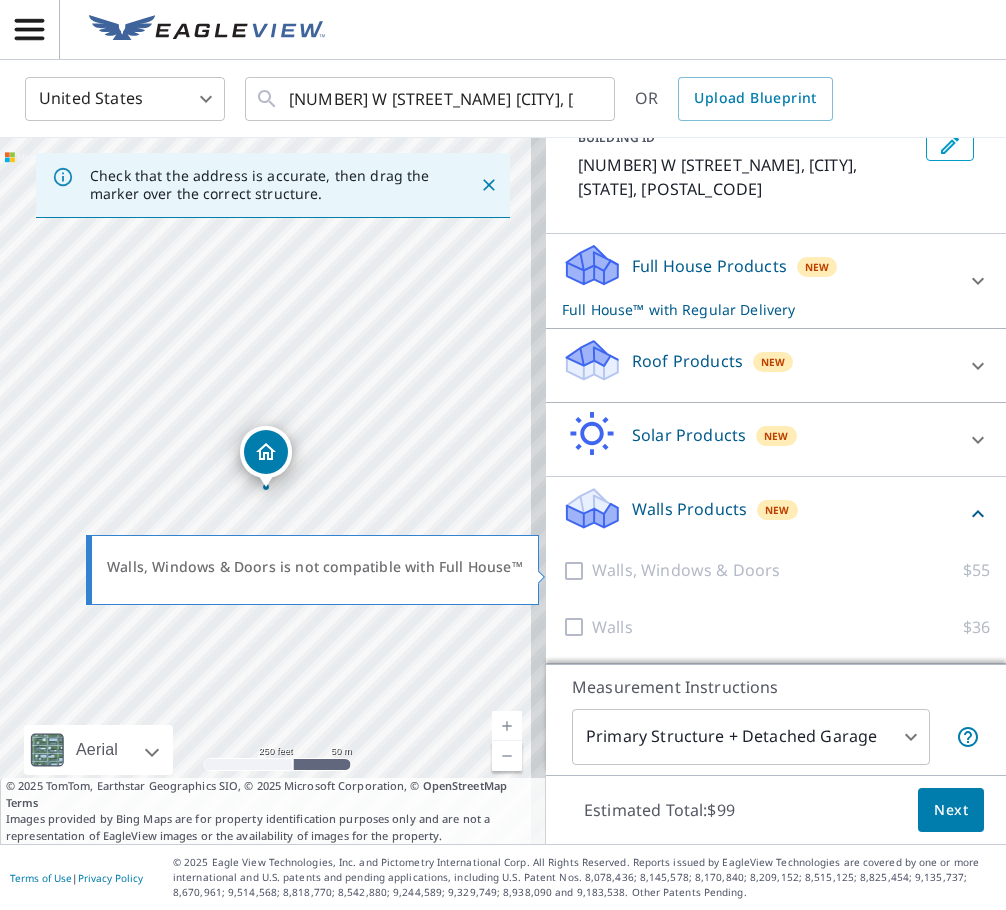 drag, startPoint x: 560, startPoint y: 568, endPoint x: 604, endPoint y: 569, distance: 44.011364 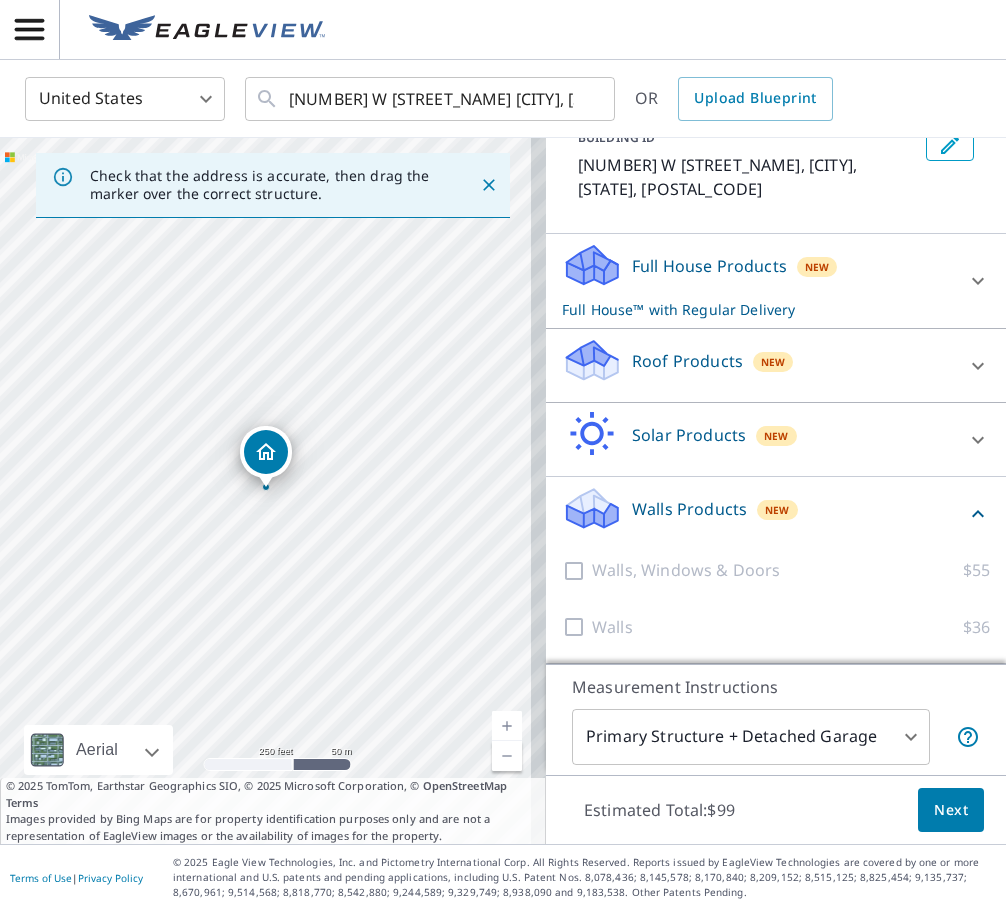 click at bounding box center [978, 281] 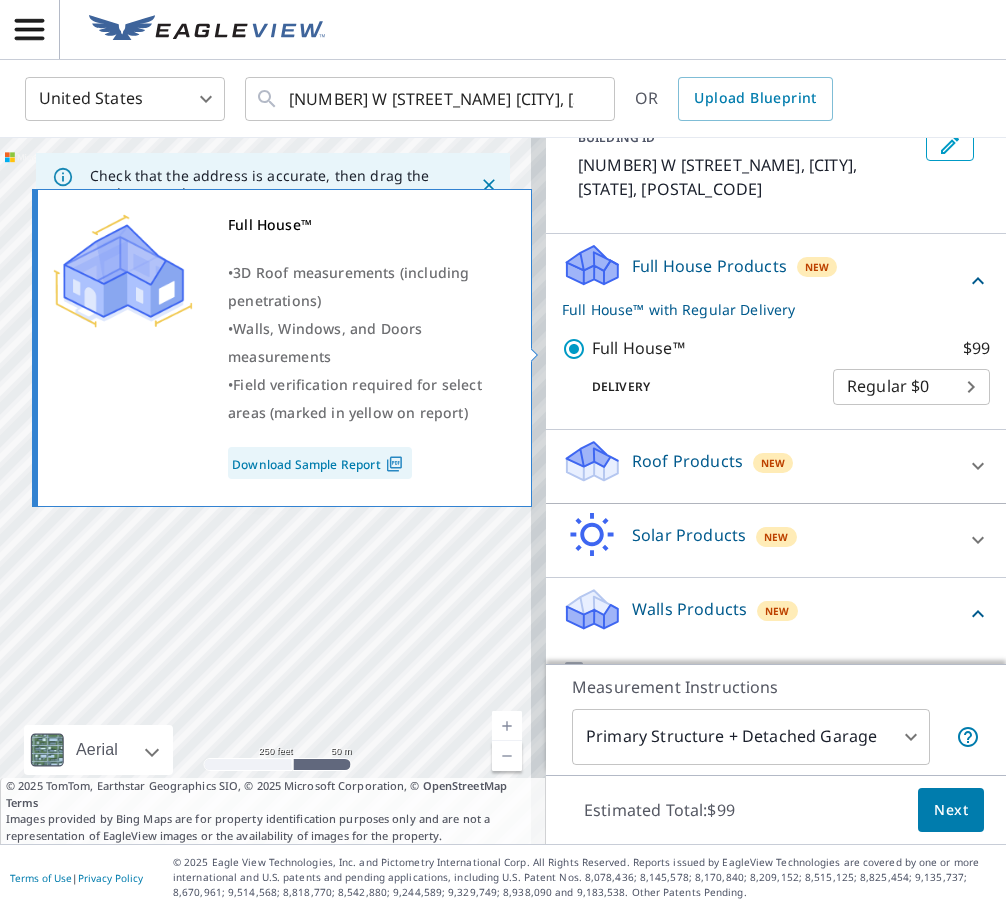 click on "Full House™ $99" at bounding box center (577, 349) 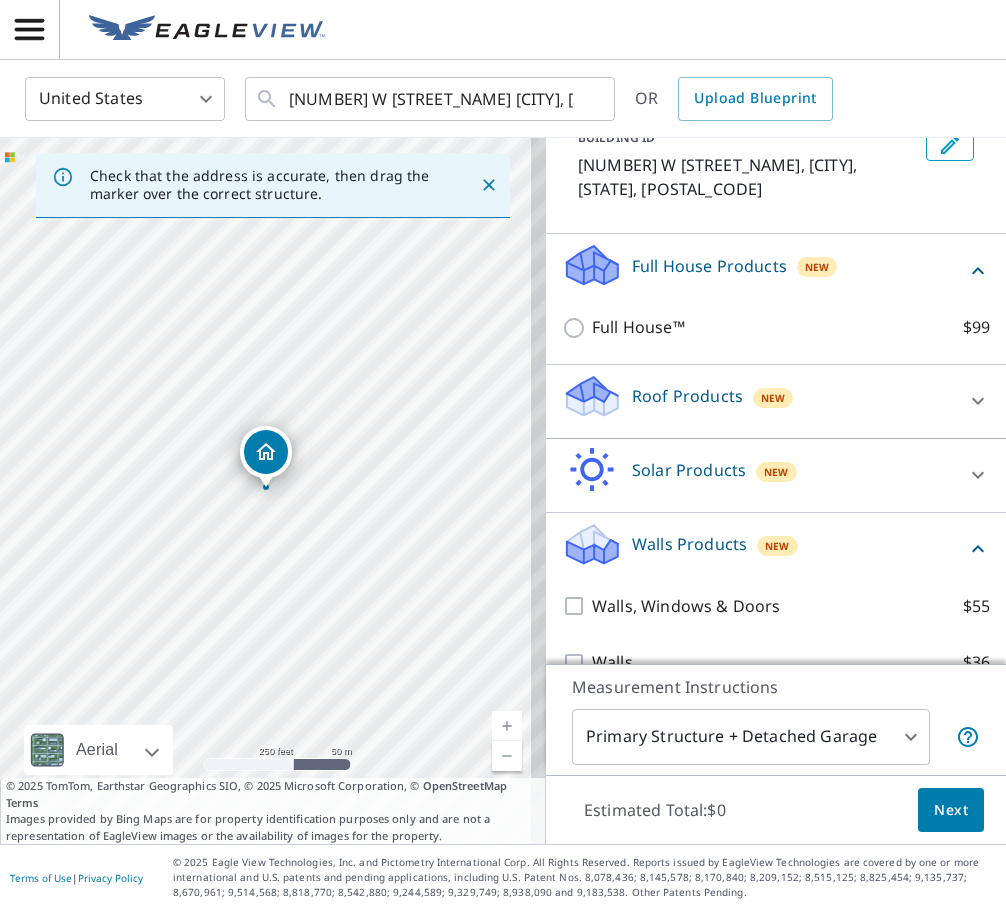 click 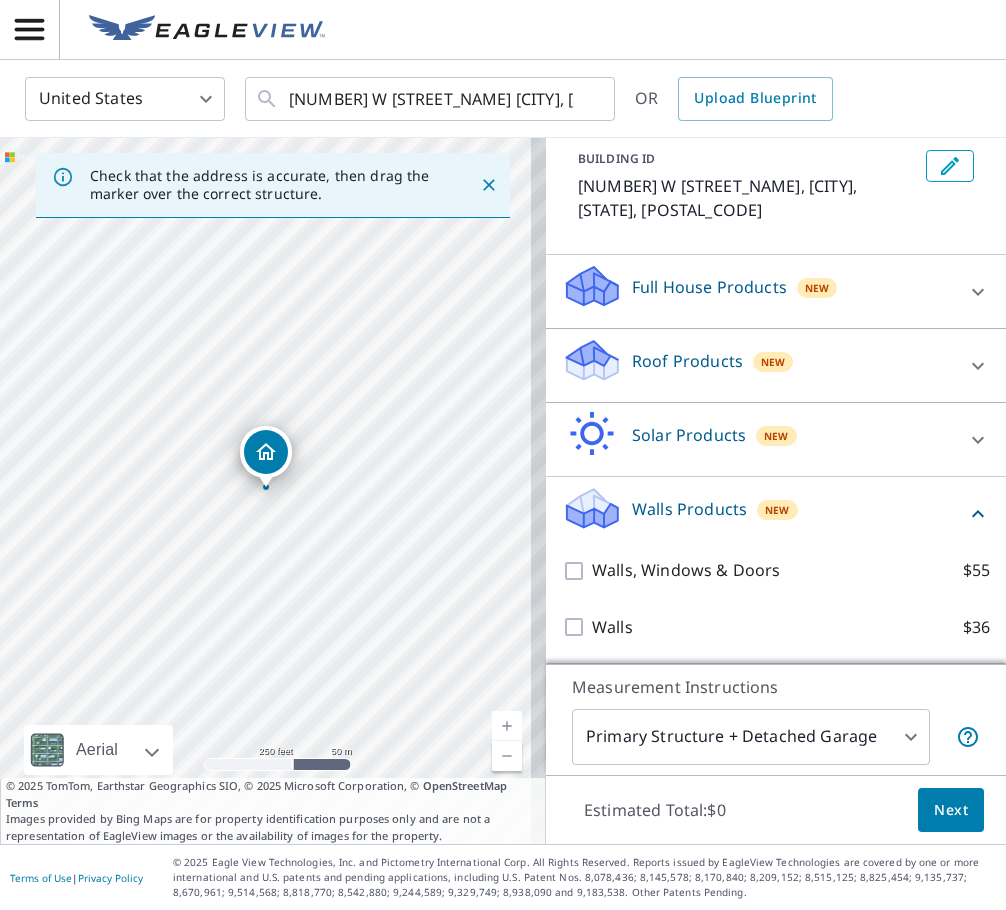 scroll, scrollTop: 114, scrollLeft: 0, axis: vertical 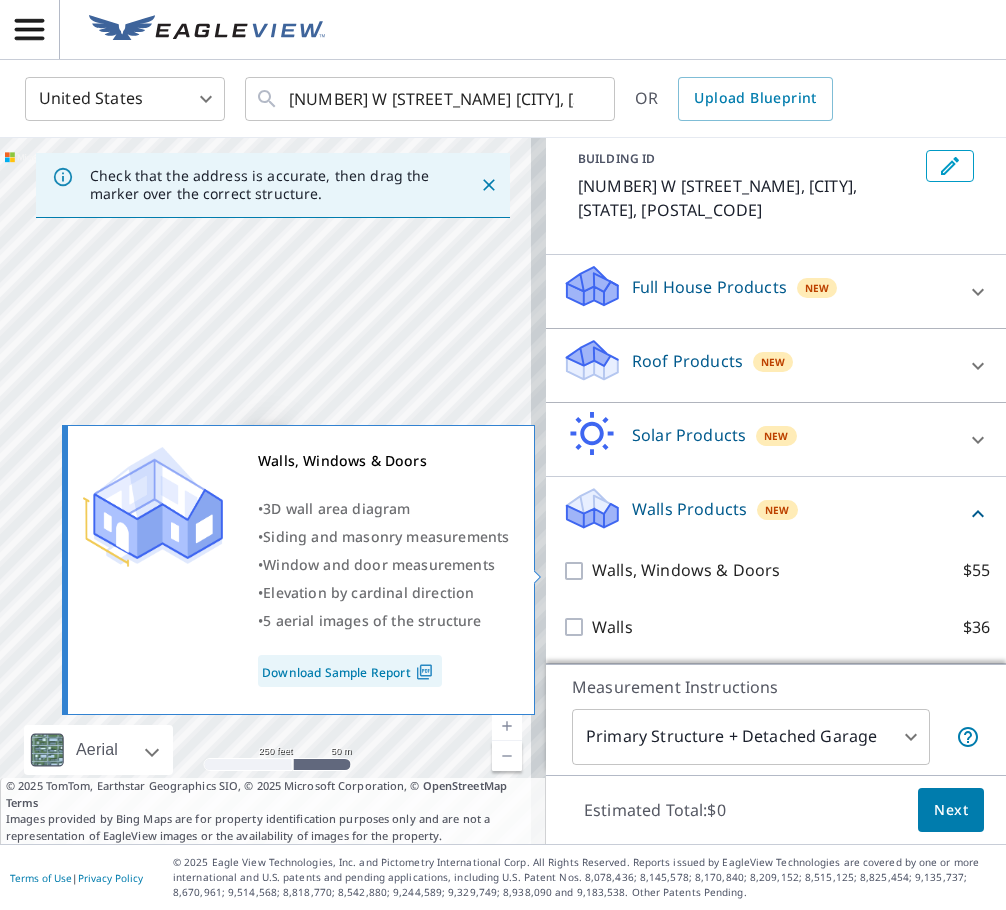 click on "Walls, Windows & Doors $55" at bounding box center [577, 571] 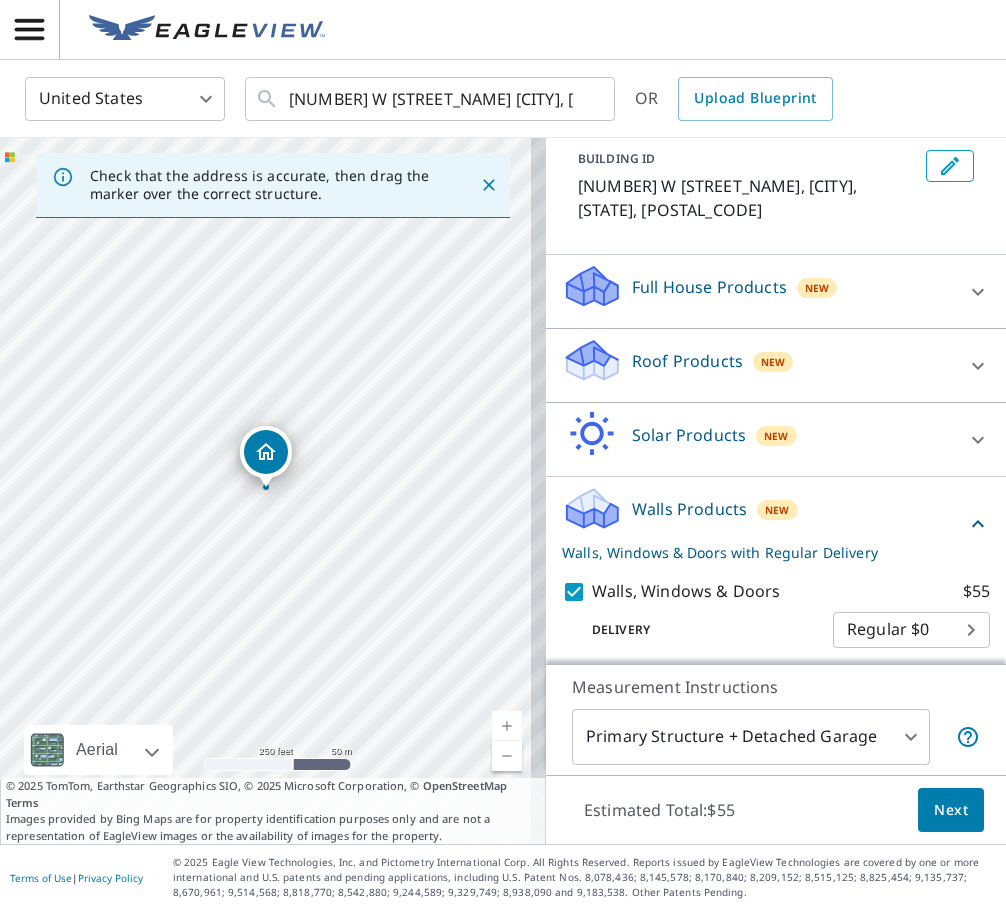 click on "Next" at bounding box center [951, 810] 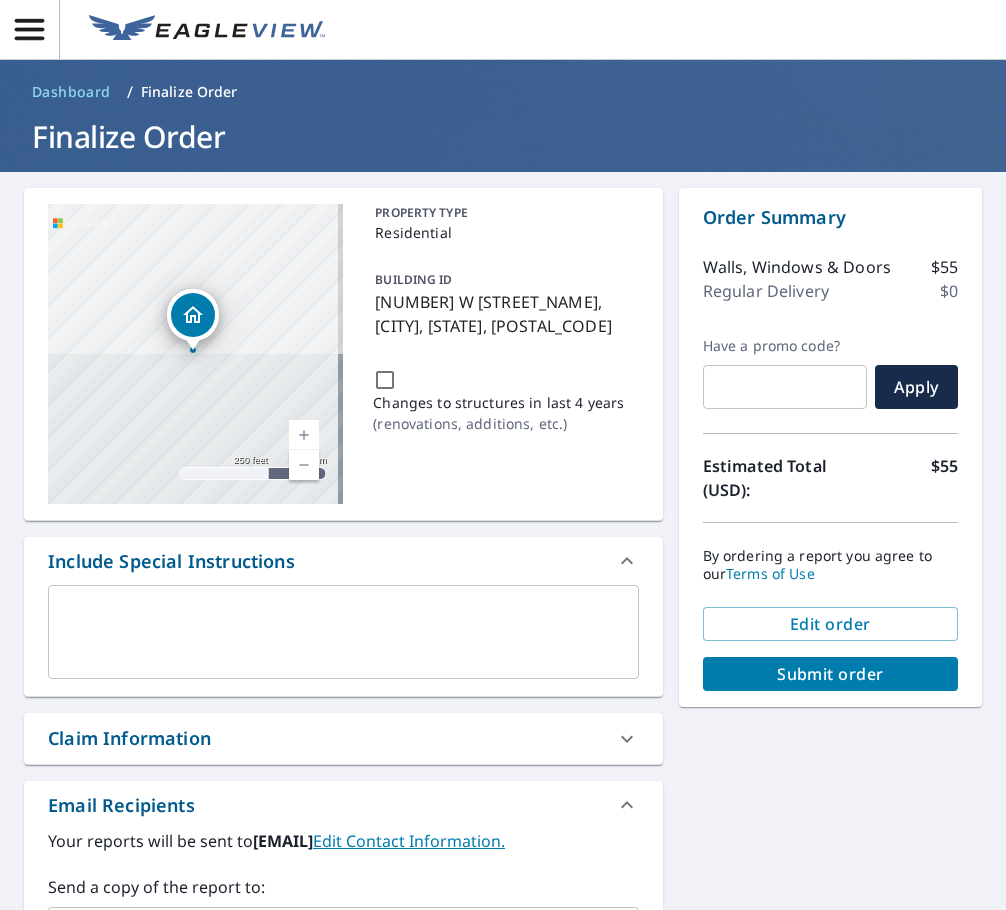 click on "Claim Information" at bounding box center (325, 738) 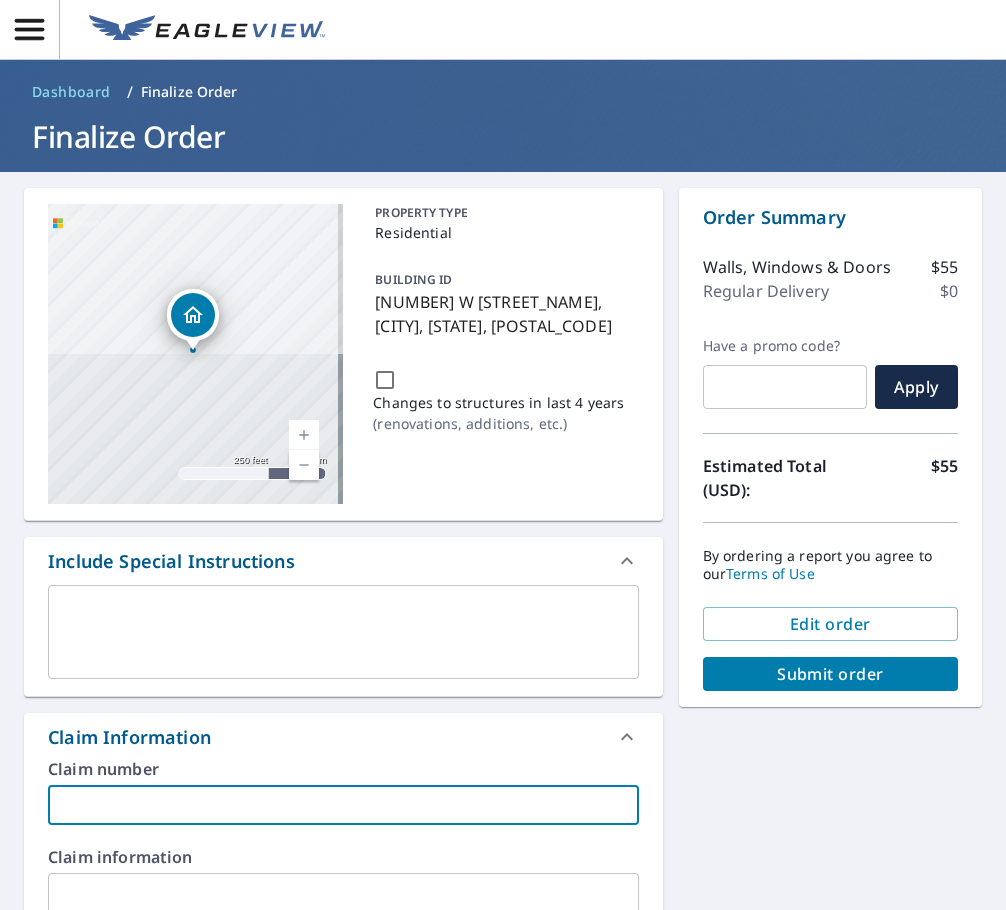 click at bounding box center [343, 805] 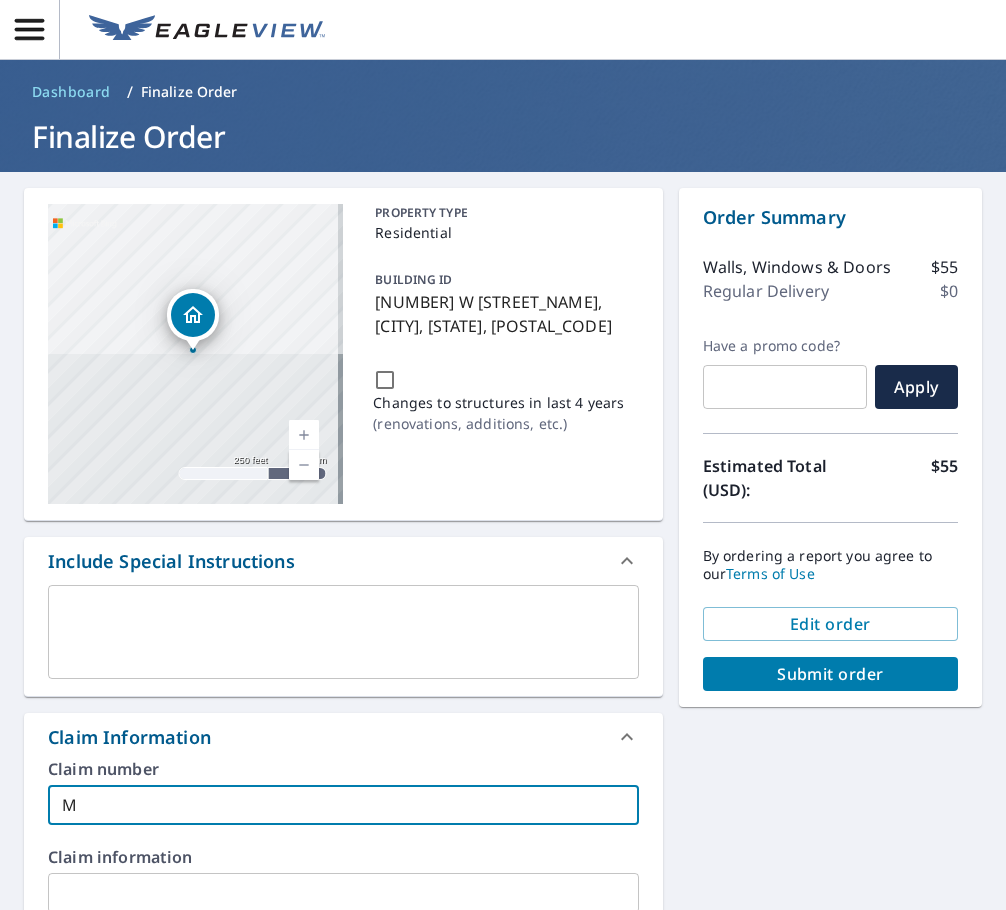 type on "MI" 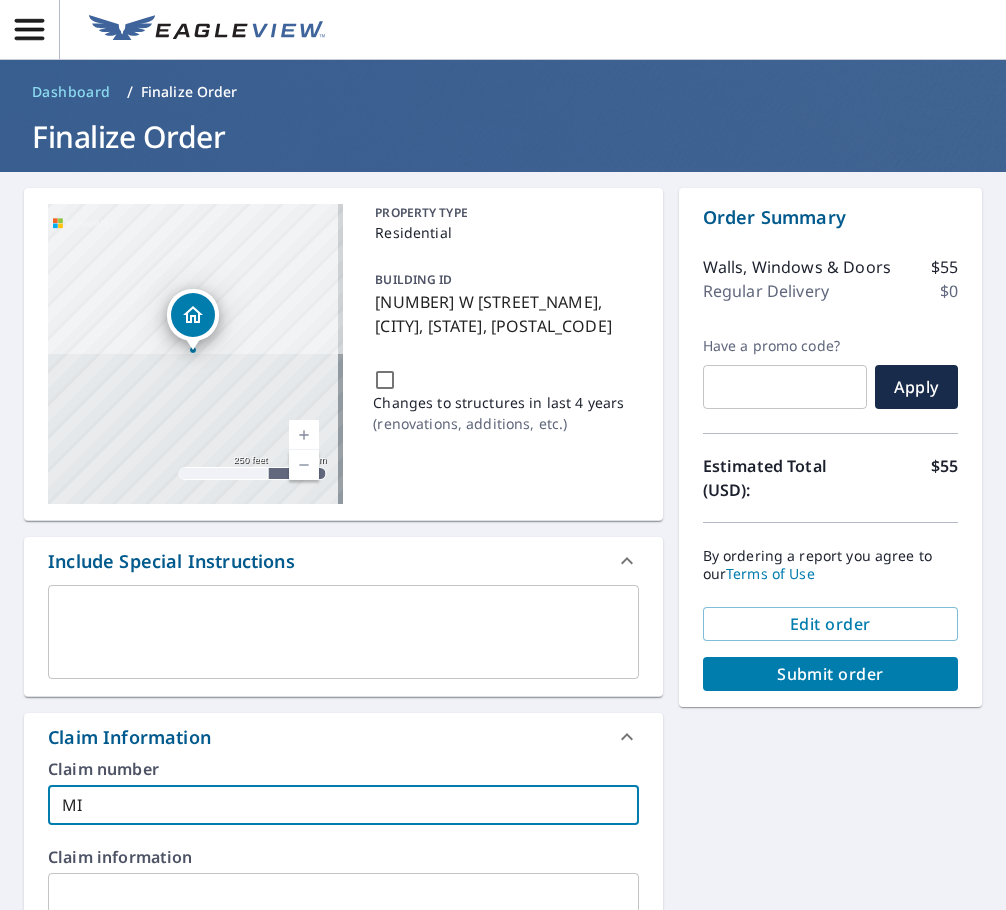 type on "MIW" 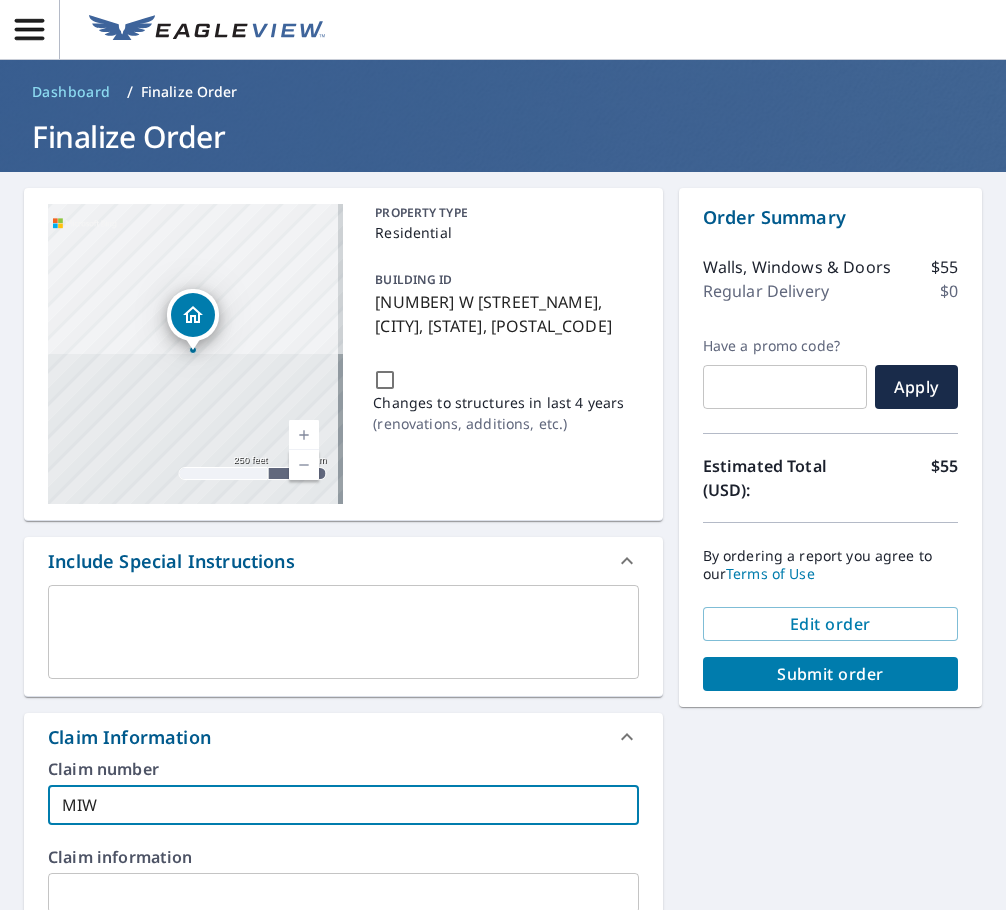 checkbox on "true" 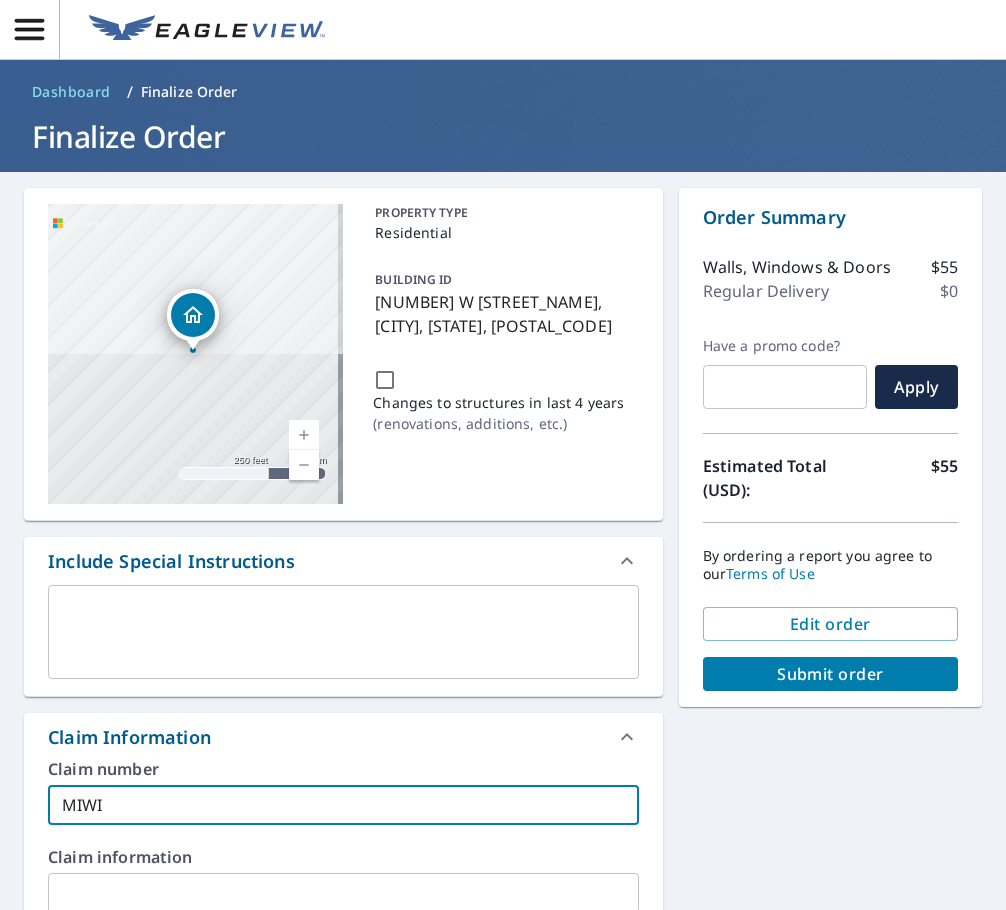 checkbox on "true" 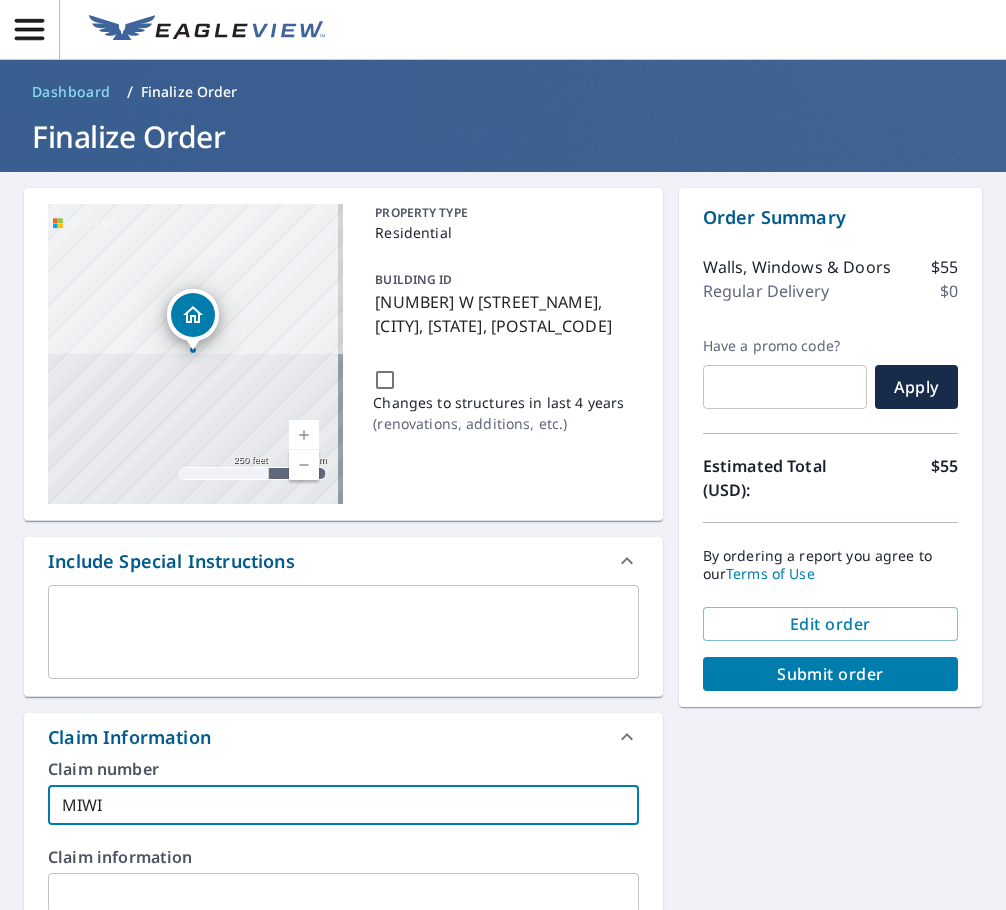 type on "MIWI-" 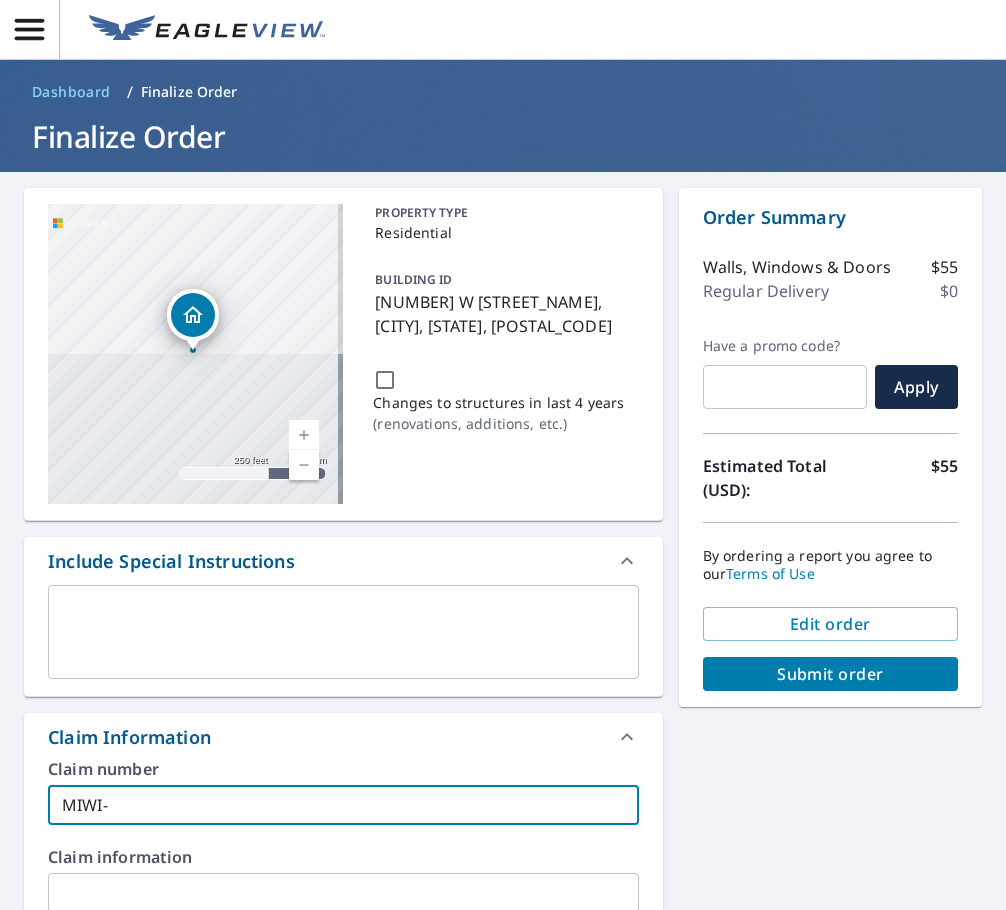type on "MIWI-" 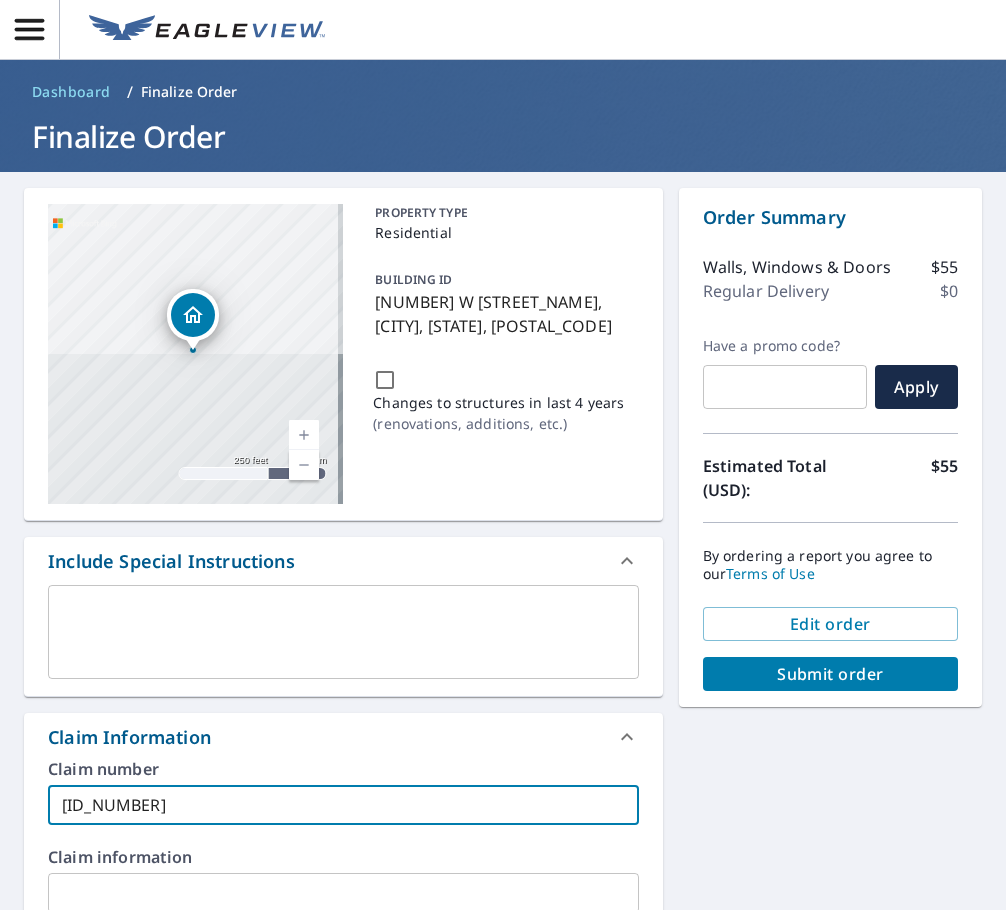 type on "[ID_NUMBER]" 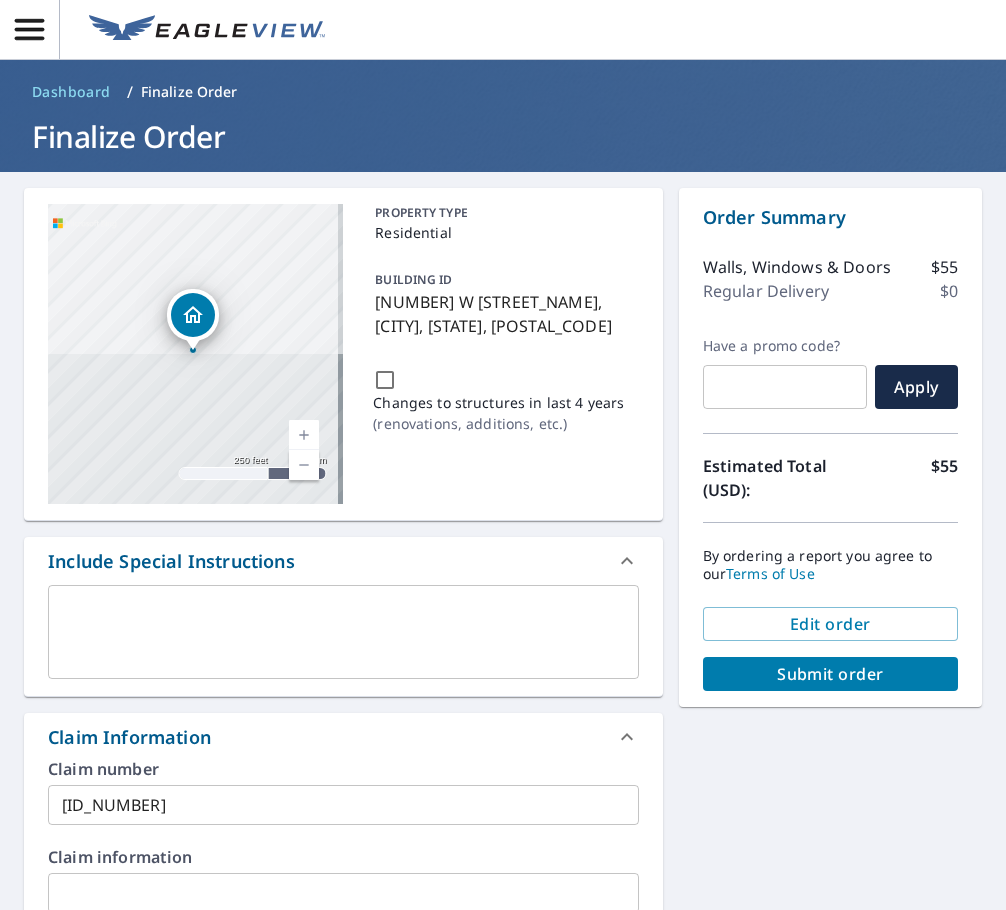click on "[NUMBER] W [STREET_NAME], [CITY], [STATE], [POSTAL_CODE] Changes to structures in last [NUMBER] years ( renovations, additions, etc. ) Include Special Instructions x ​ Claim Information Claim number [ID] ​ Claim information ​ PO number ​ Date of loss ​ Cat ID ​ Email Recipients Your reports will be sent to  [EMAIL].  Edit Contact Information. Send a copy of the report to: [EMAIL] ​ Substitutions and Customization Roof measurement report substitutions If a Walls, Windows & Doors Report is unavailable, send me a Walls Report: Yes No Ask If a Residential/Multi-Family Report is unavailable send me a Commercial Report: Yes No Ask Additional Report Formats (Not available for all reports) DXF RXF XML Add-ons and custom cover page" at bounding box center (503, 894) 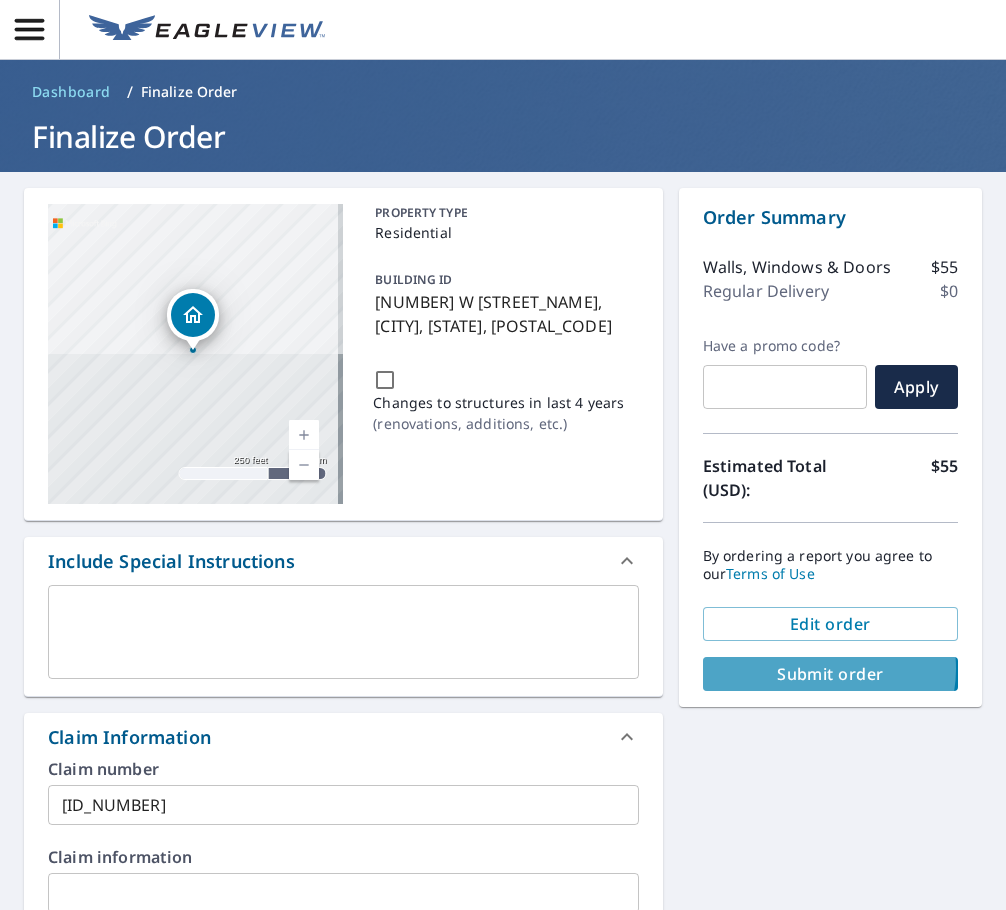 click on "Submit order" at bounding box center (830, 674) 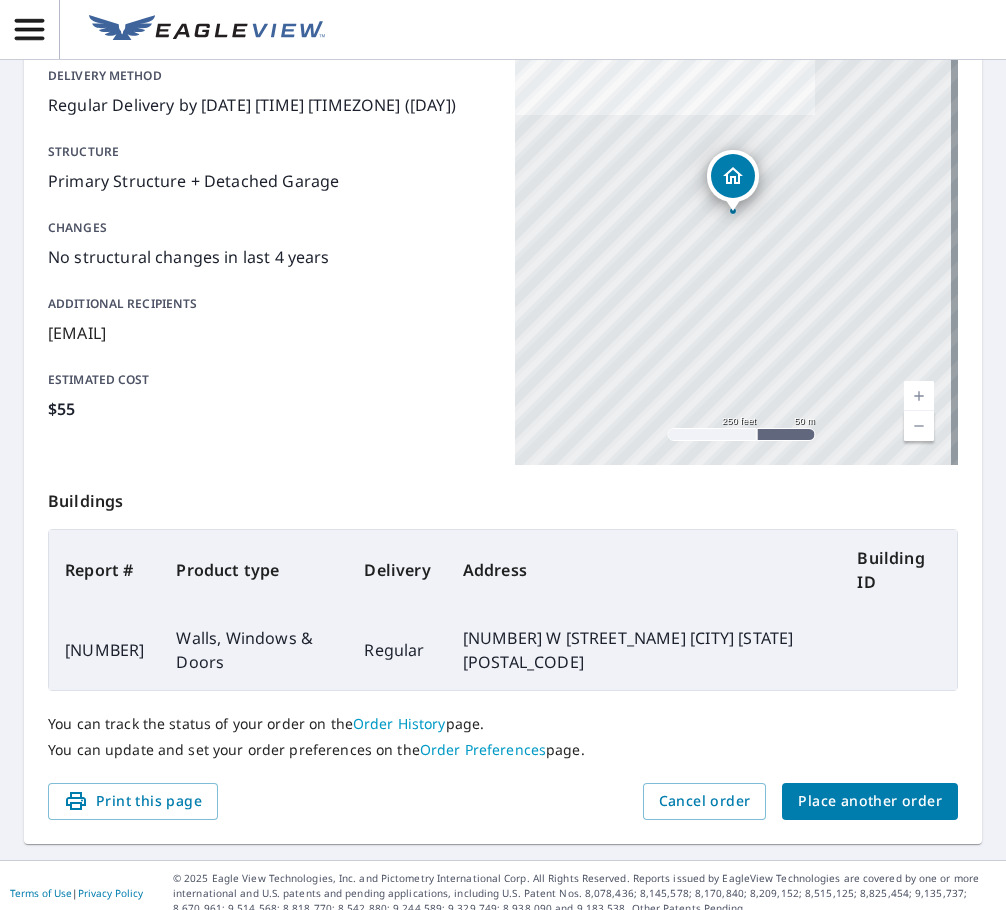 scroll, scrollTop: 317, scrollLeft: 0, axis: vertical 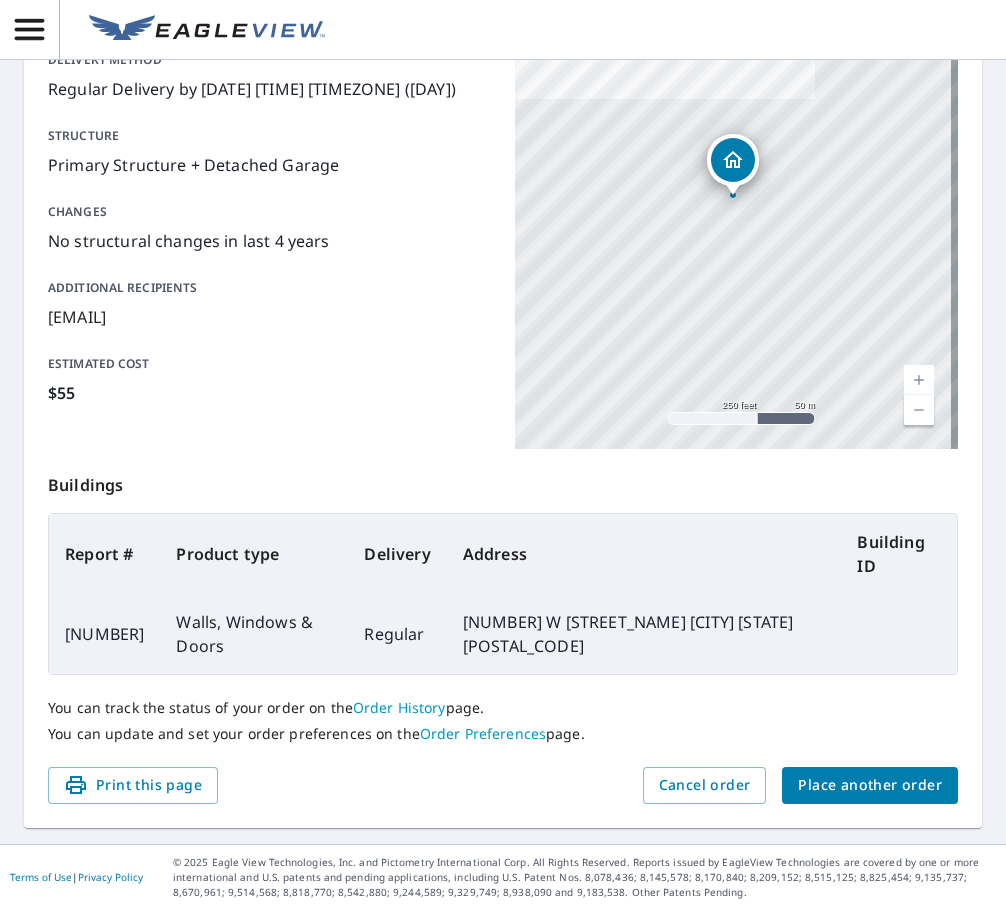 click on "Place another order" at bounding box center [870, 785] 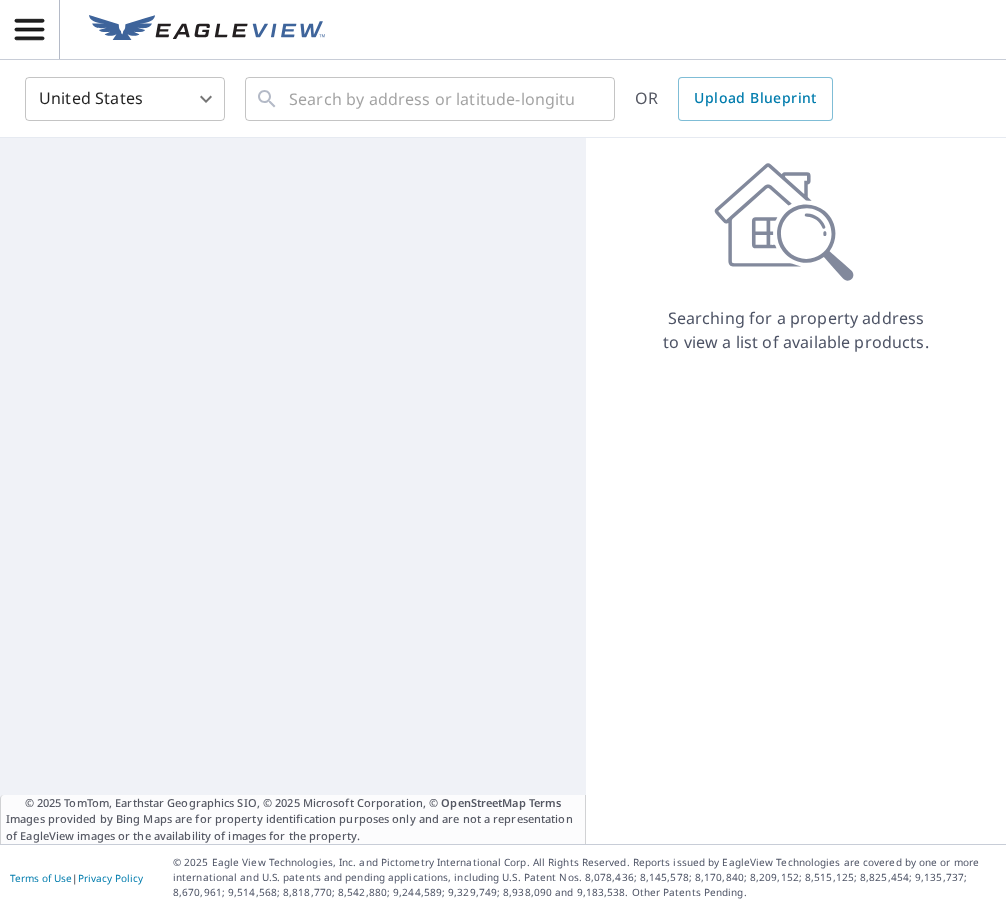scroll, scrollTop: 0, scrollLeft: 0, axis: both 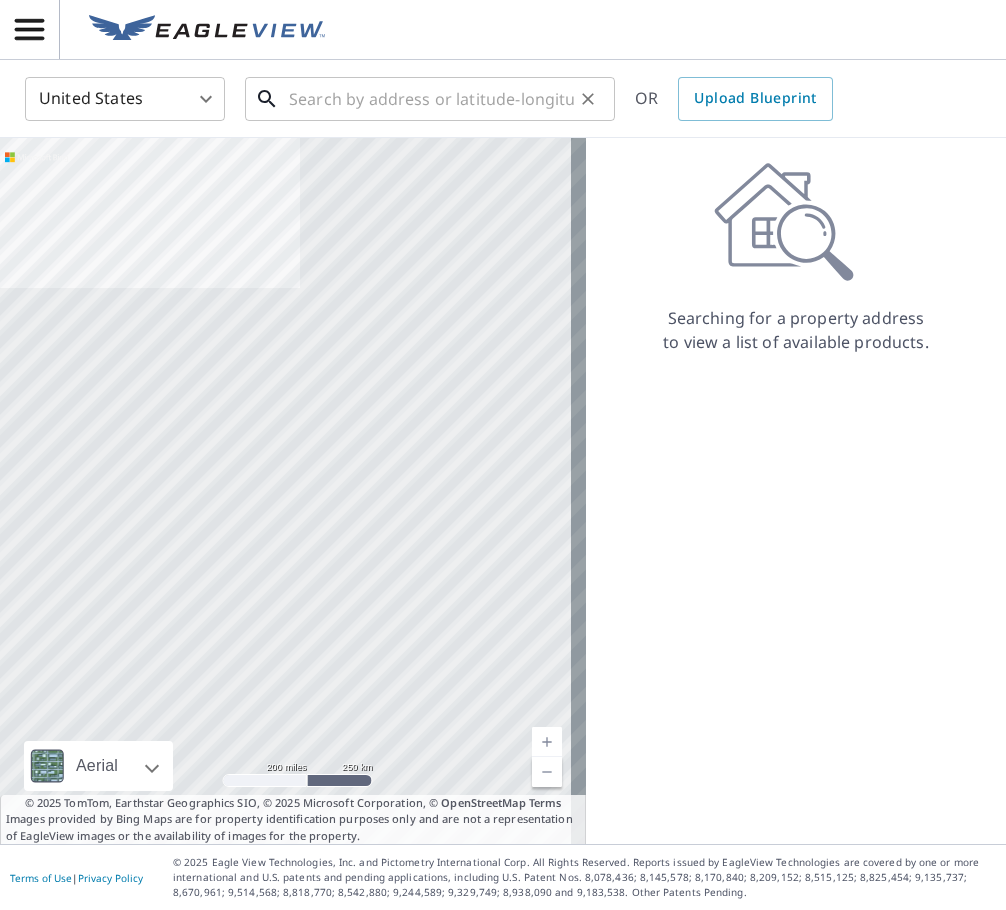 click at bounding box center (431, 99) 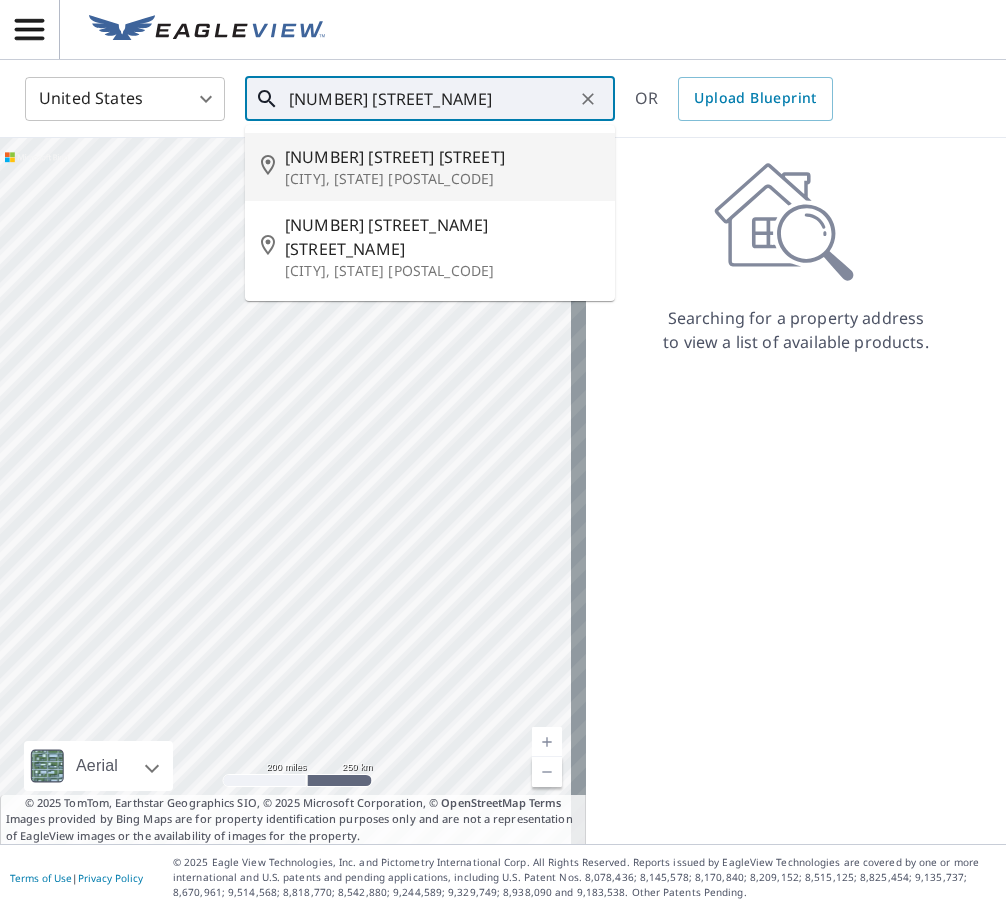 click on "[NUMBER] [STREET] [STREET]" at bounding box center [442, 157] 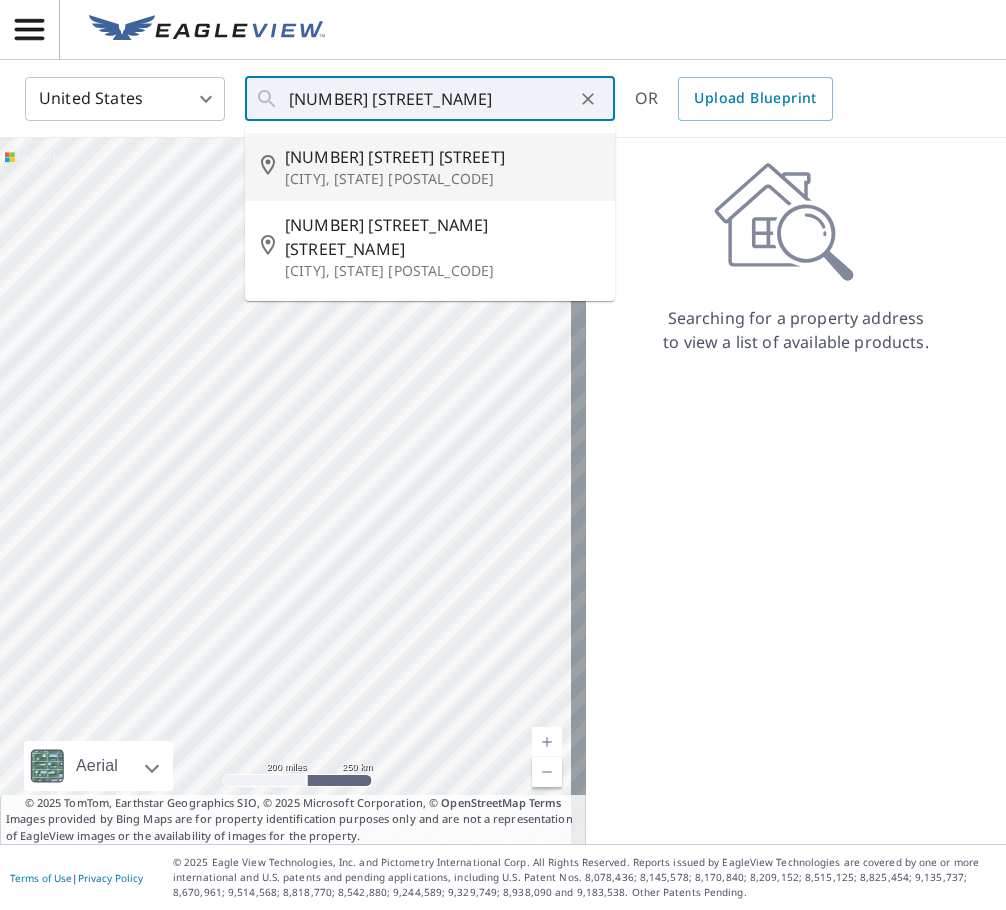 type on "[NUMBER] [STREET] [STREET_NAME], [CITY], [STATE] [POSTAL_CODE]" 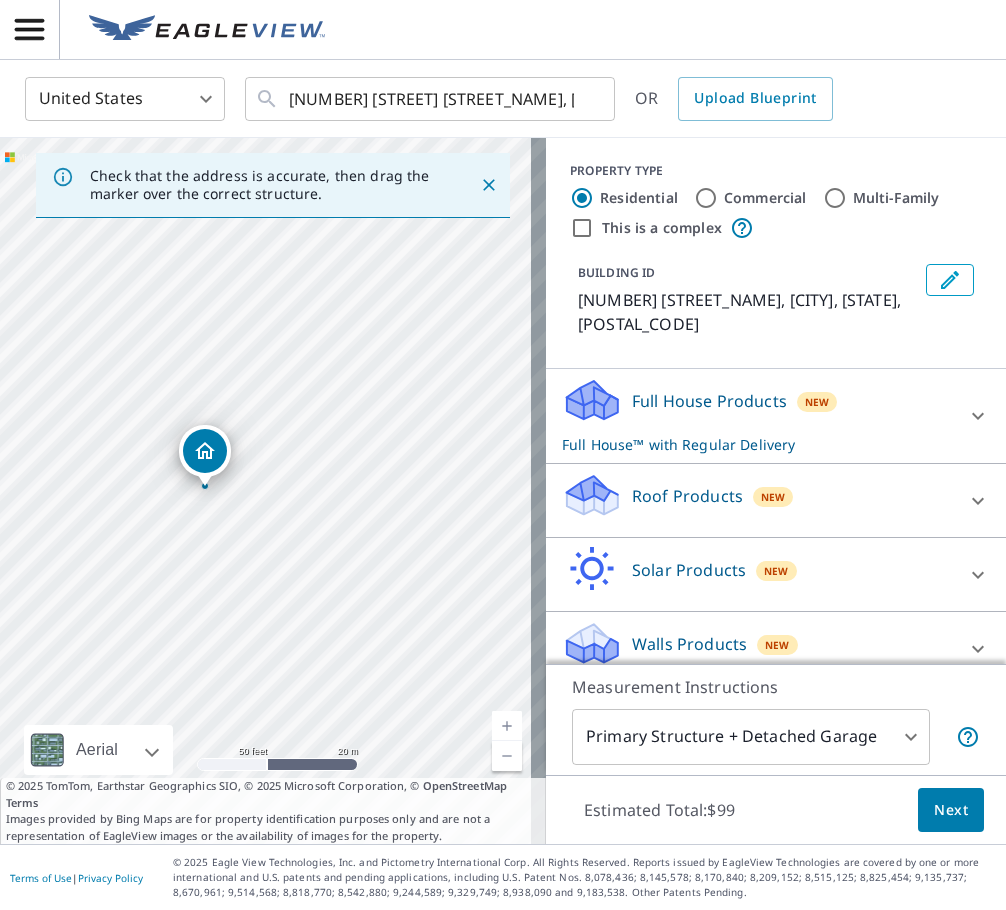 click on "Next" at bounding box center [951, 810] 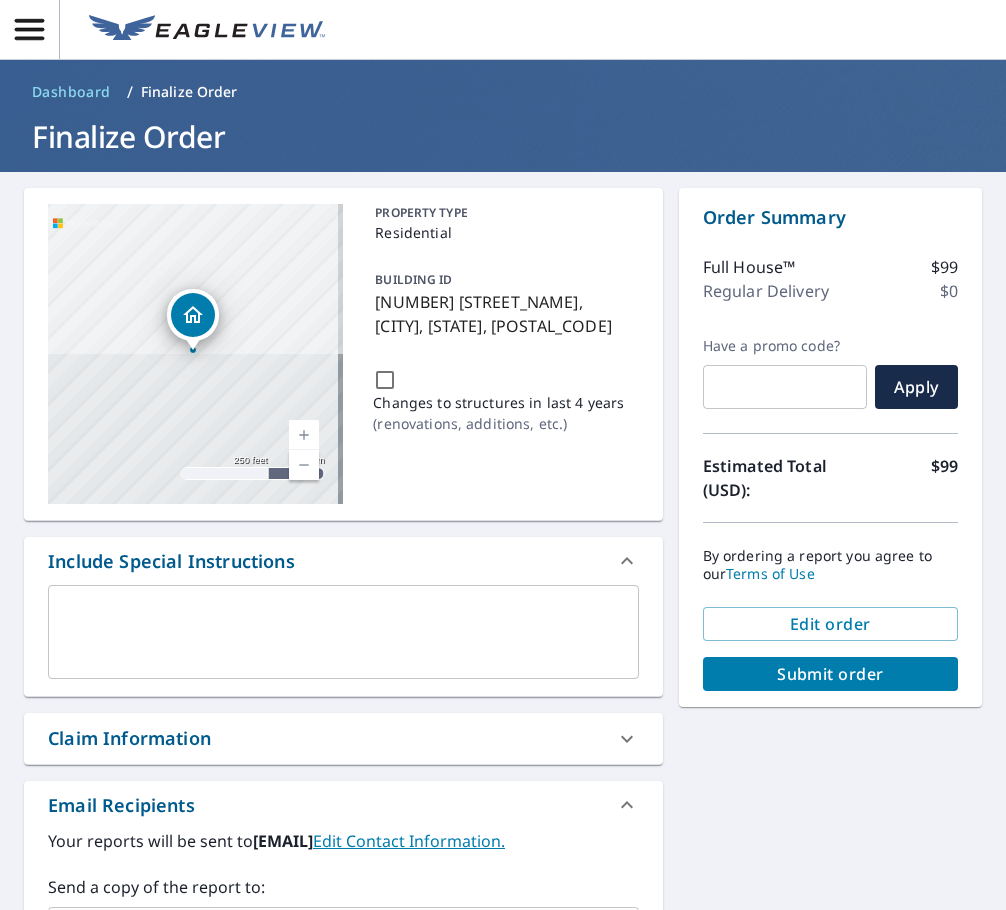 click on "Claim Information" at bounding box center [343, 738] 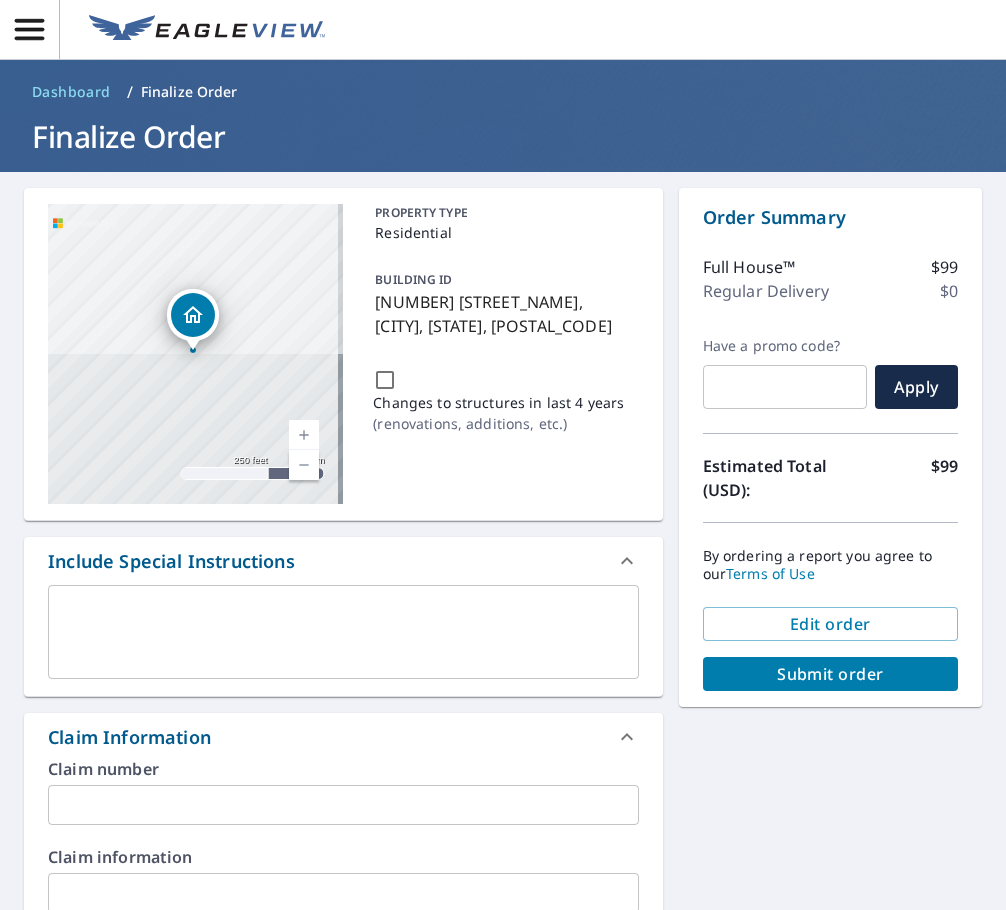 click at bounding box center [343, 805] 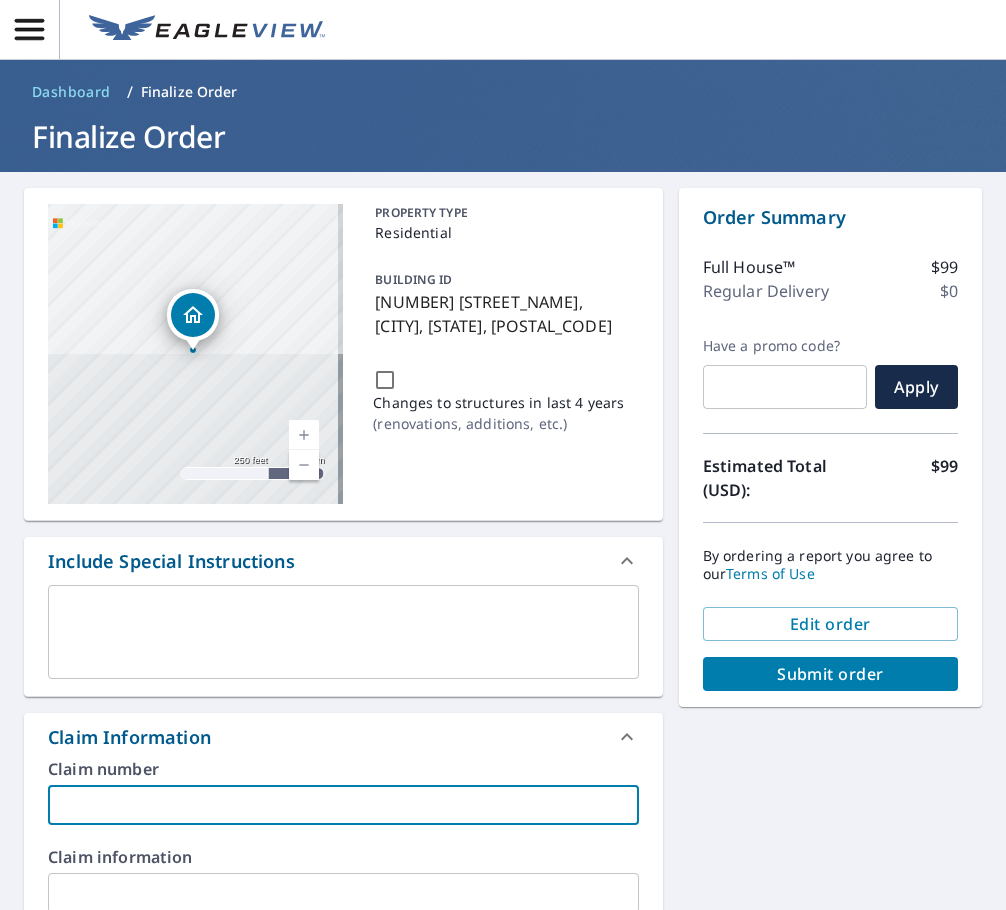 type on "C" 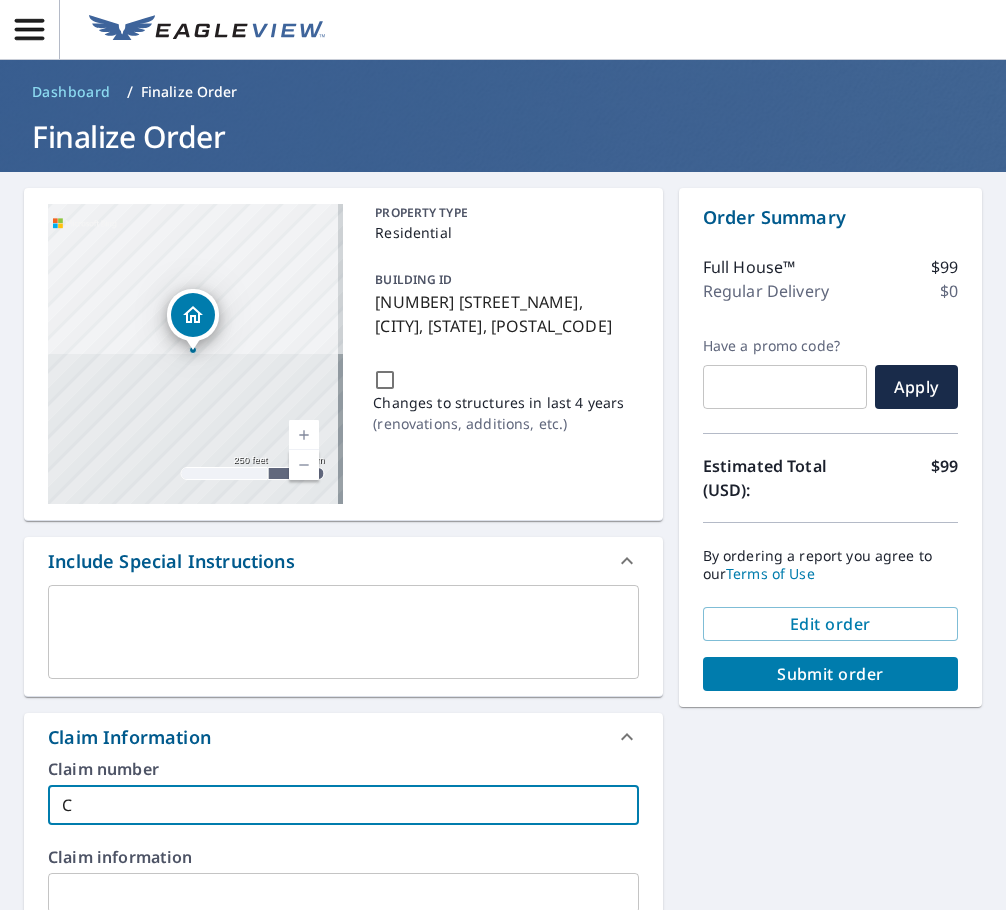 type on "CP" 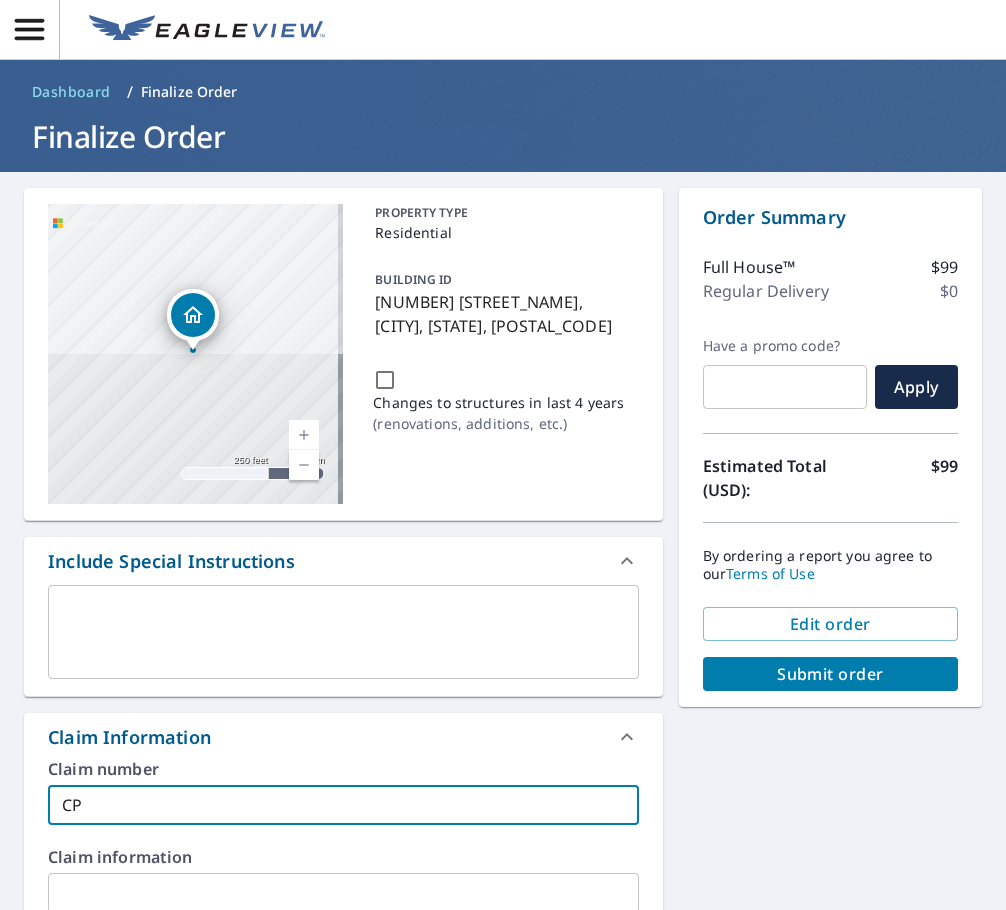 type on "CPI" 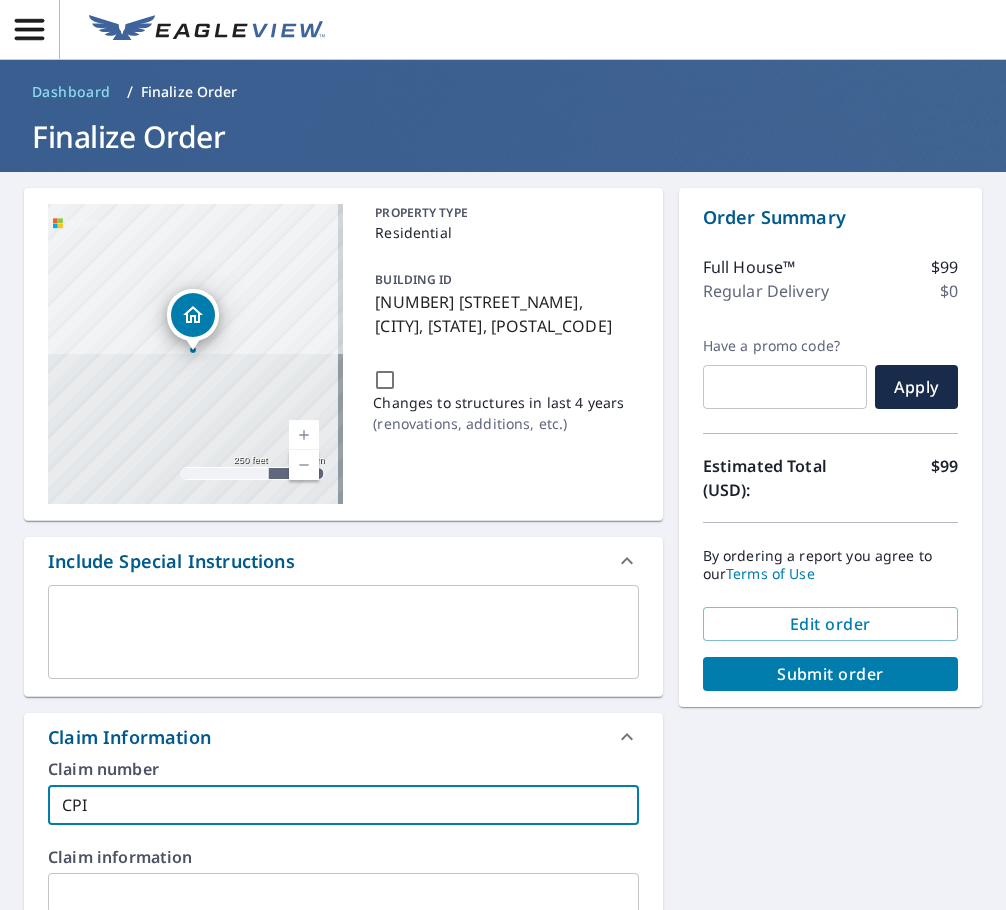 type on "CPIN" 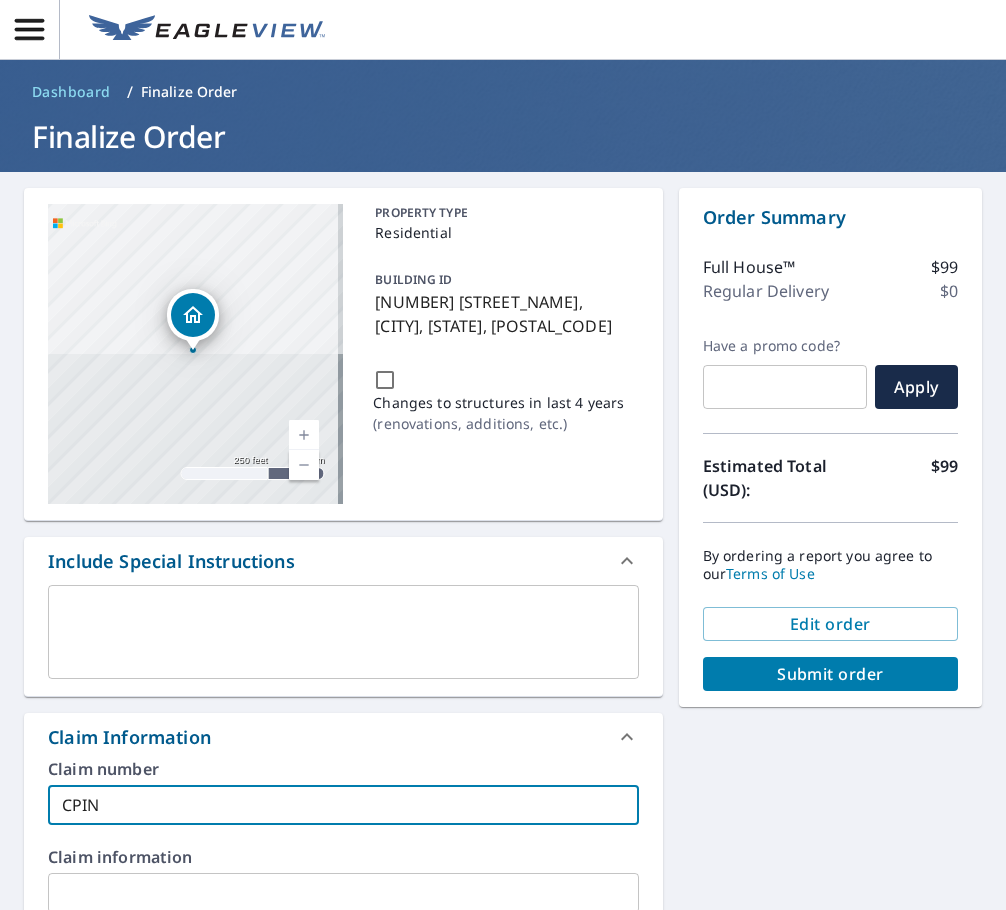 type on "CPIN-" 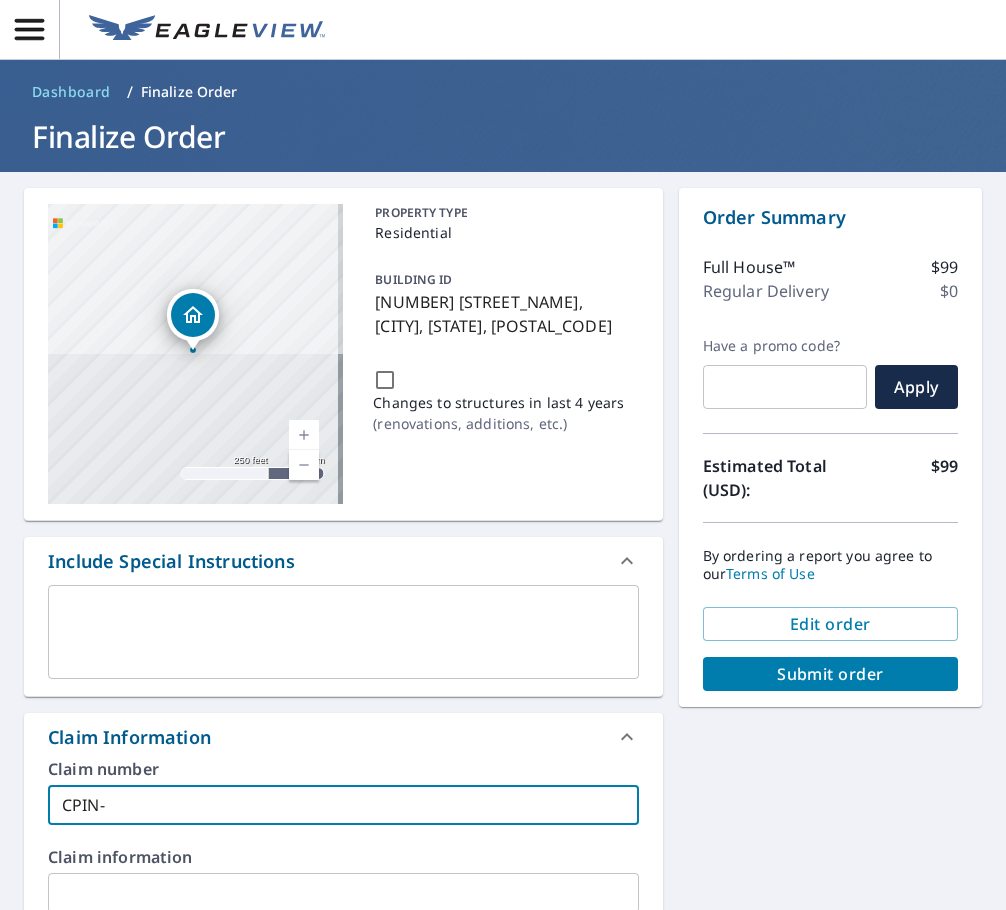 type on "CPIN-" 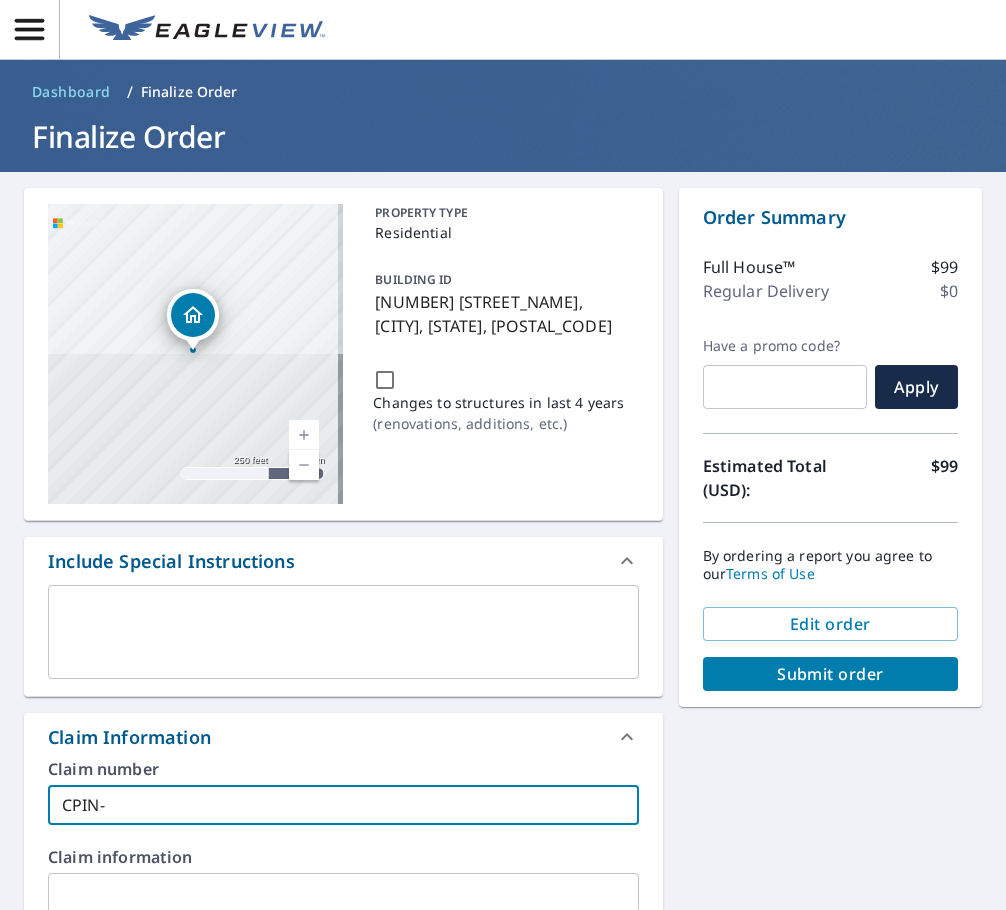 drag, startPoint x: 594, startPoint y: 802, endPoint x: 854, endPoint y: 751, distance: 264.9547 